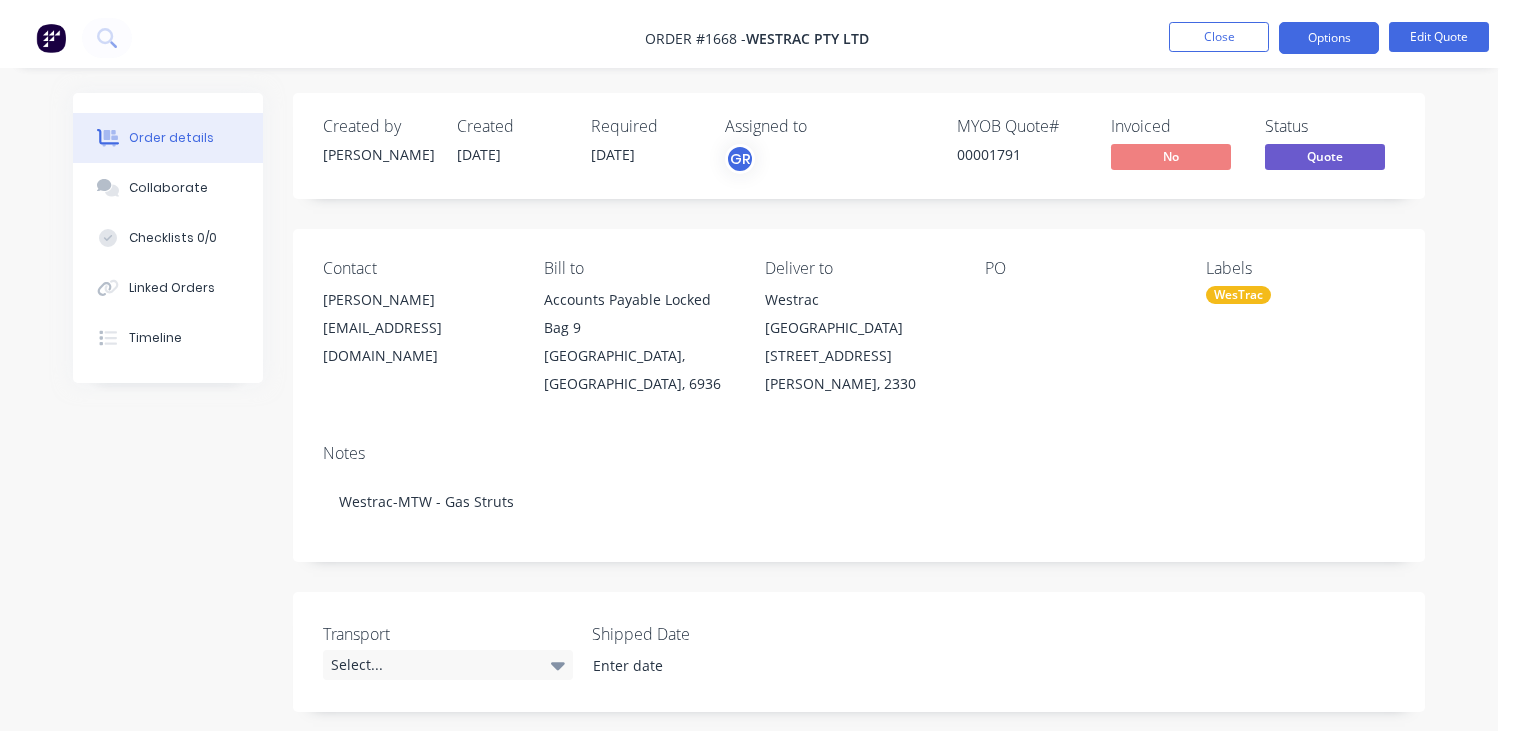 scroll, scrollTop: 0, scrollLeft: 0, axis: both 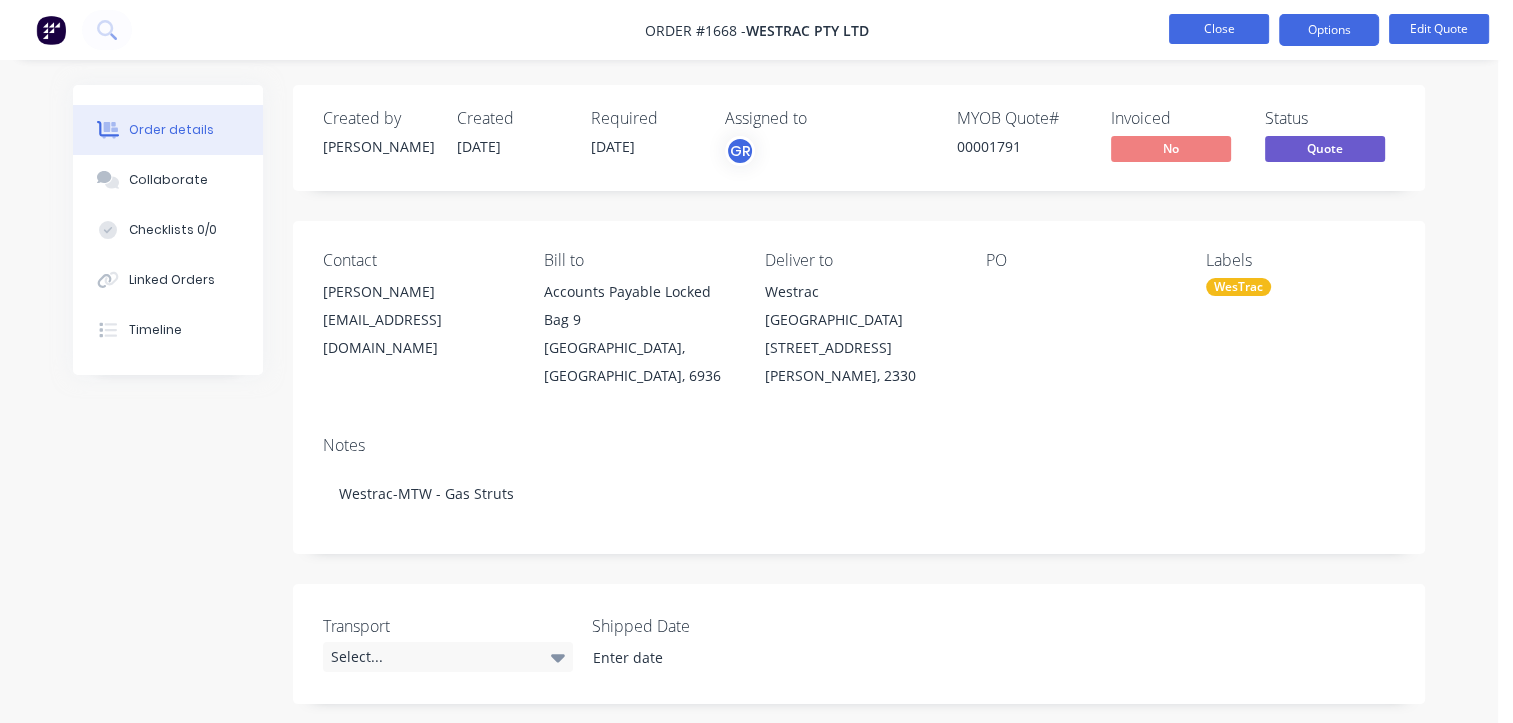 click on "Close" at bounding box center [1219, 29] 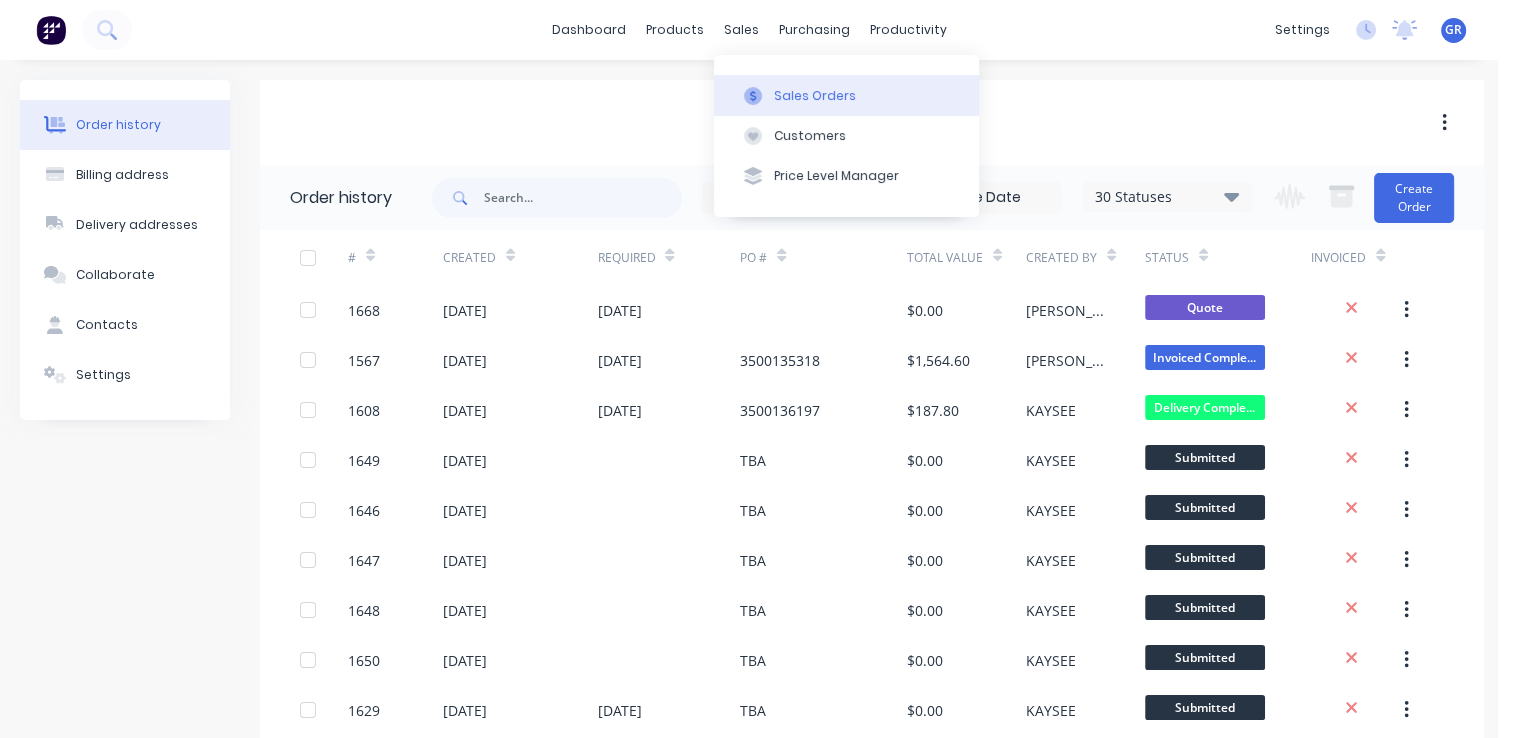 click on "Sales Orders" at bounding box center (815, 96) 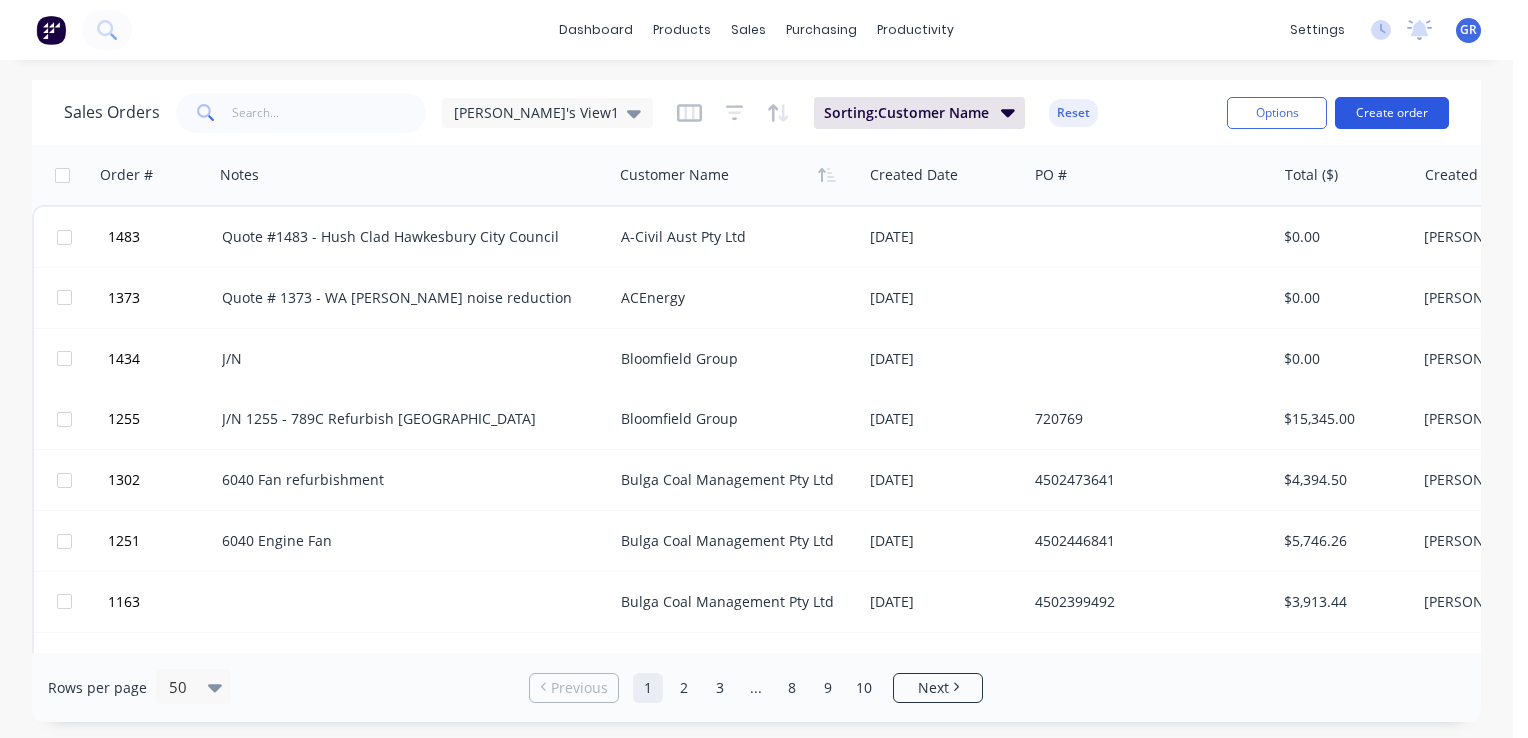 click on "Create order" at bounding box center [1392, 113] 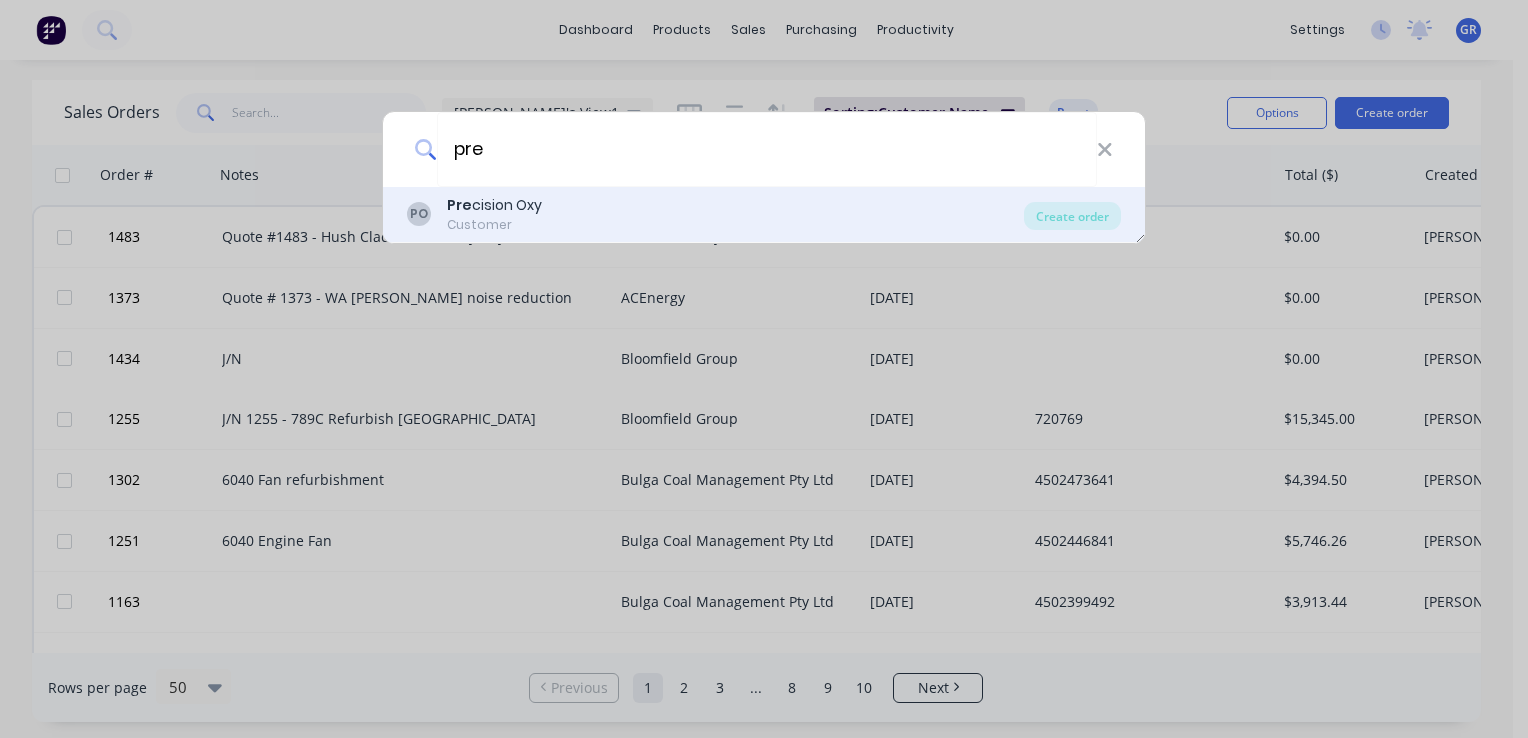 type on "pre" 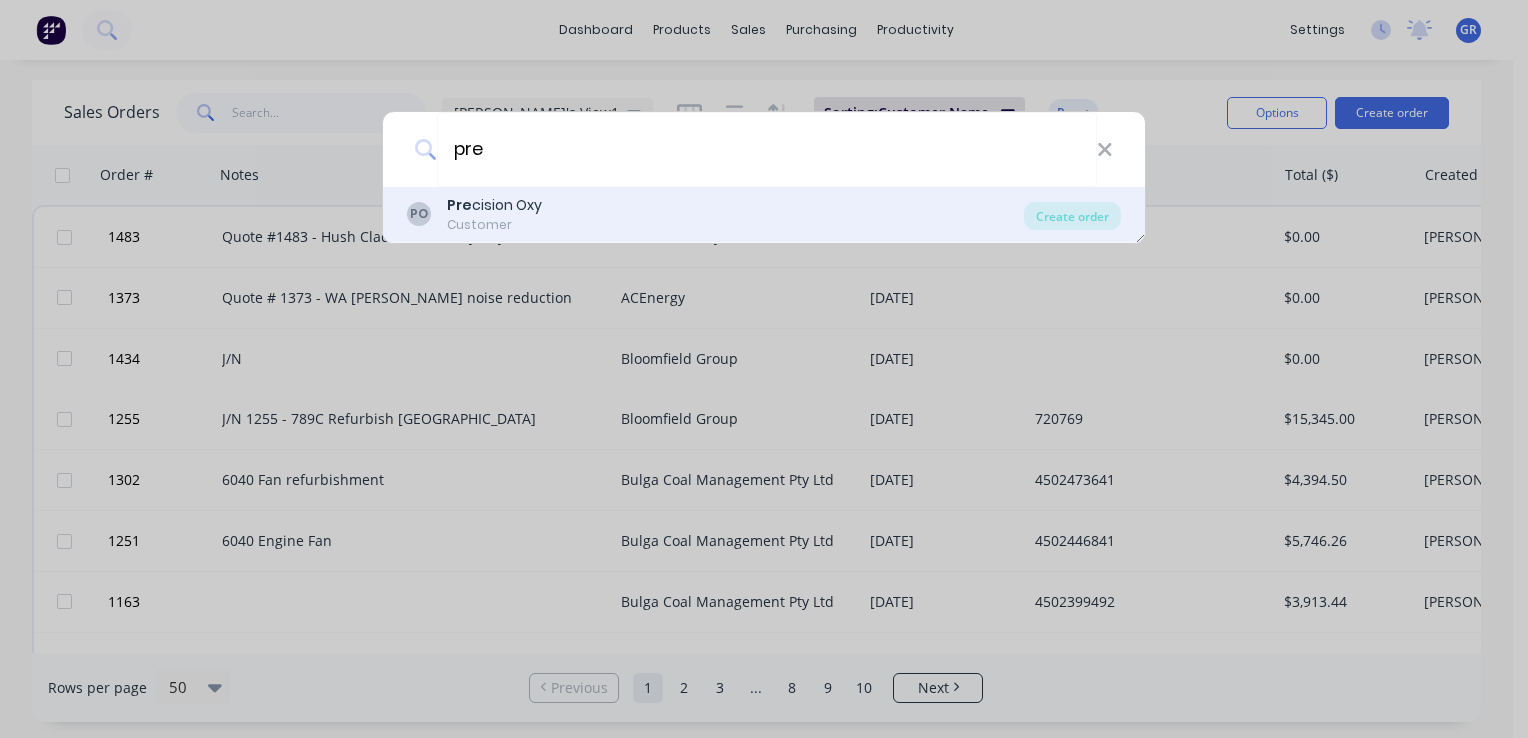 click on "PO Pre cision Oxy Customer" at bounding box center (715, 214) 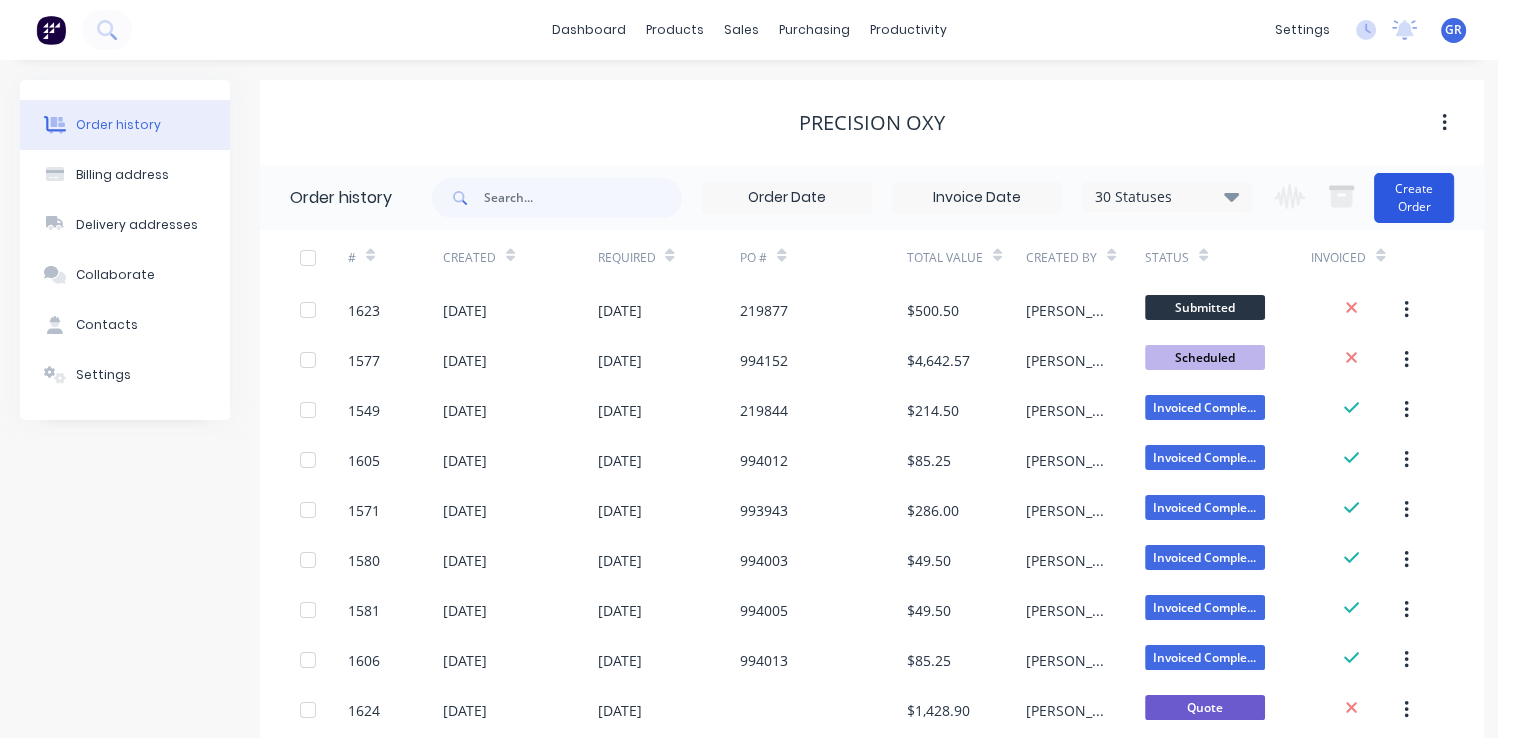 click on "Create Order" at bounding box center (1414, 198) 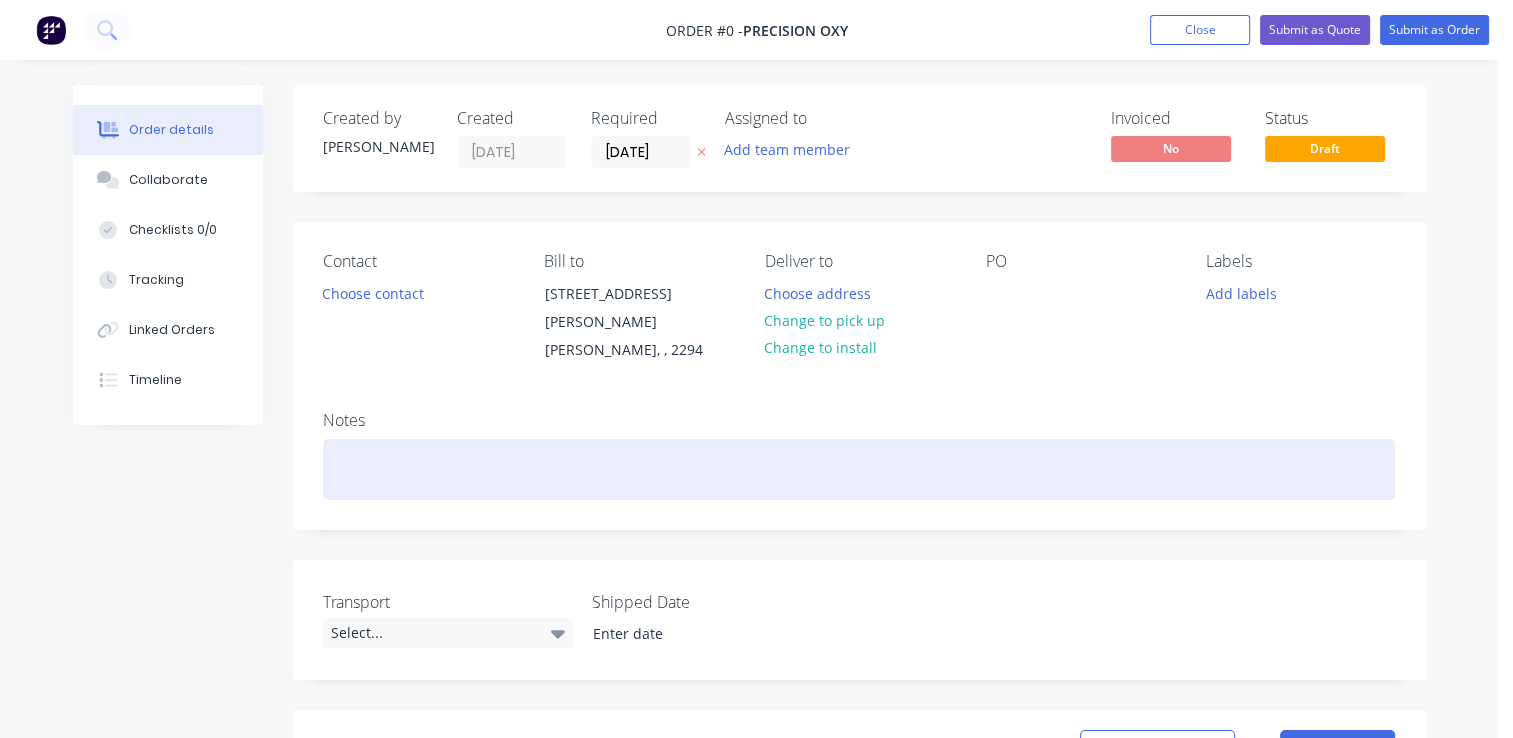 click at bounding box center (859, 469) 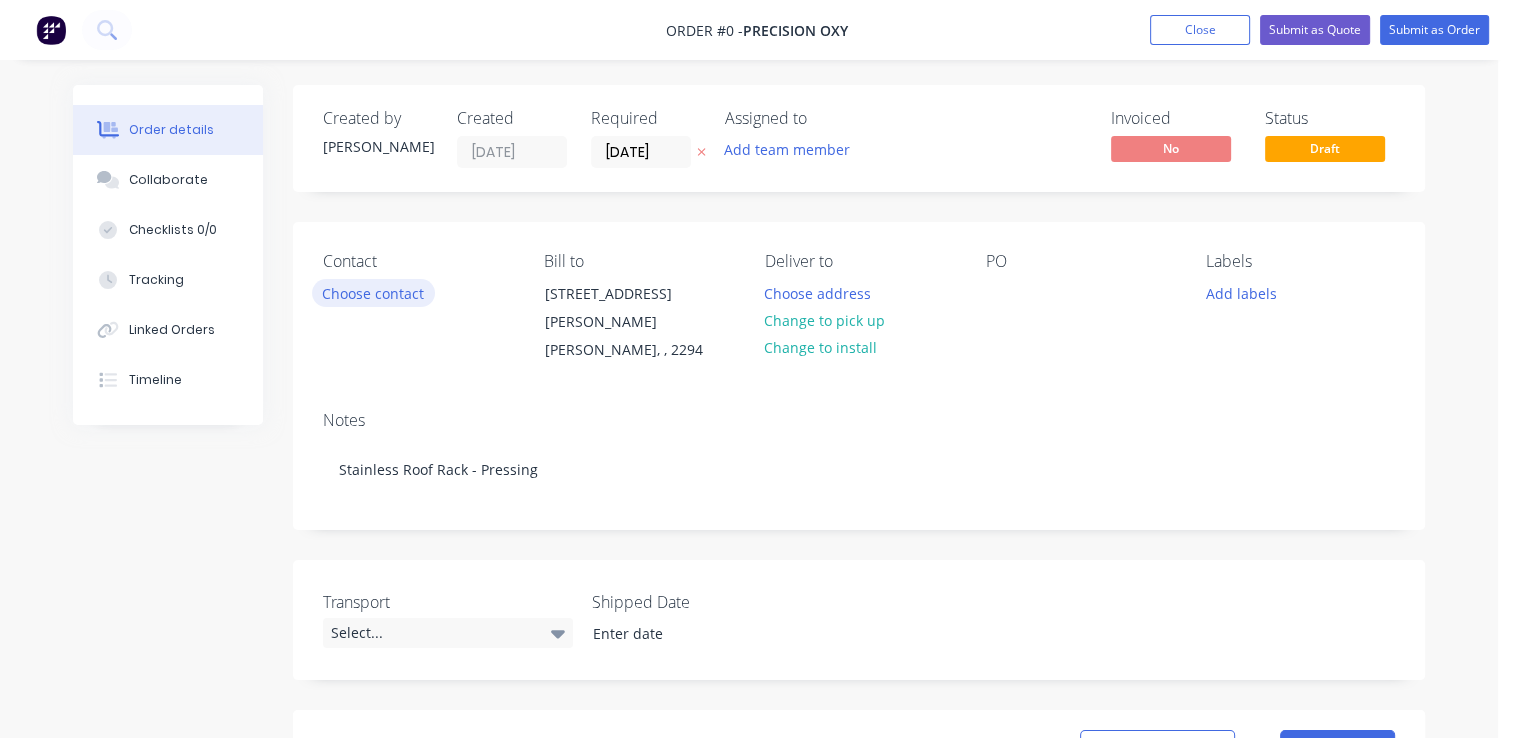 click on "Order details Collaborate Checklists 0/0 Tracking Linked Orders Timeline   Order details   Collaborate   Checklists   Tracking   Linked Orders   Timeline Created by Greg Created 25/07/25 Required 25/07/25 Assigned to Add team member Invoiced No Status Draft Contact Choose contact Bill to 8 Everett Street  Carrington, , 2294 Deliver to Choose address Change to pick up Change to install PO Labels Add labels Notes Stainless Roof Rack - Pressing  Transport Select... Shipped Date Products Show / Hide columns Add product     add delivery fee add markup add discount Labour $0.00 Sub total $0.00 Margin $0.00  ( 0 %) Tax $0.00 Total $0.00" at bounding box center (749, 722) 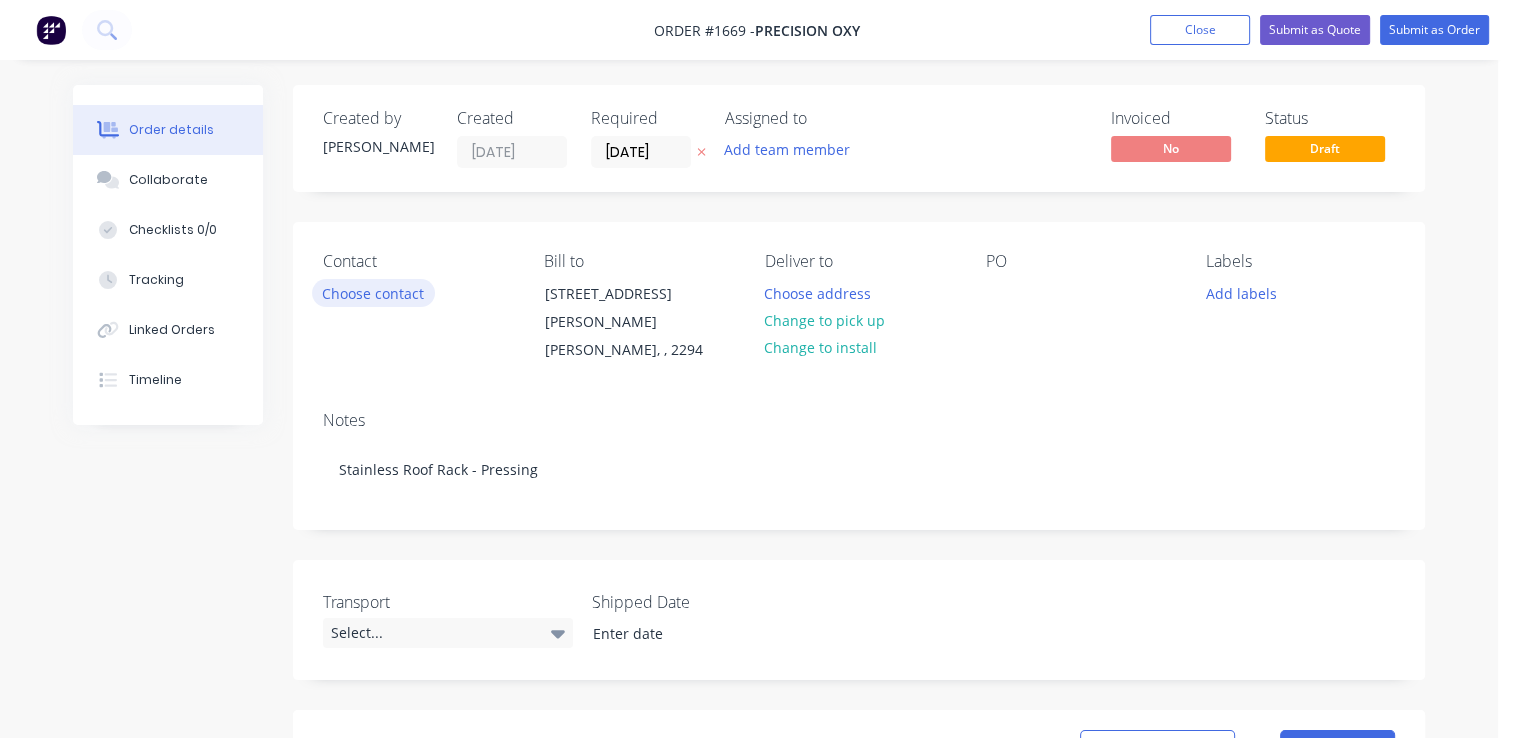 click on "Choose contact" at bounding box center (373, 292) 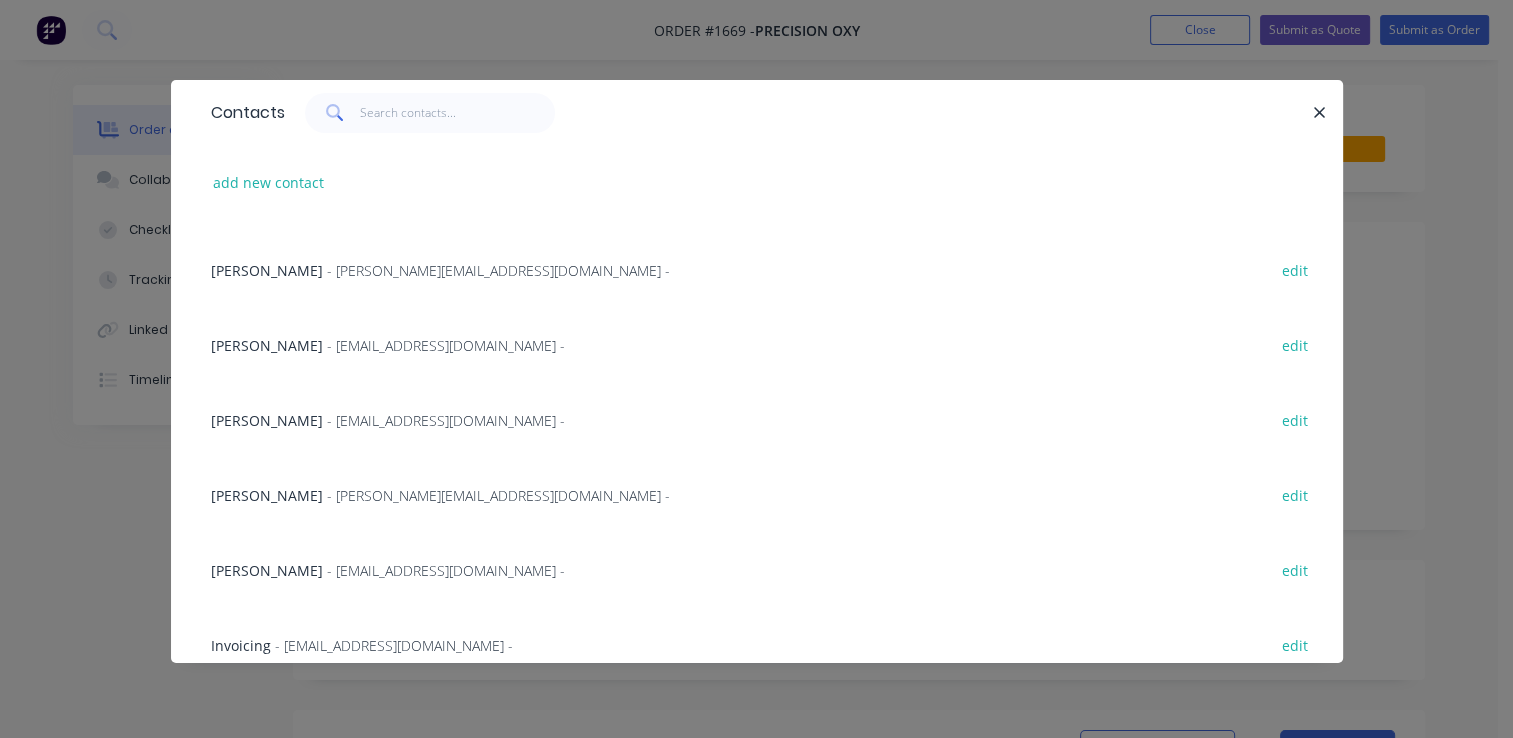 scroll, scrollTop: 300, scrollLeft: 0, axis: vertical 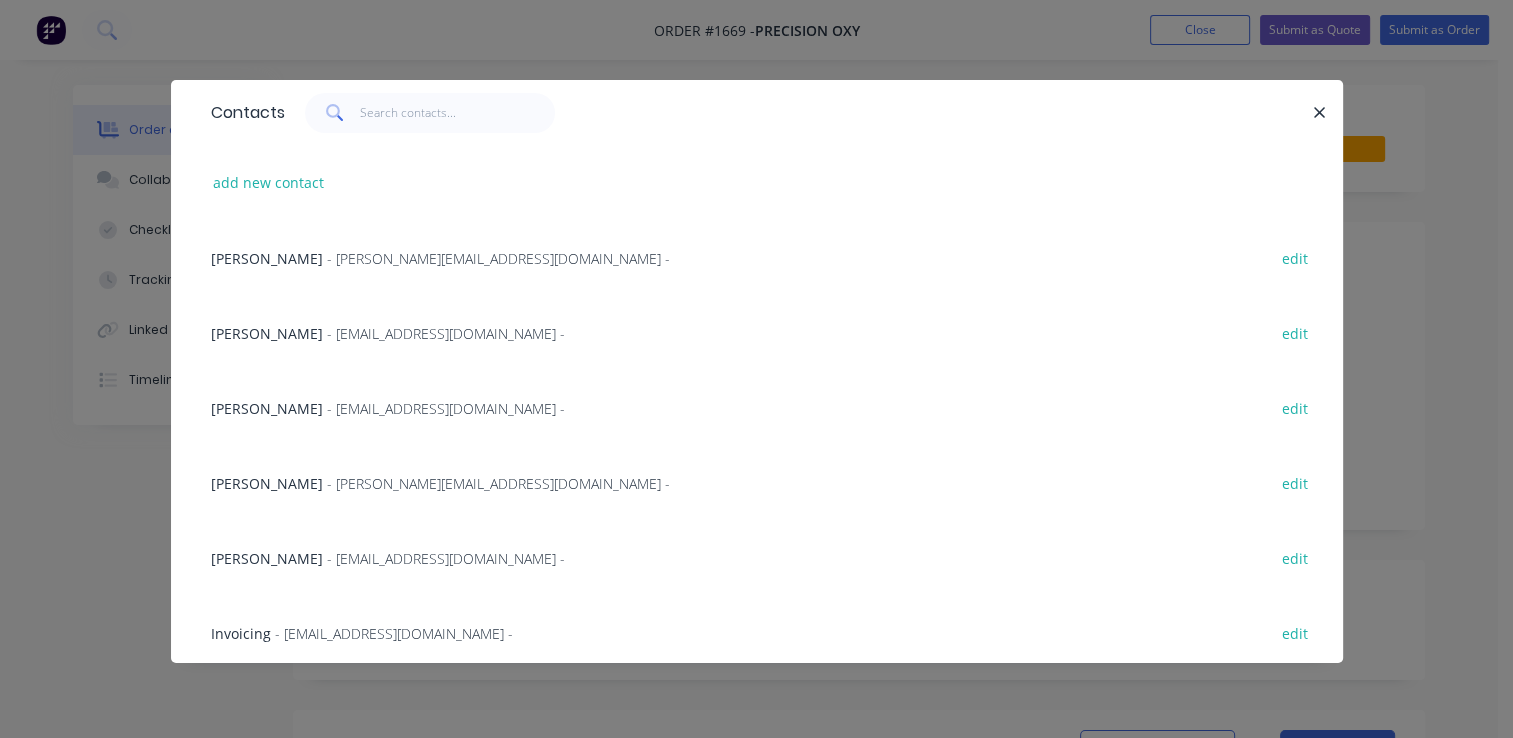click on "- johnm@oxycut.com.au -" at bounding box center (498, 483) 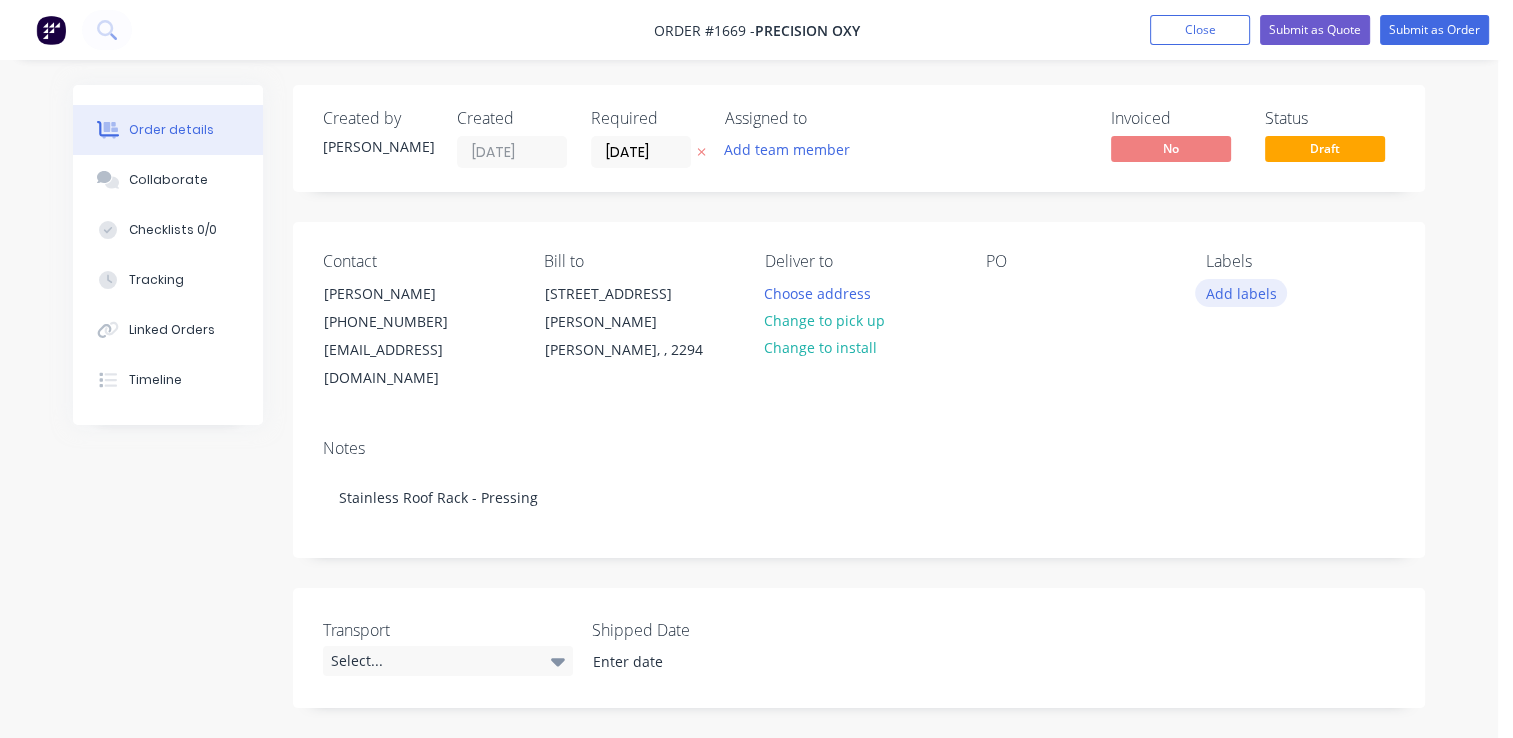 click on "Add labels" at bounding box center (1241, 292) 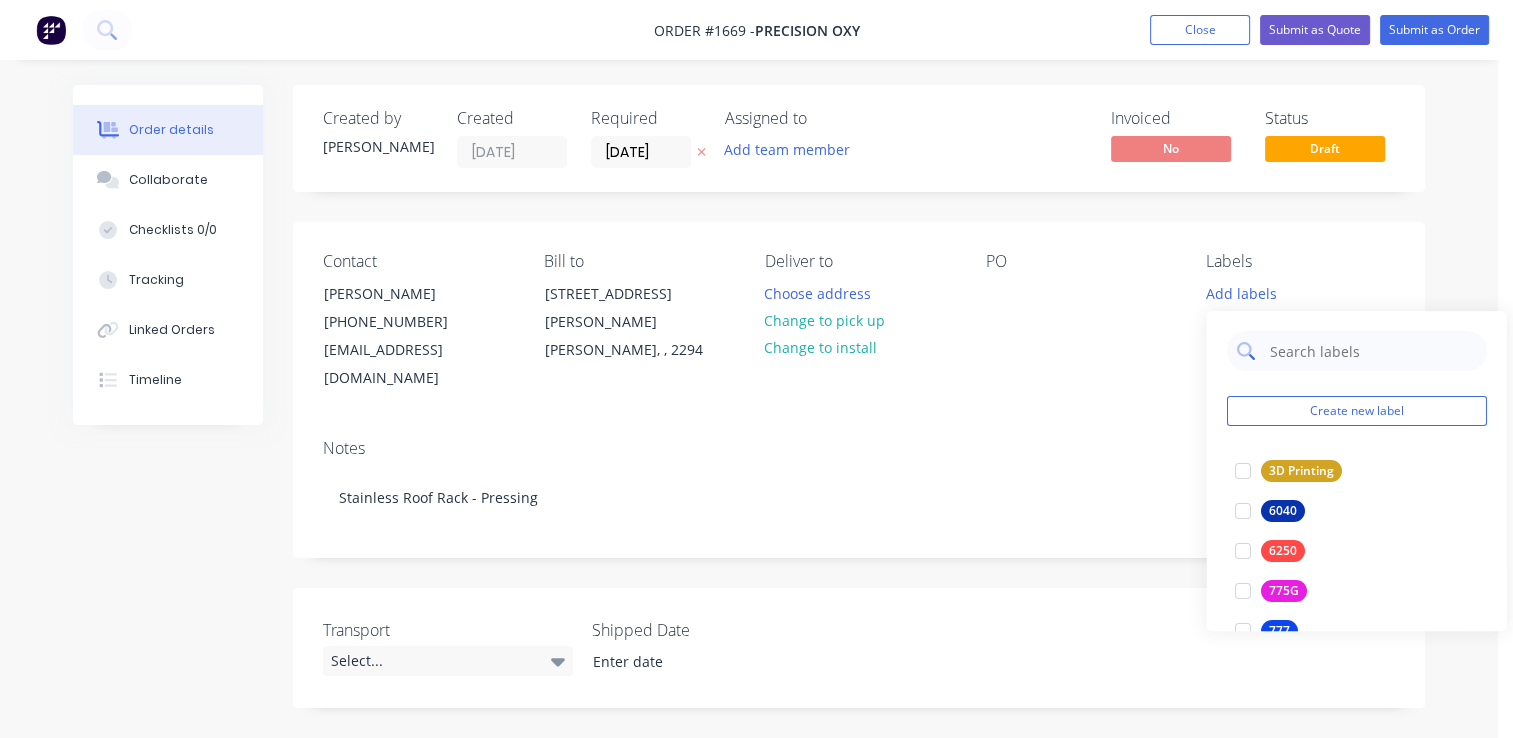 click at bounding box center [1371, 351] 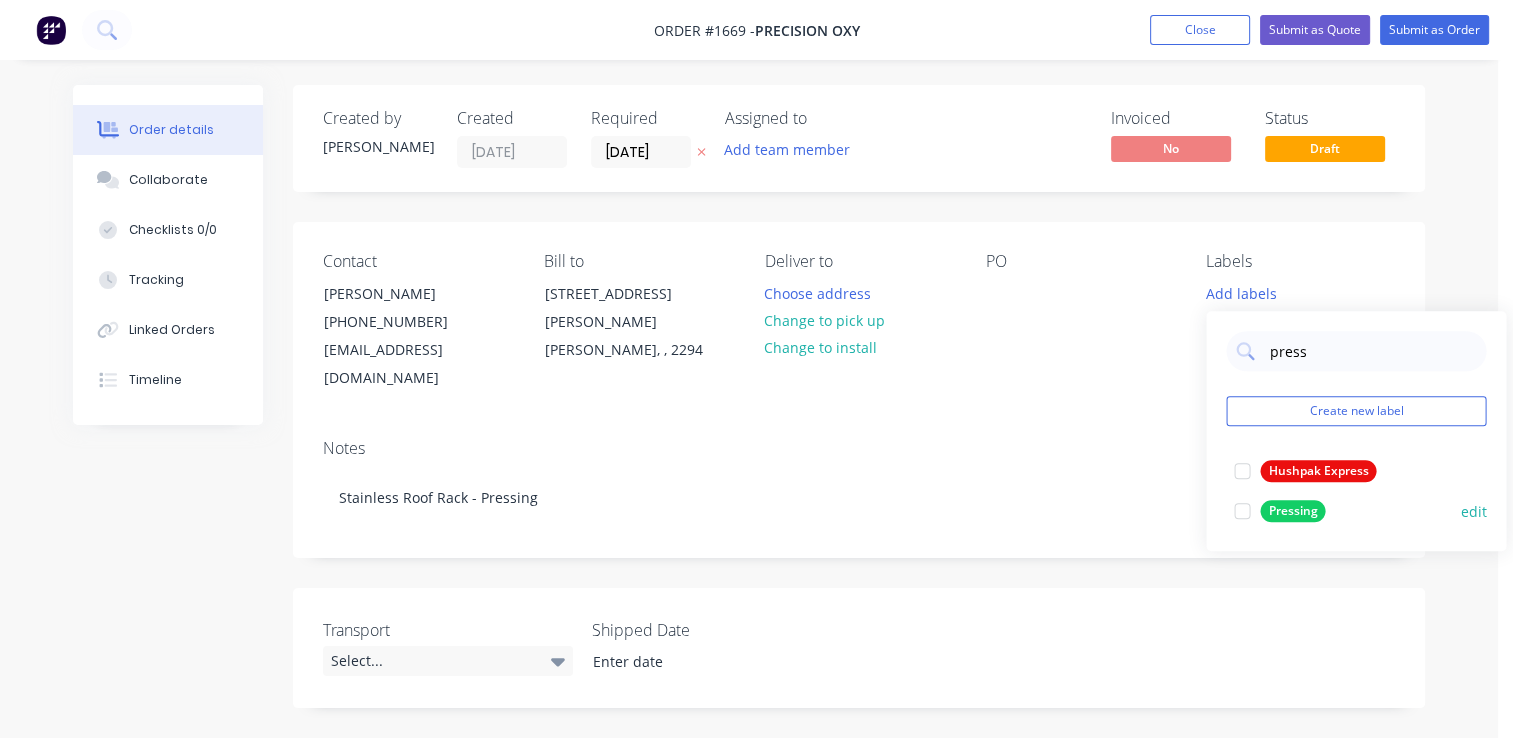 click on "Pressing" at bounding box center (1292, 511) 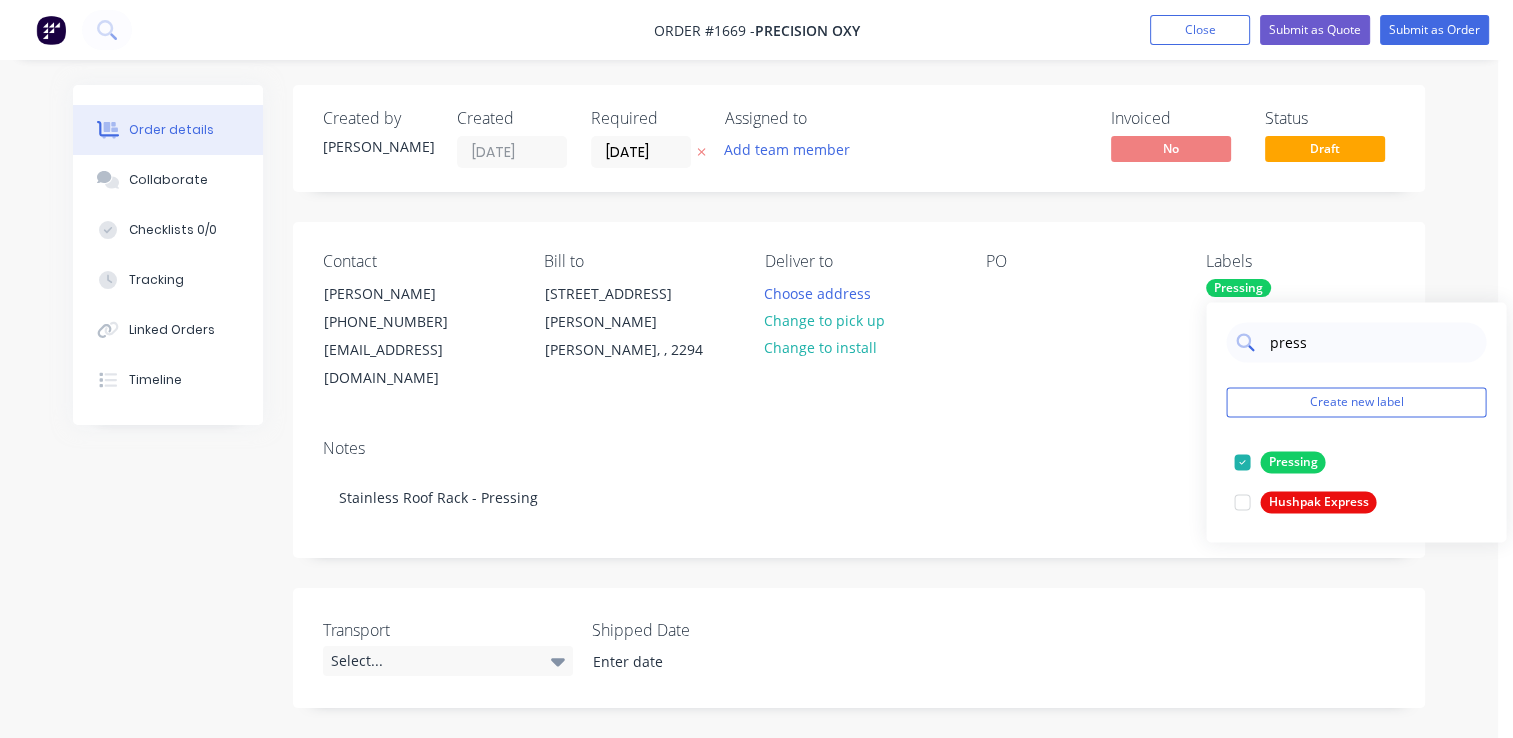 drag, startPoint x: 1311, startPoint y: 344, endPoint x: 1263, endPoint y: 346, distance: 48.04165 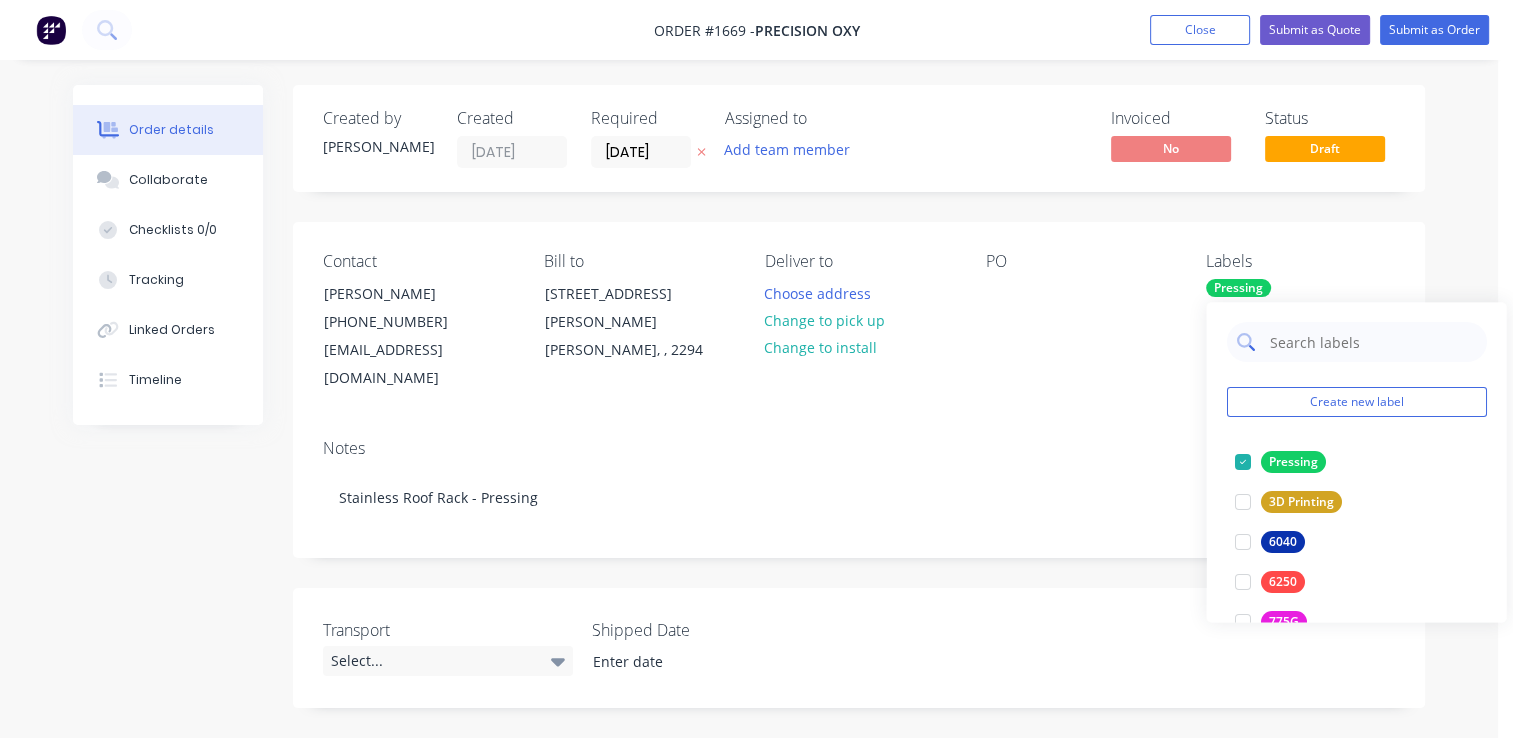 click at bounding box center (1371, 342) 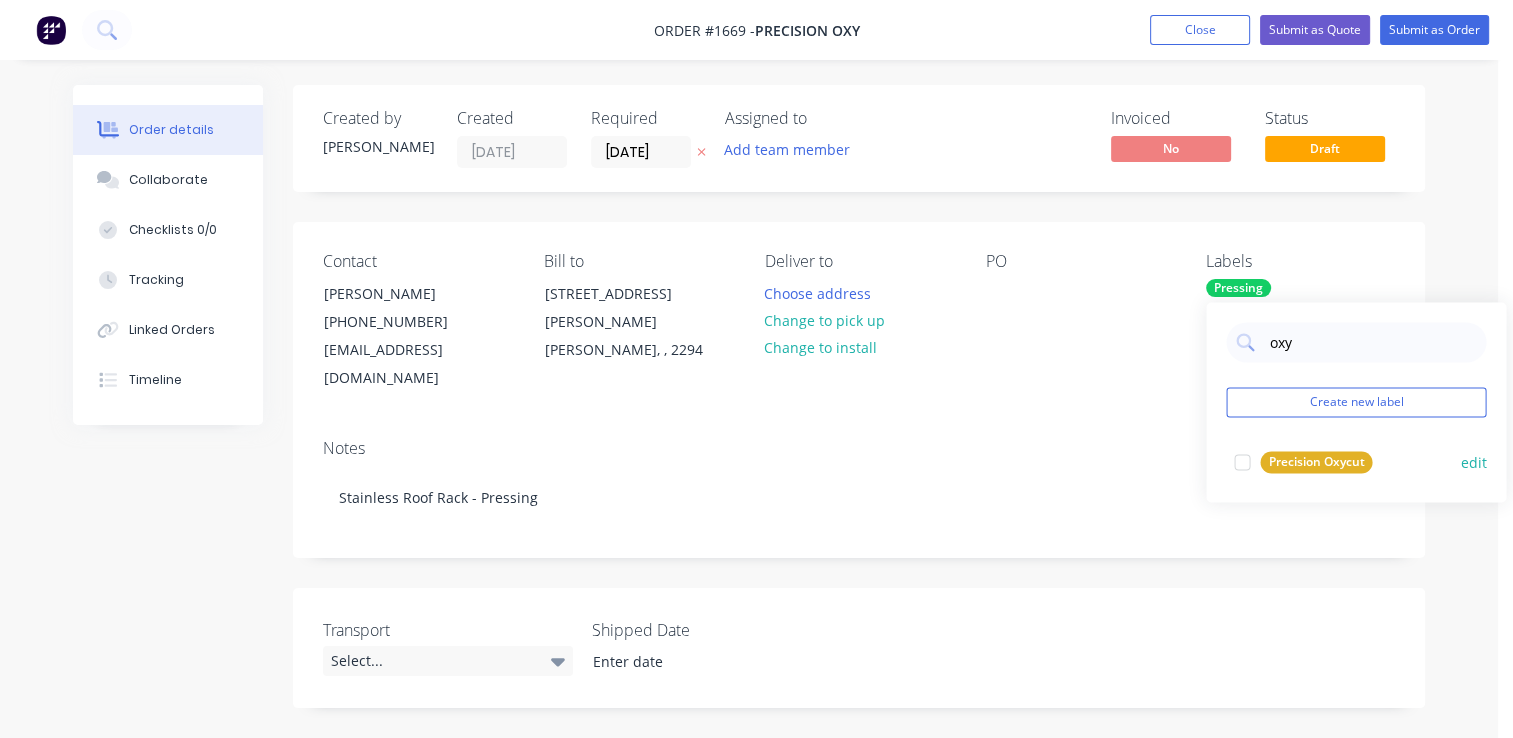 click on "Precision Oxycut" at bounding box center (1316, 462) 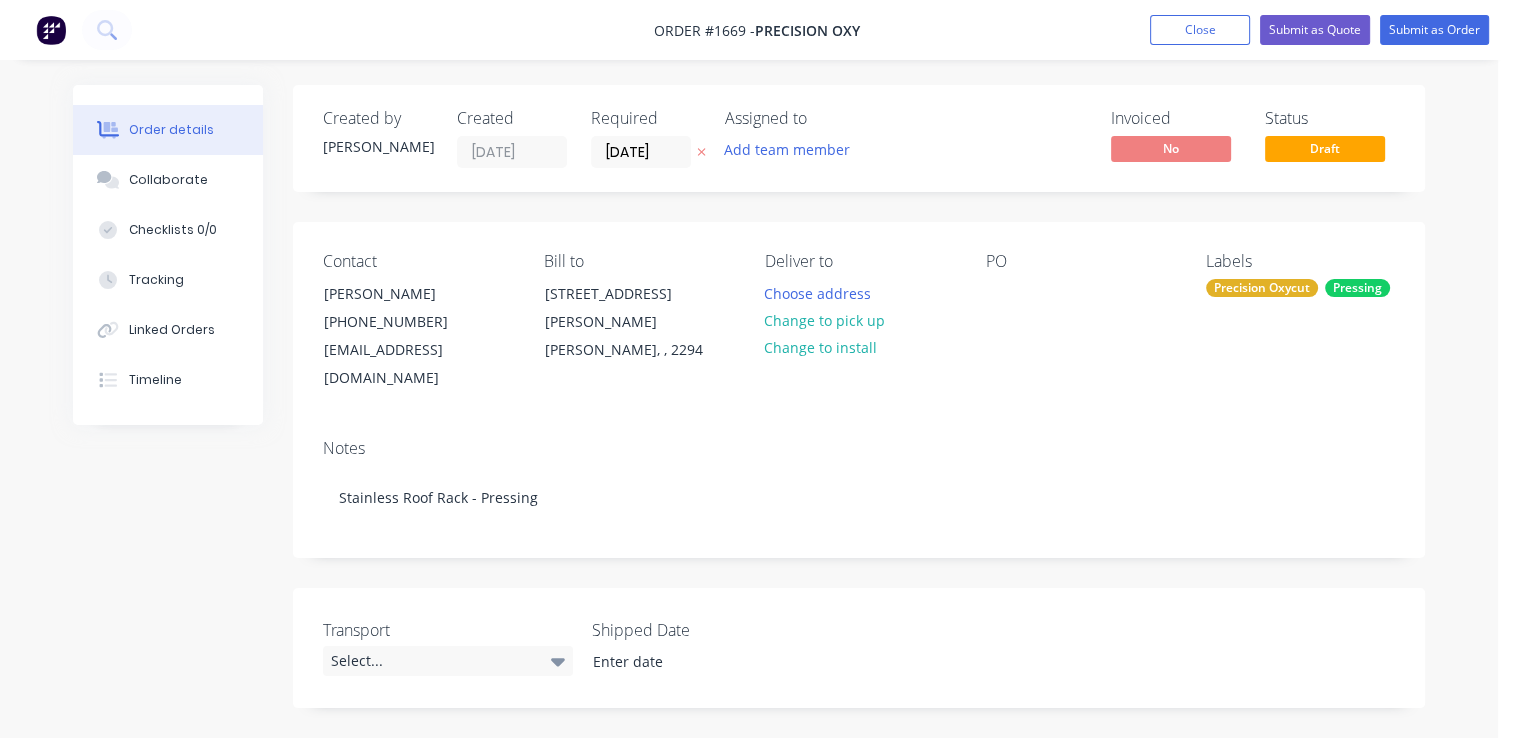click on "Notes Stainless Roof Rack - Pressing" at bounding box center [859, 490] 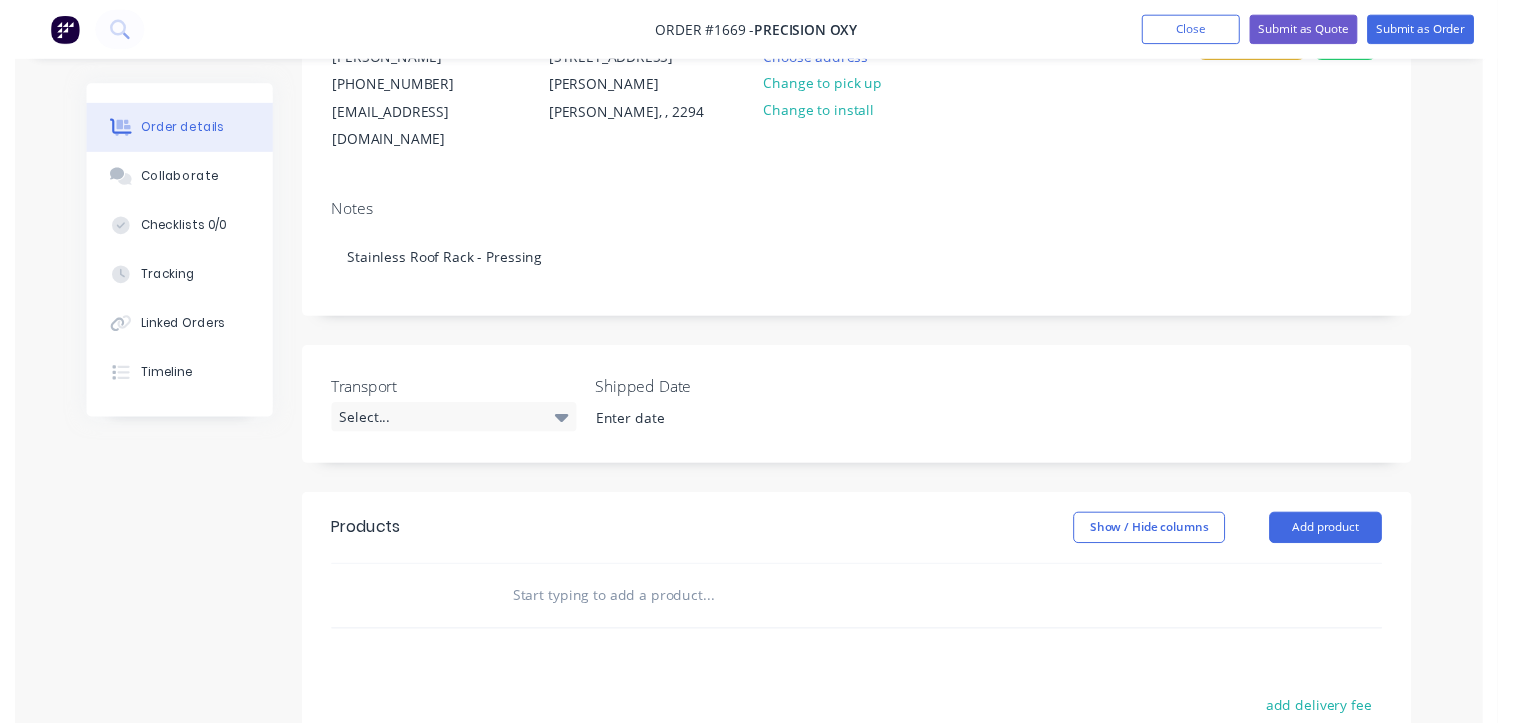 scroll, scrollTop: 300, scrollLeft: 0, axis: vertical 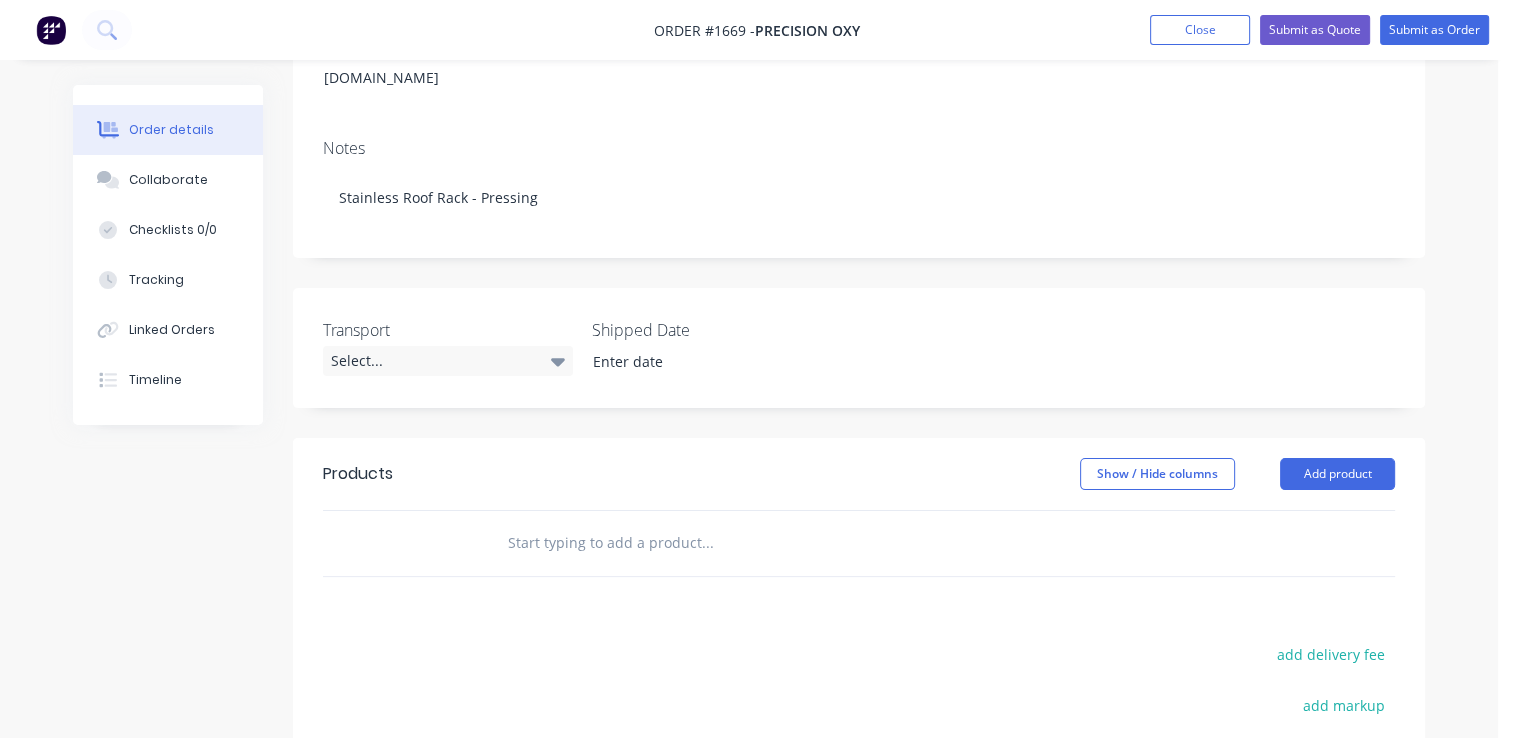 click at bounding box center [707, 543] 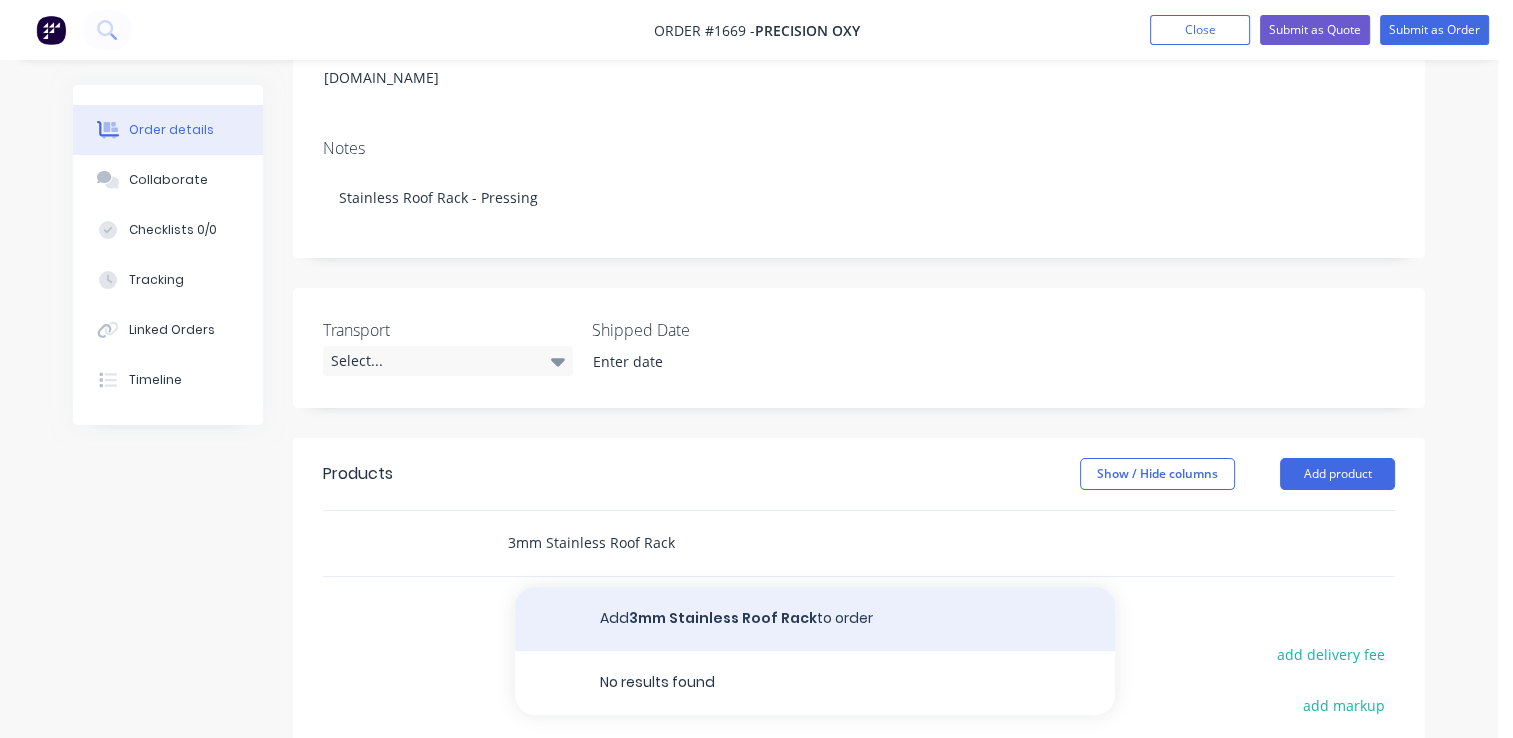 type on "3mm Stainless Roof Rack" 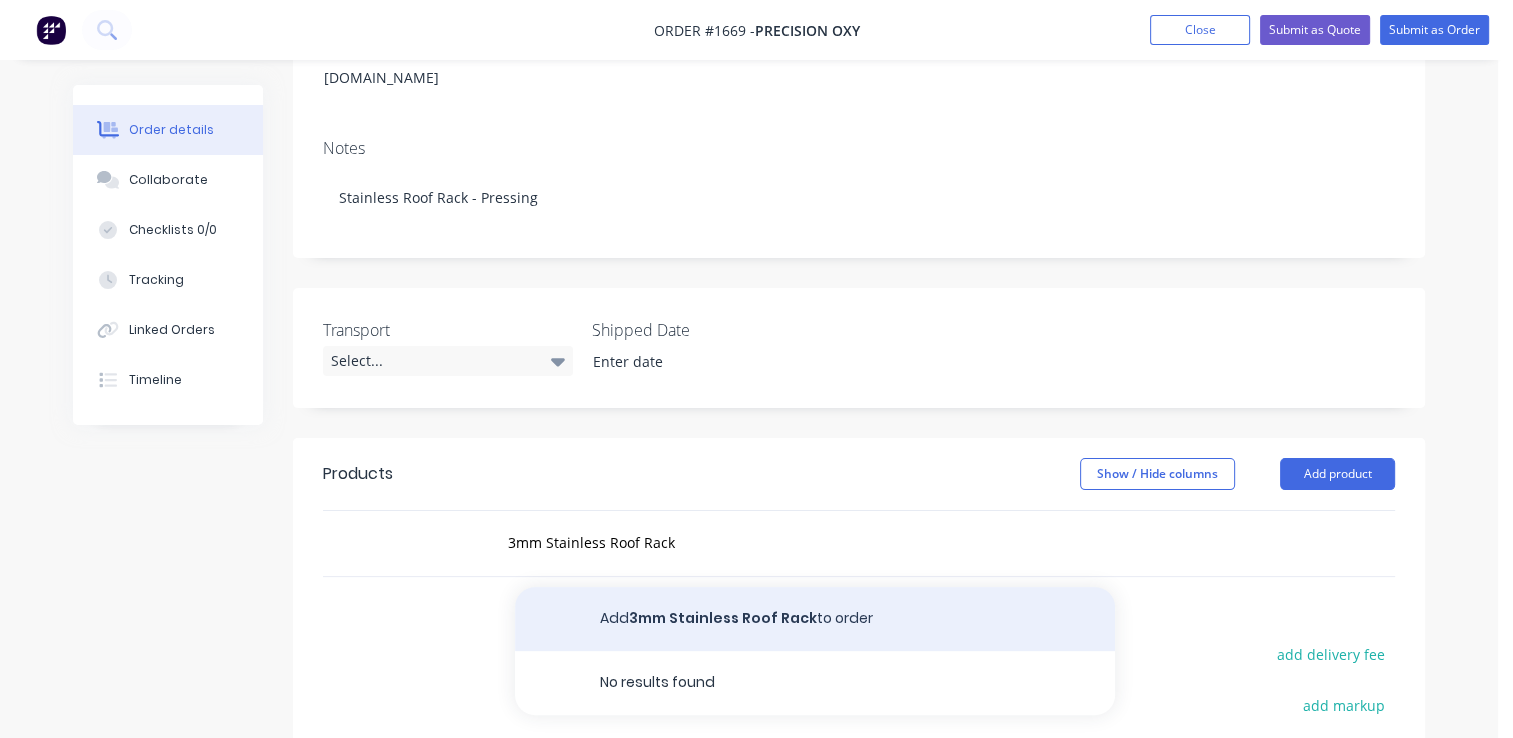 click on "Add  3mm Stainless Roof Rack  to order" at bounding box center [815, 619] 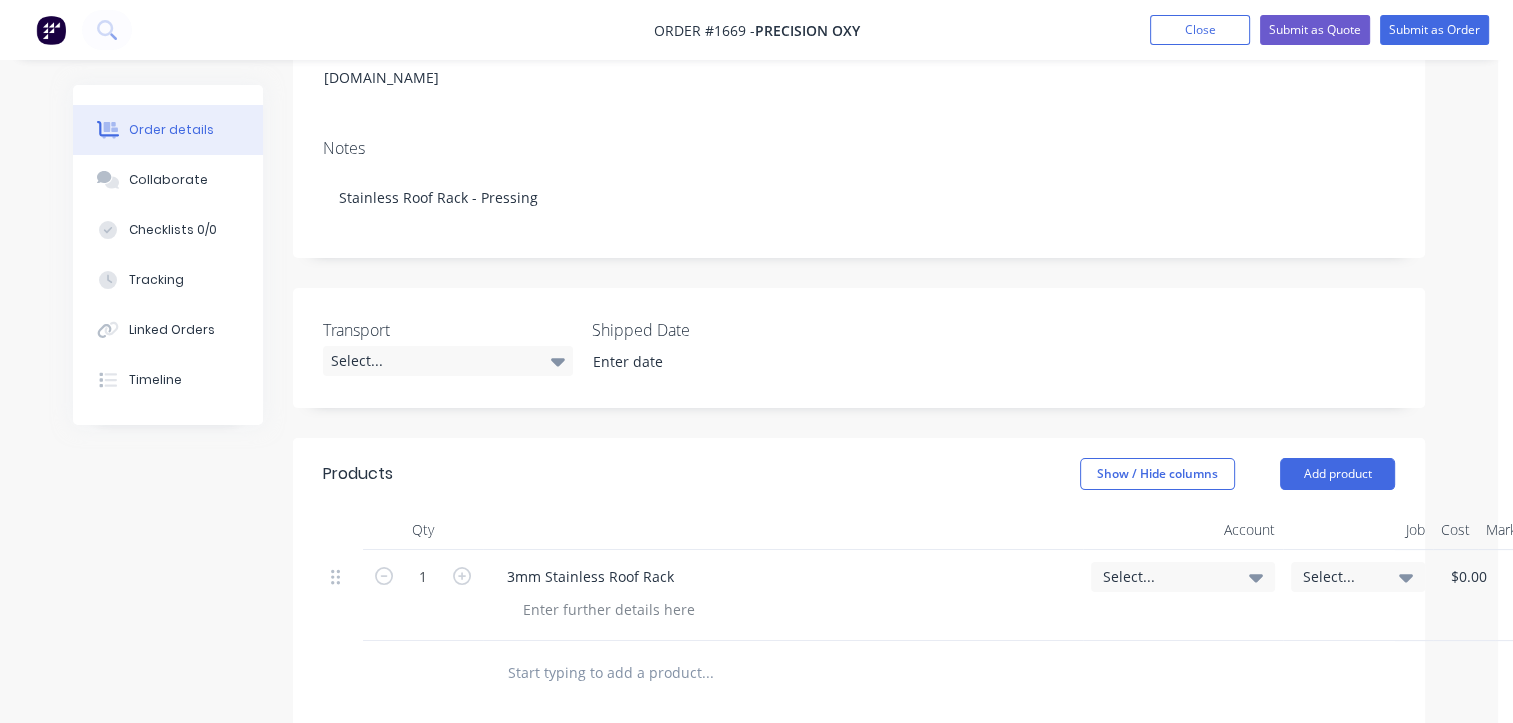 click on "3mm Stainless Roof Rack" at bounding box center [783, 595] 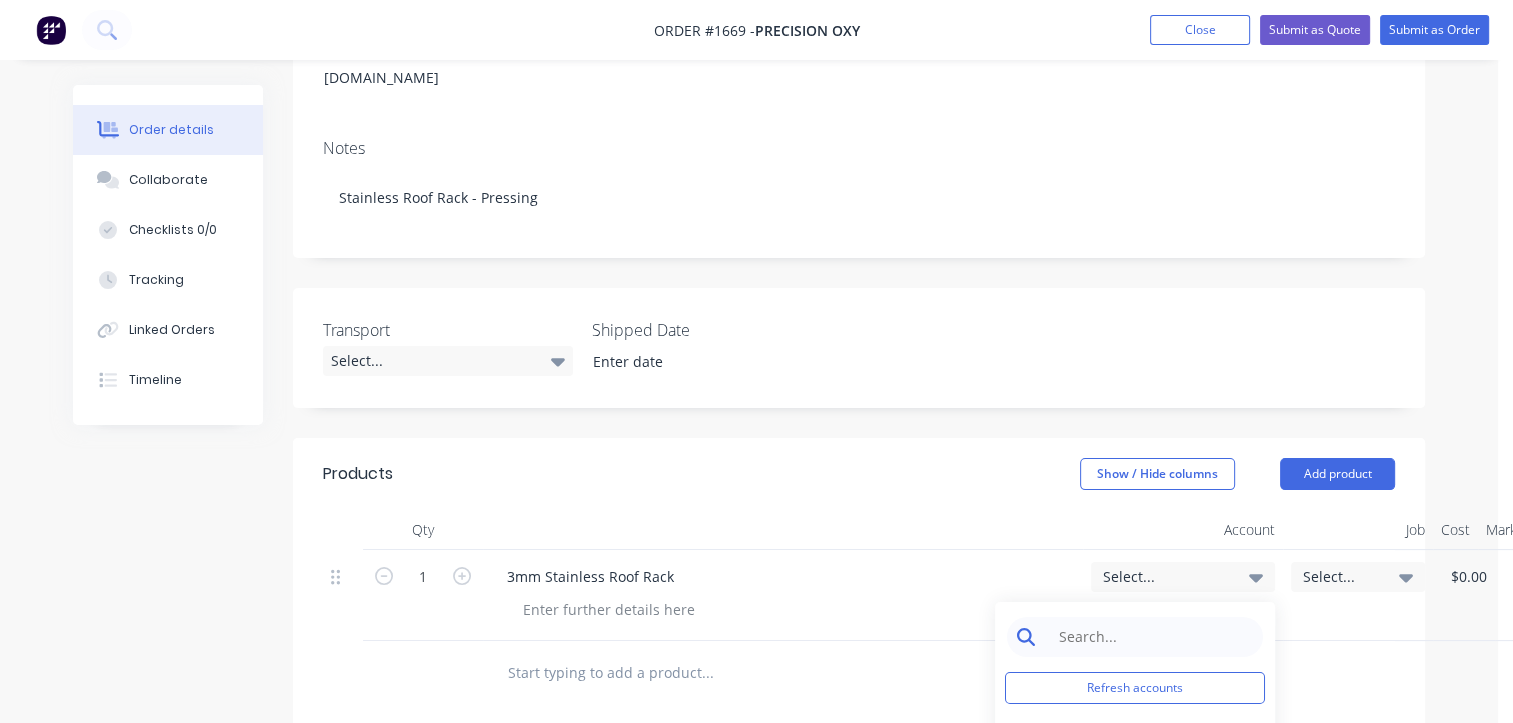 click at bounding box center (1150, 637) 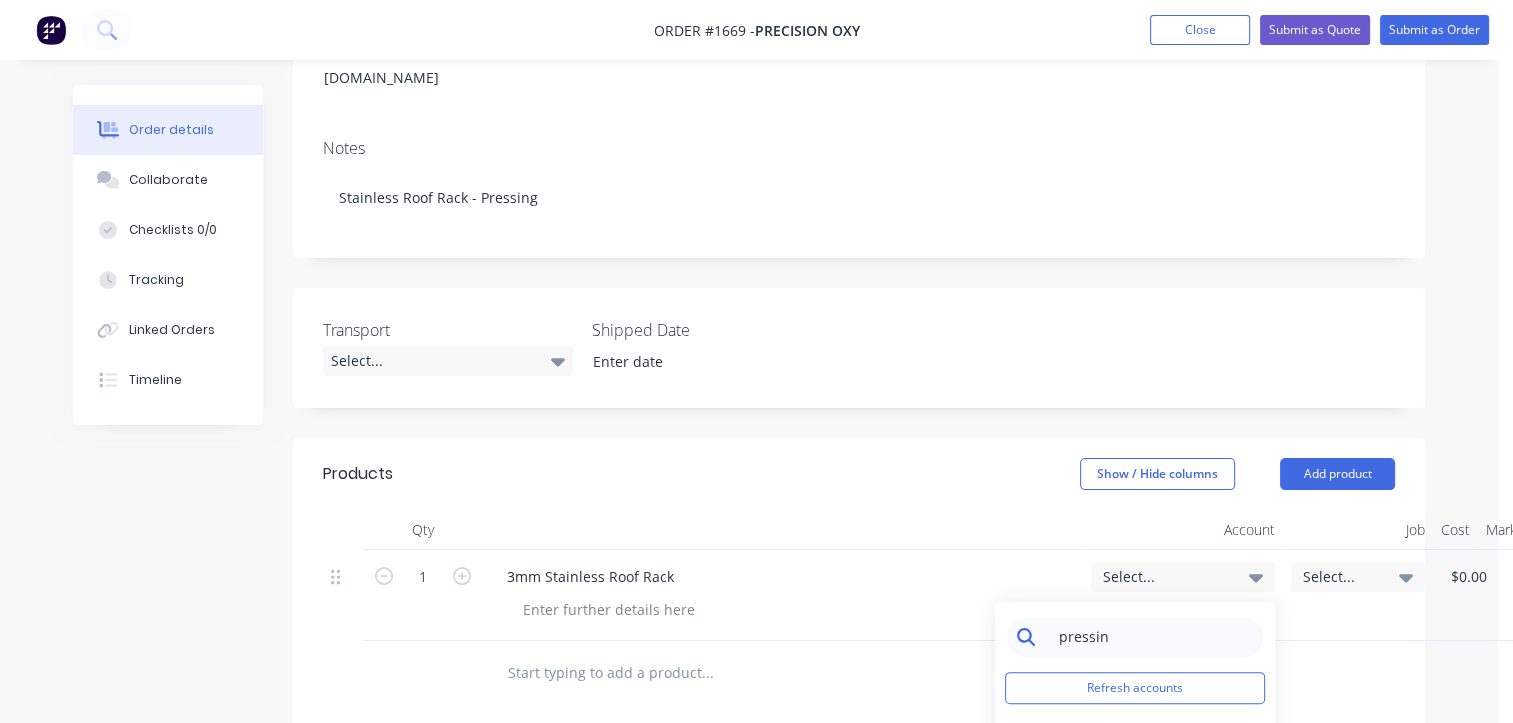 type on "pressing" 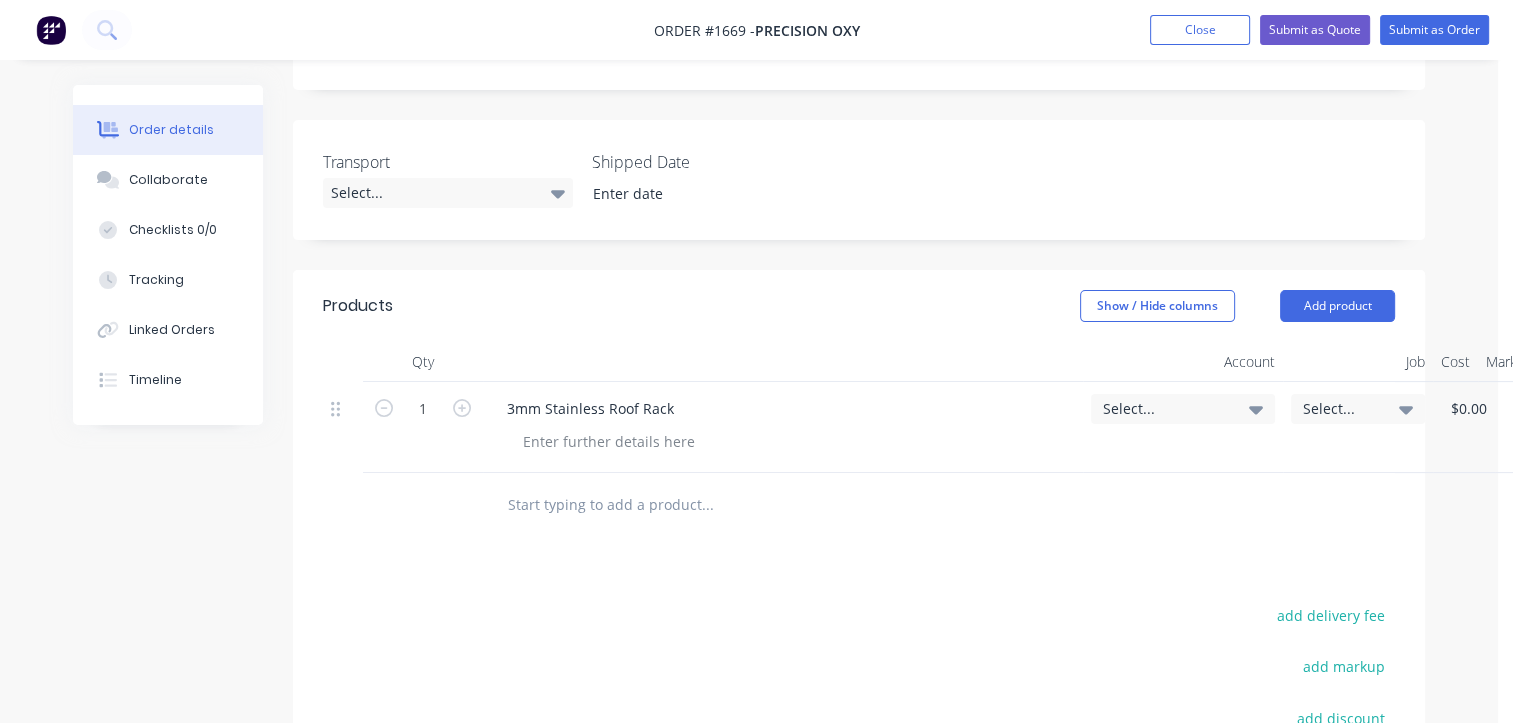 scroll, scrollTop: 475, scrollLeft: 0, axis: vertical 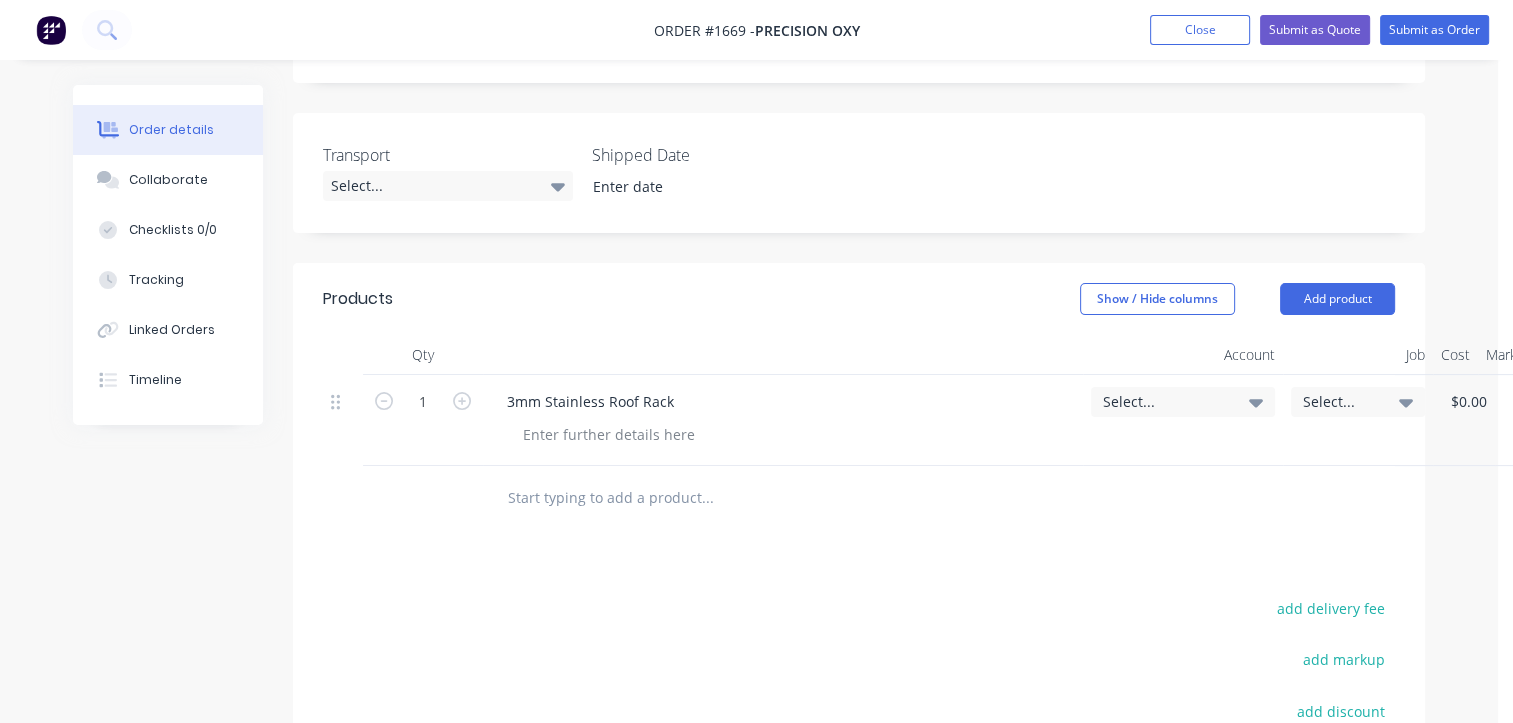 click on "Select..." at bounding box center (1166, 401) 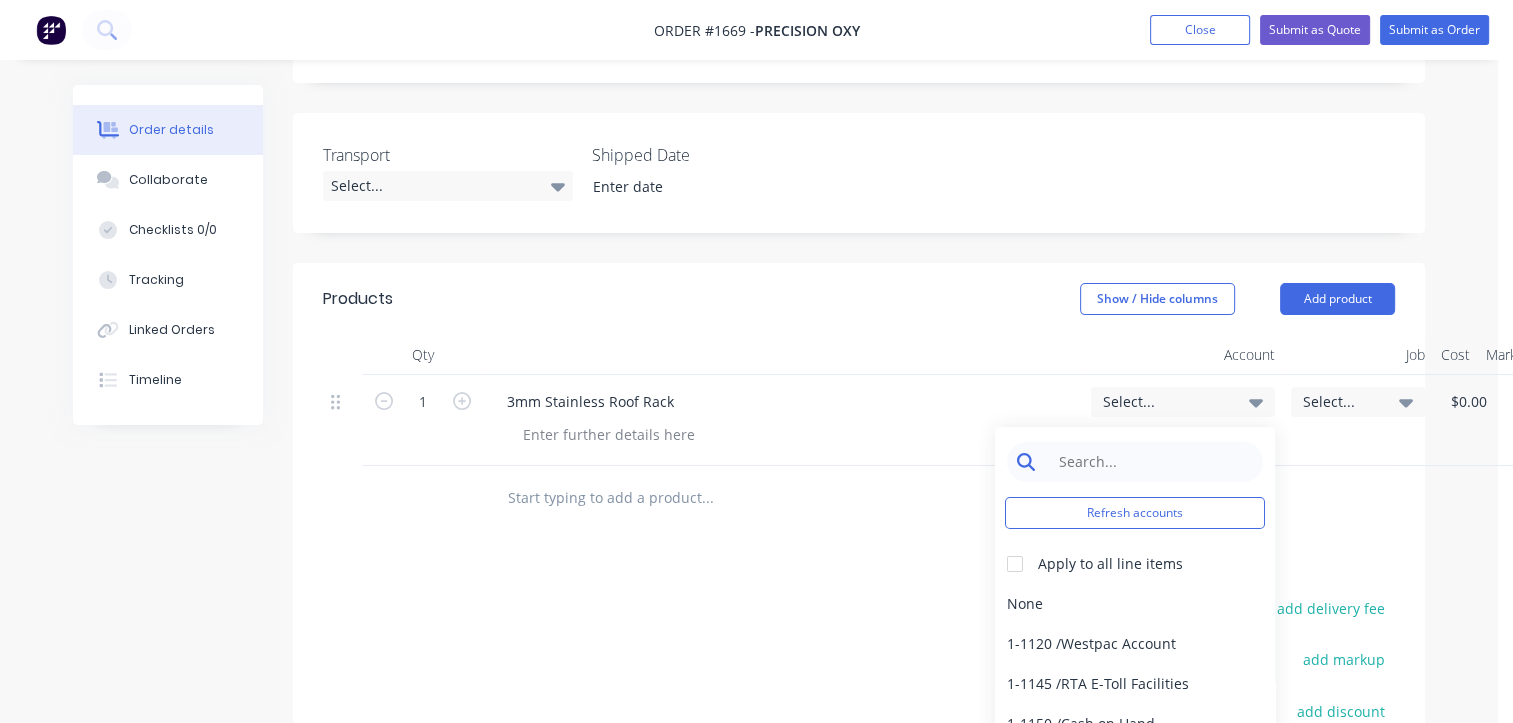 click at bounding box center [1150, 462] 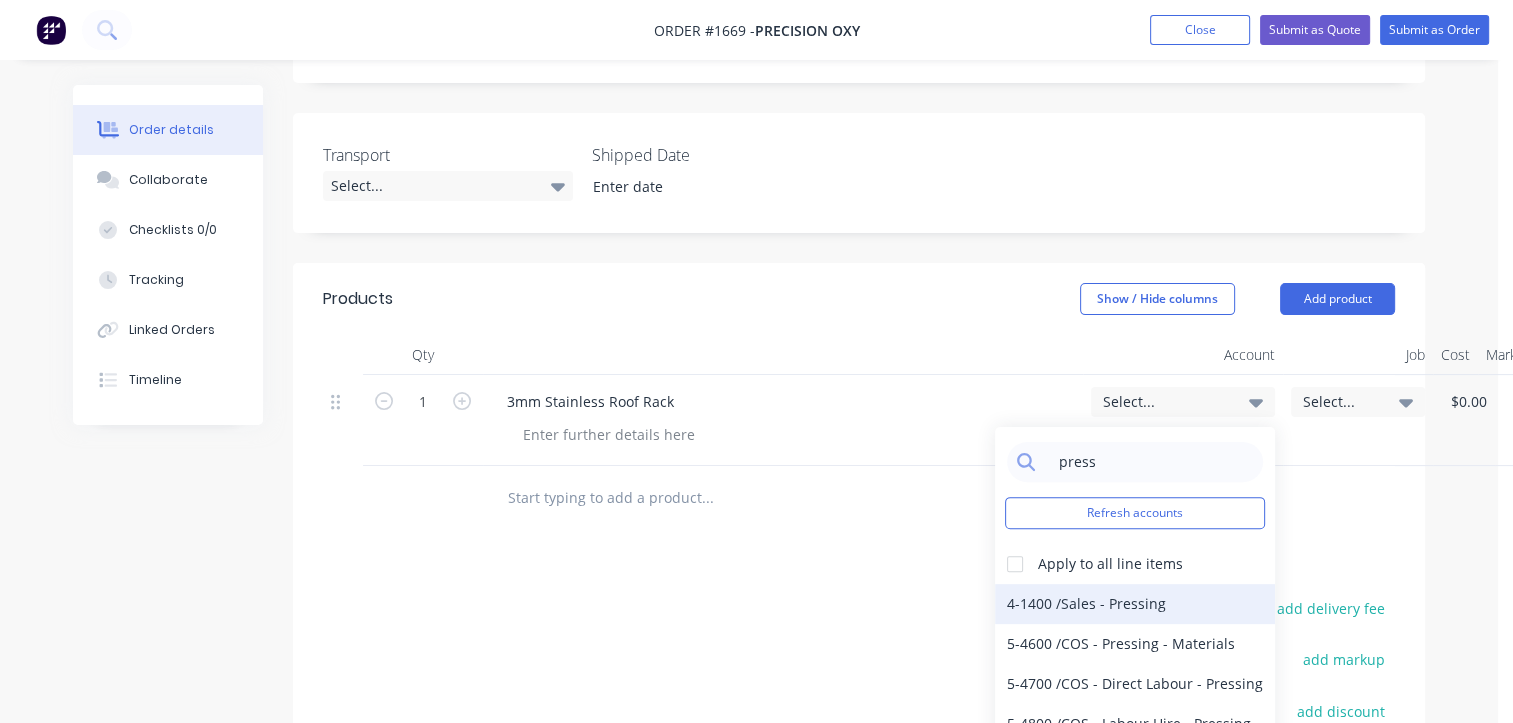 type on "press" 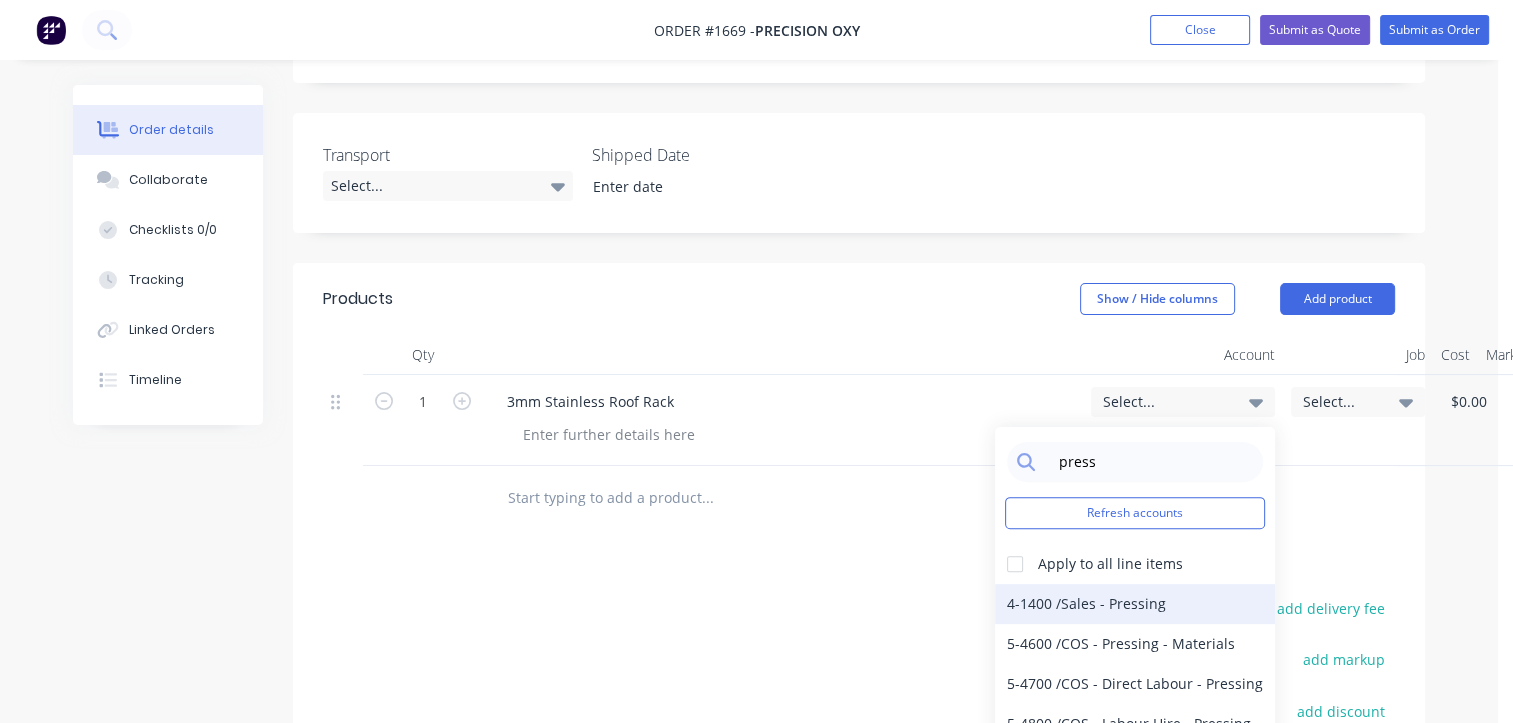 click on "4-1400 /  Sales - Pressing" at bounding box center (1135, 604) 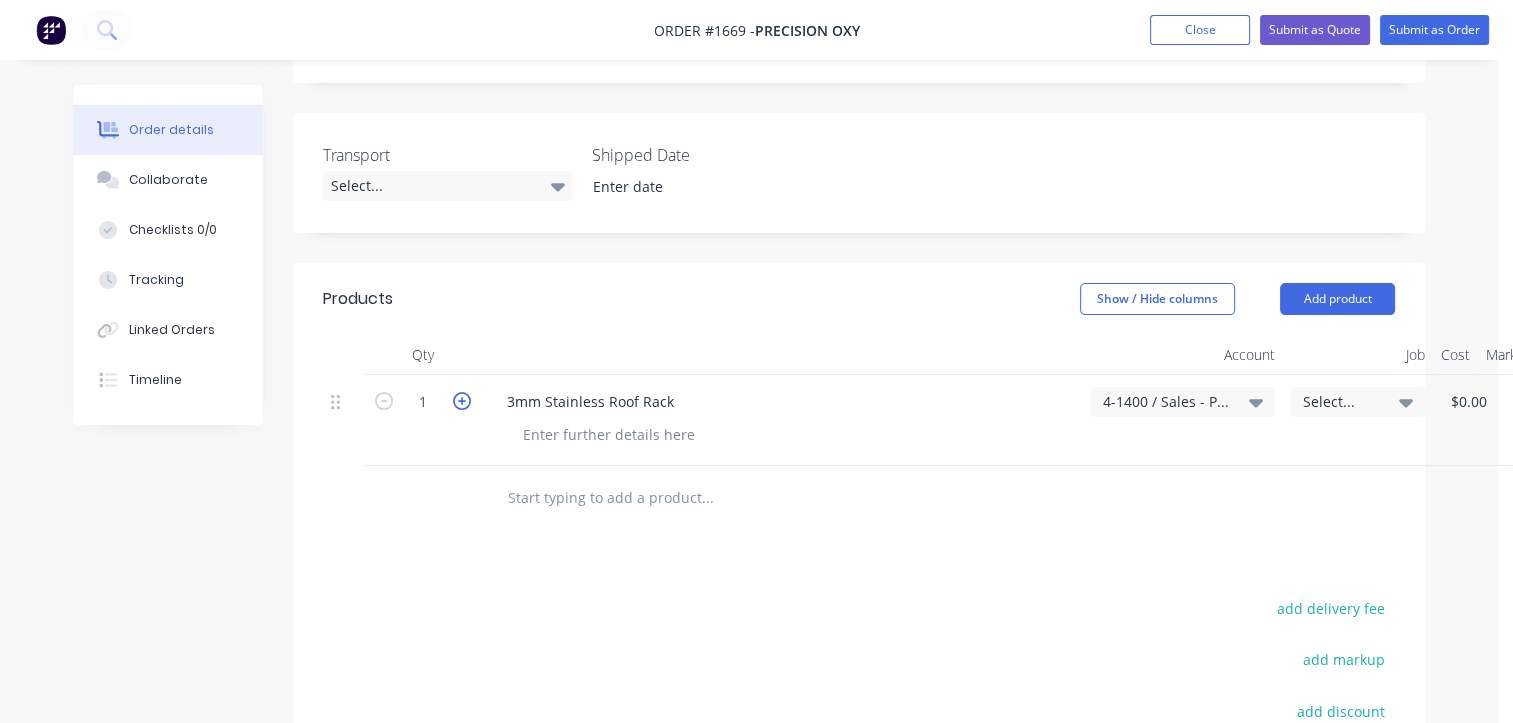 click 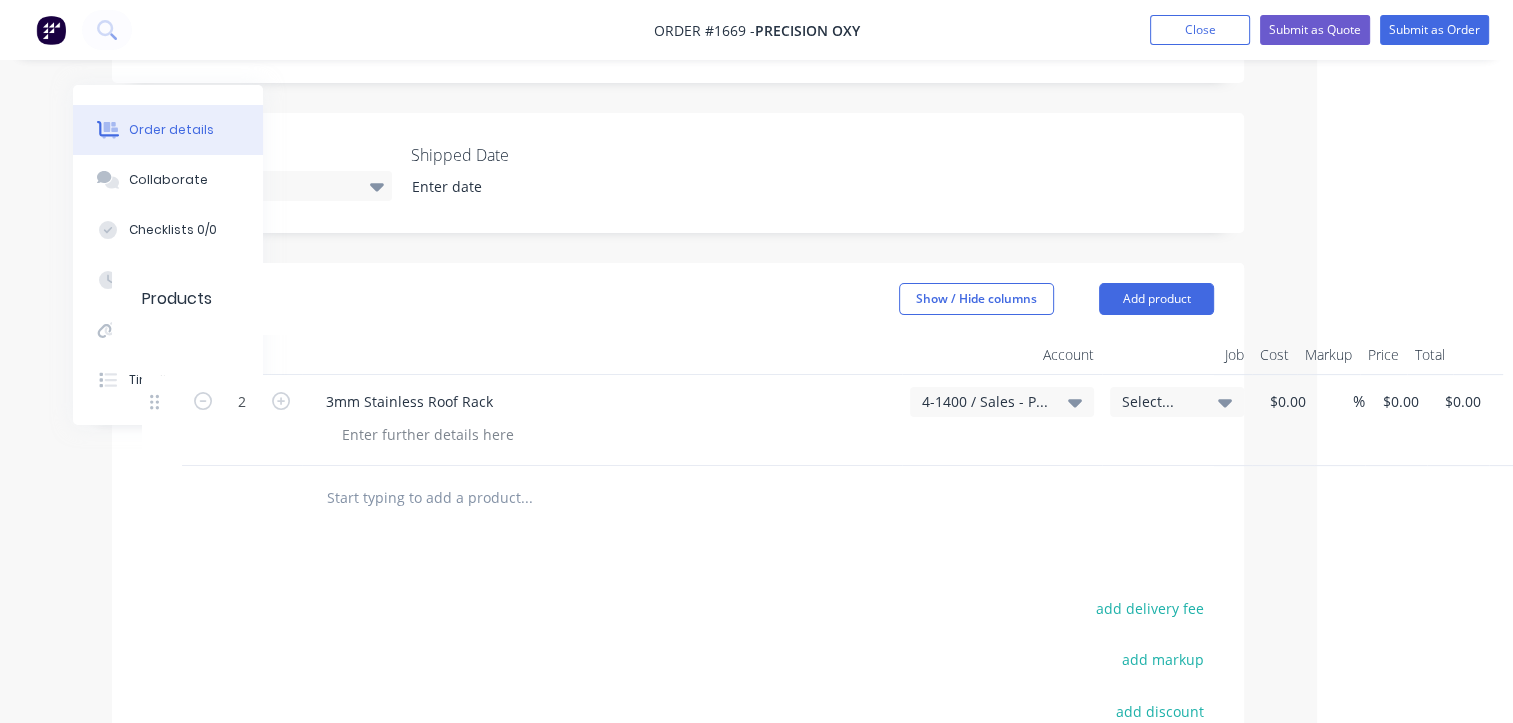 scroll, scrollTop: 475, scrollLeft: 207, axis: both 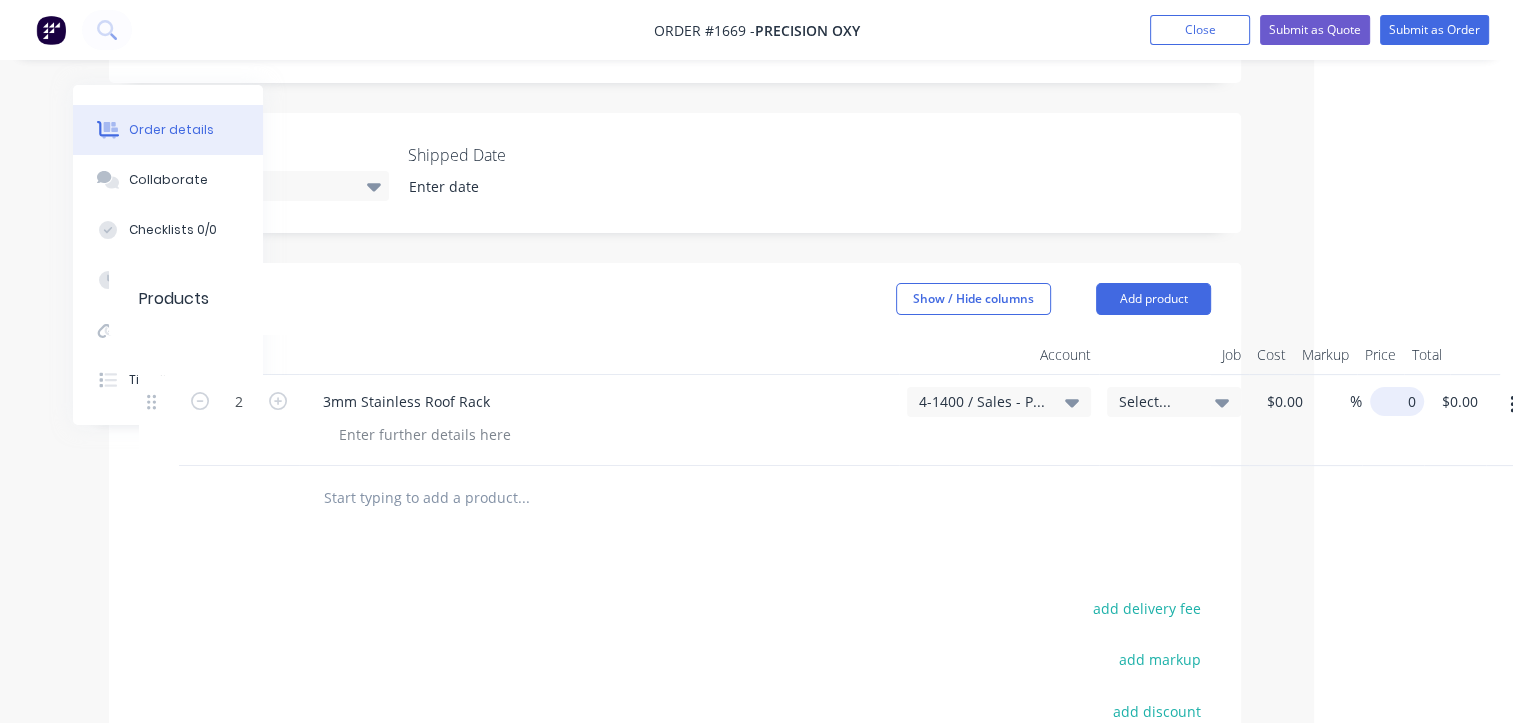 click on "0" at bounding box center [1401, 401] 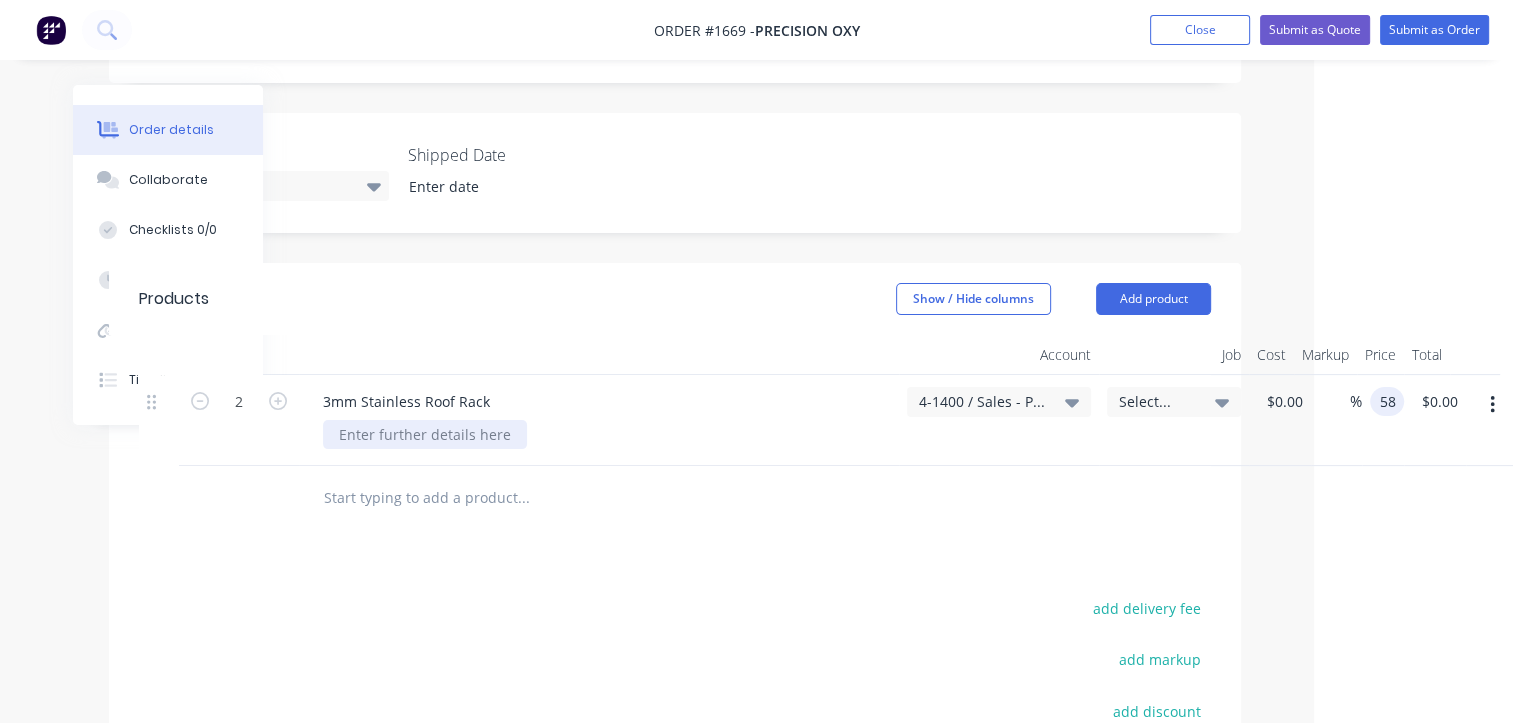 type on "$58.00" 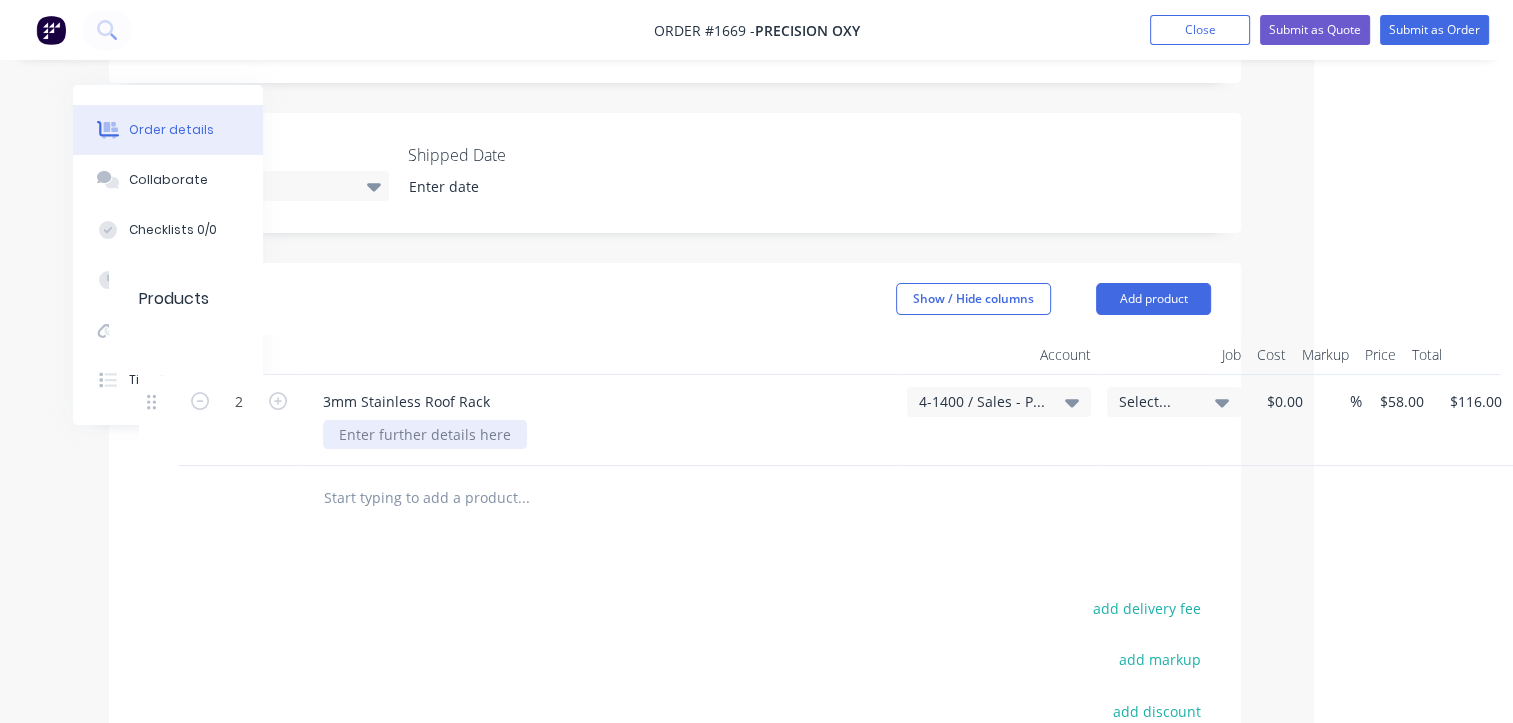 click at bounding box center [425, 434] 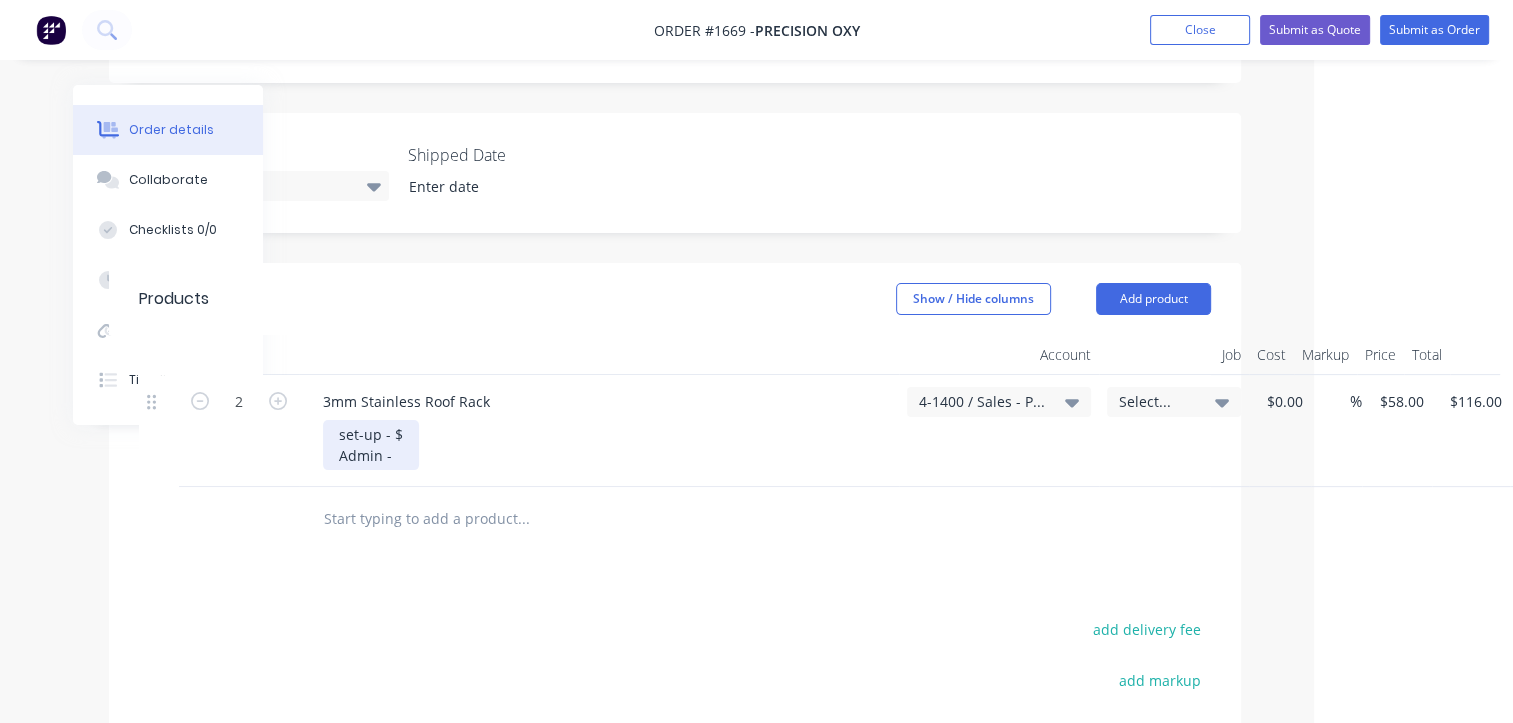 click on "set-up - $
Admin -" at bounding box center [371, 445] 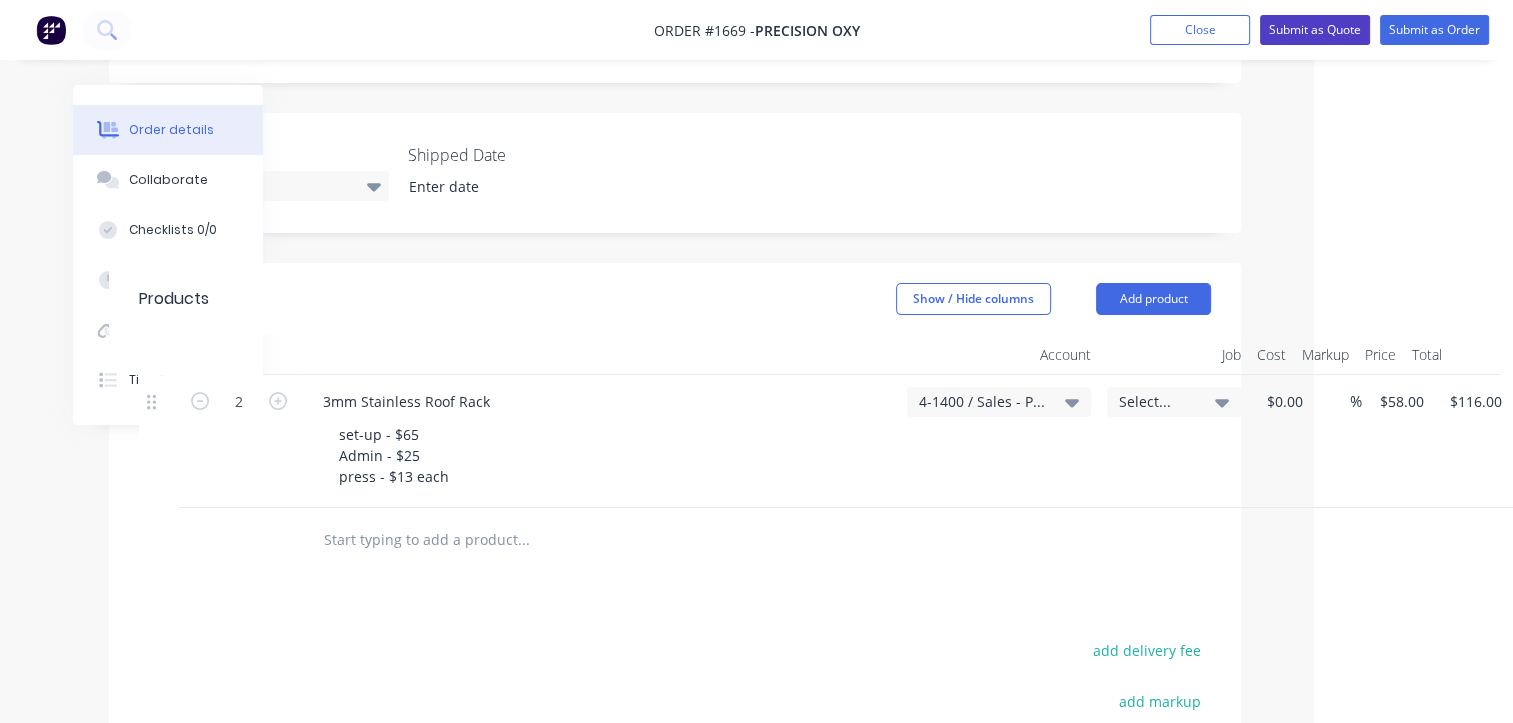 click on "Submit as Quote" at bounding box center (1315, 30) 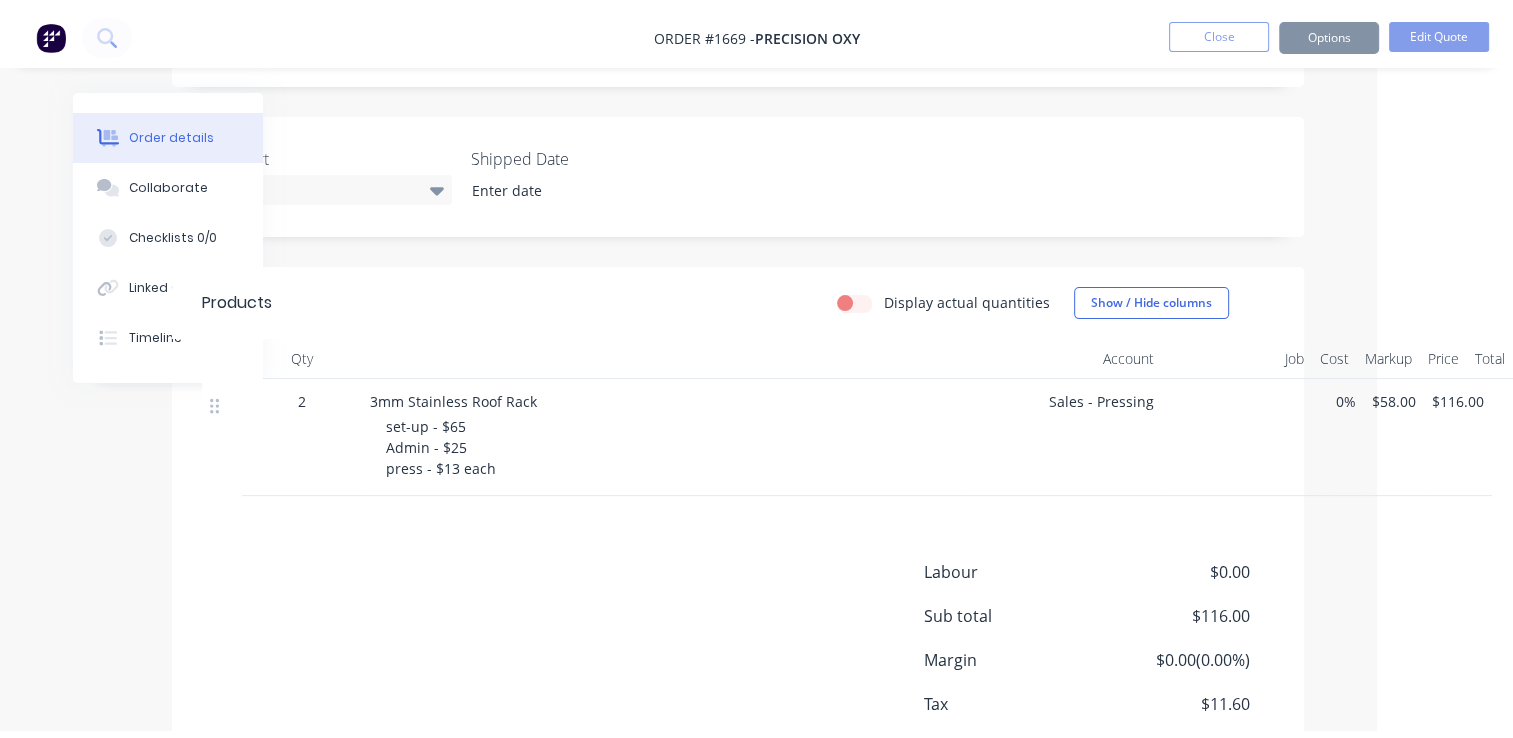 scroll, scrollTop: 0, scrollLeft: 0, axis: both 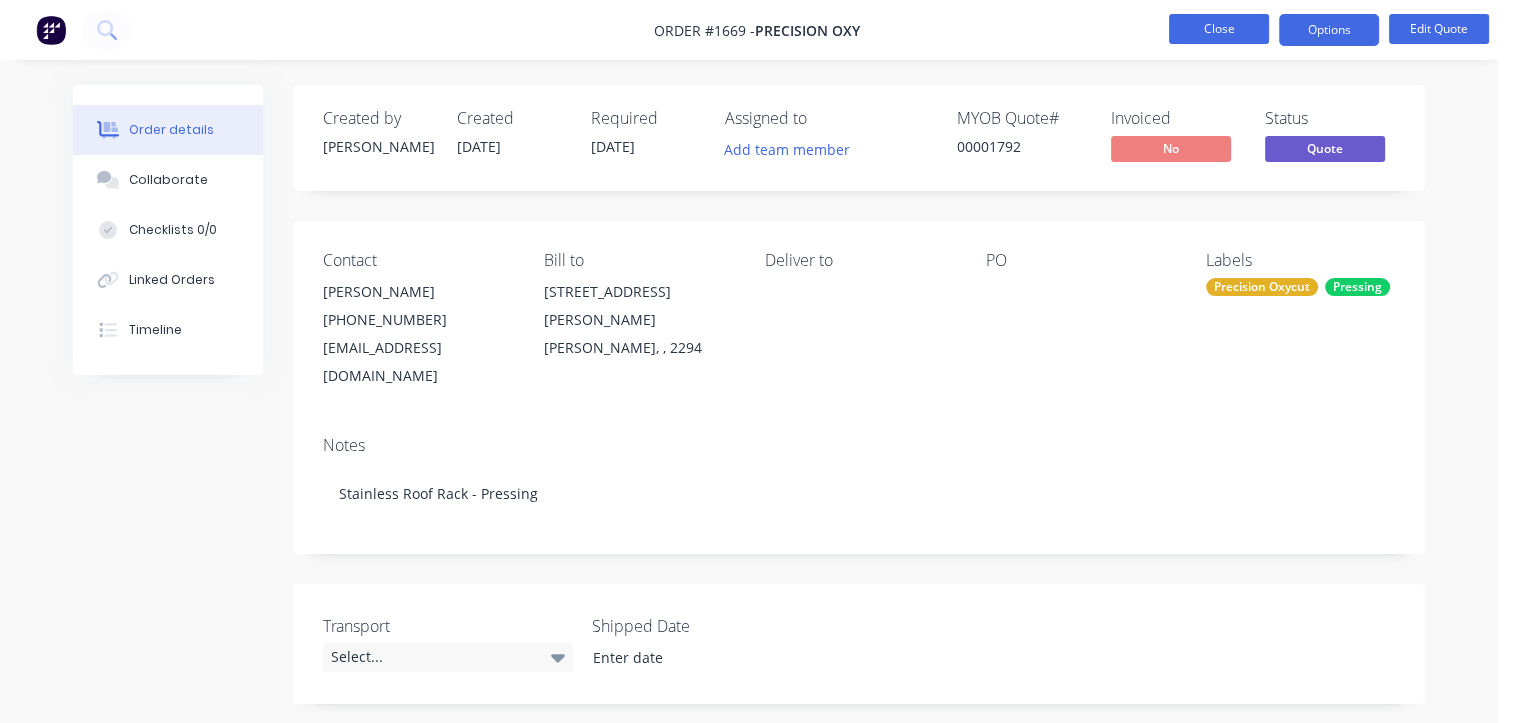 click on "Close" at bounding box center [1219, 29] 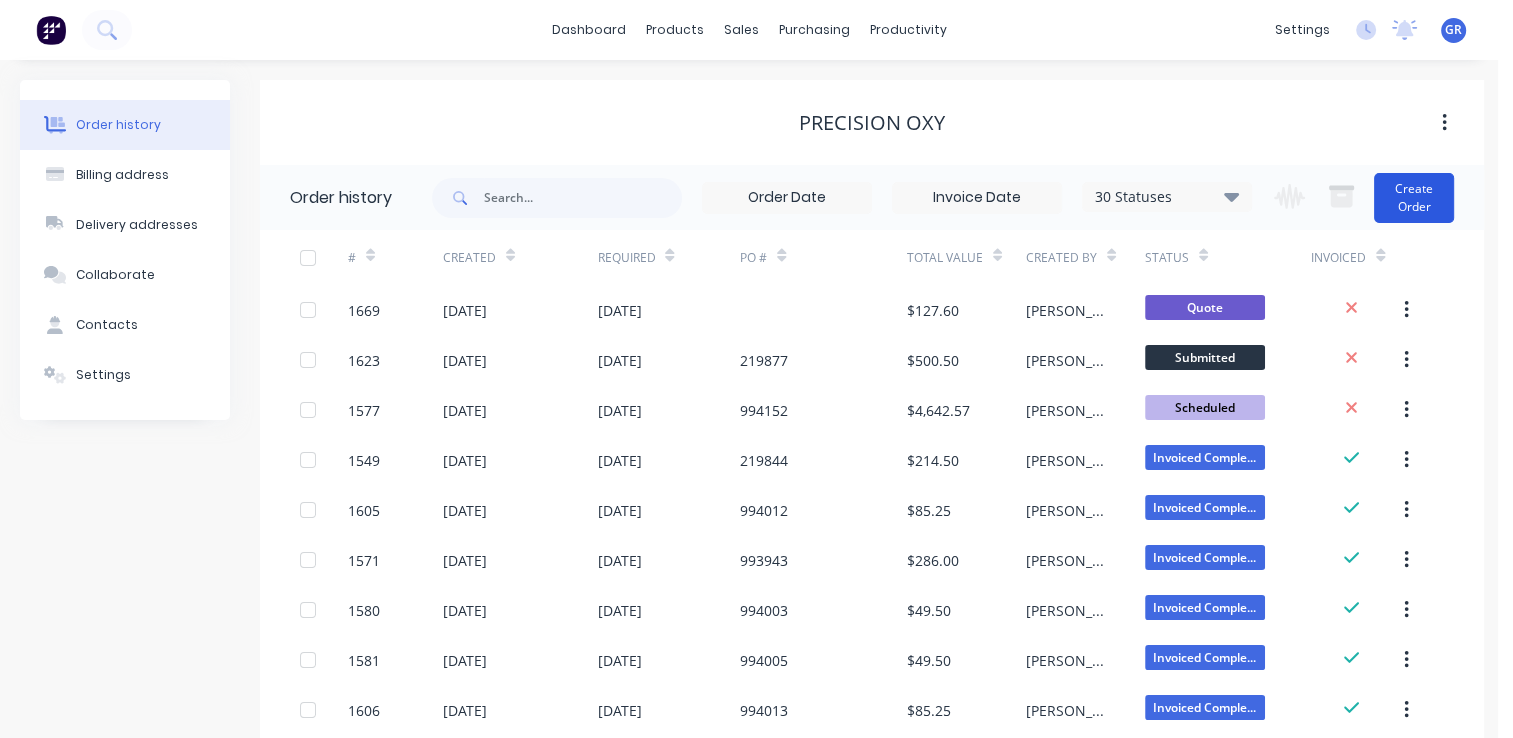click on "Create Order" at bounding box center [1414, 198] 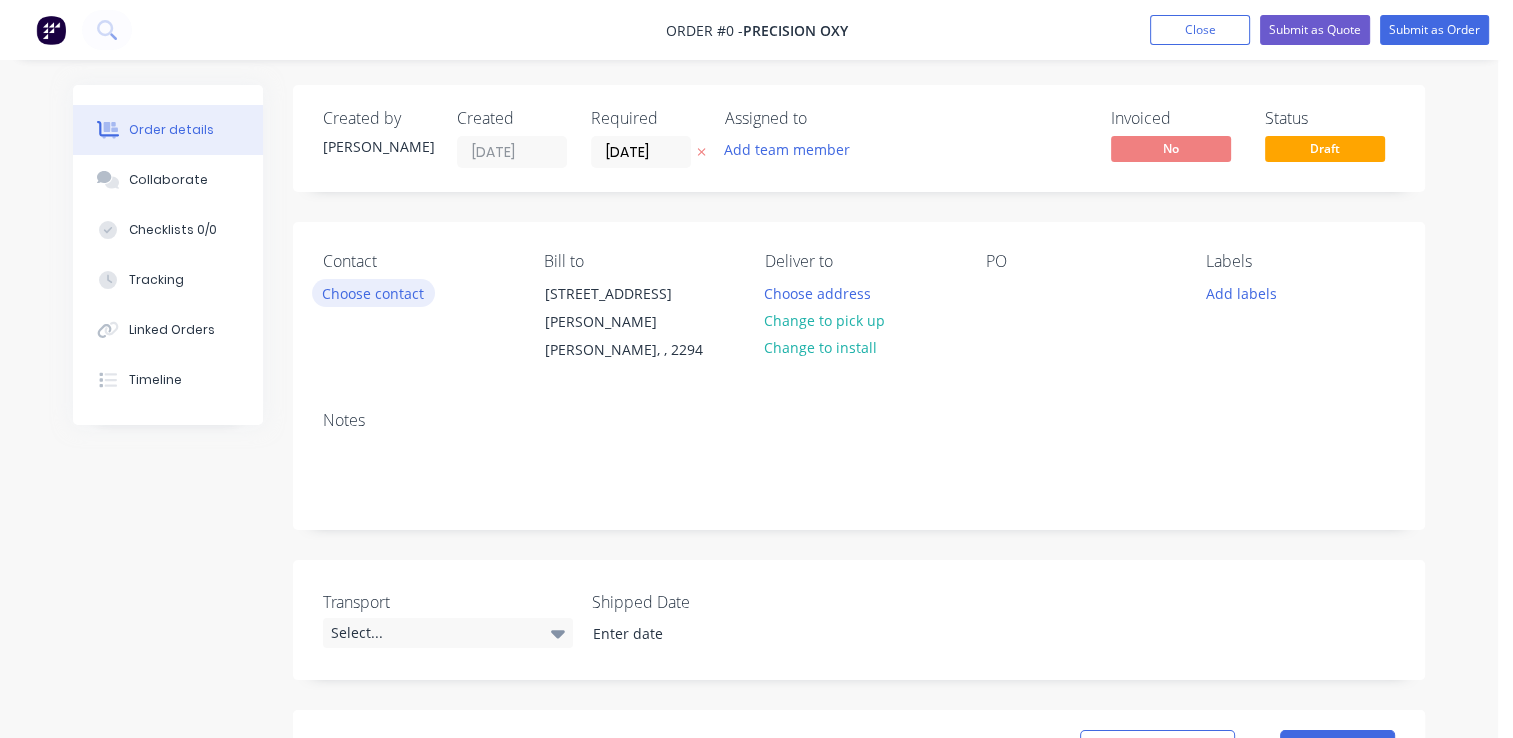 click on "Choose contact" at bounding box center (373, 292) 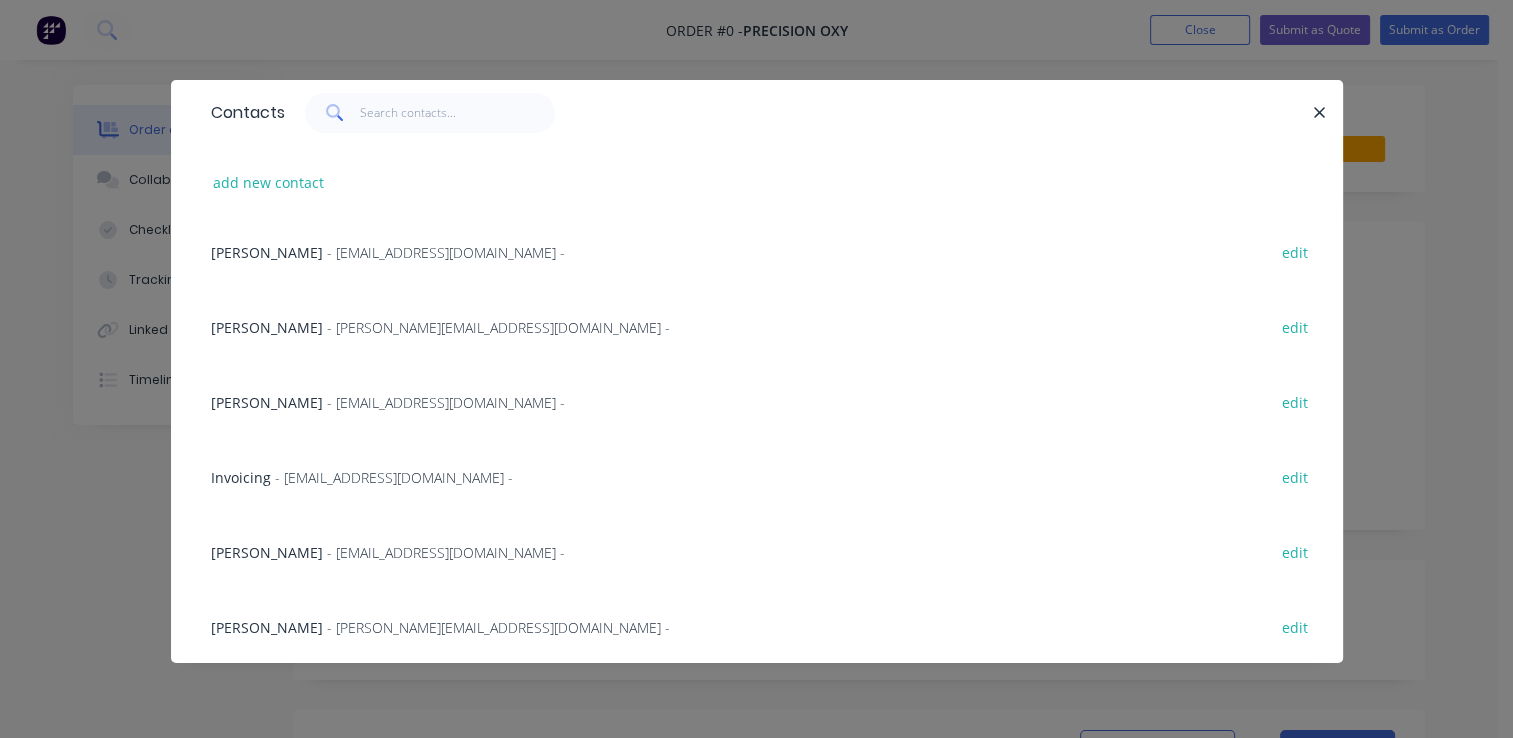 scroll, scrollTop: 457, scrollLeft: 0, axis: vertical 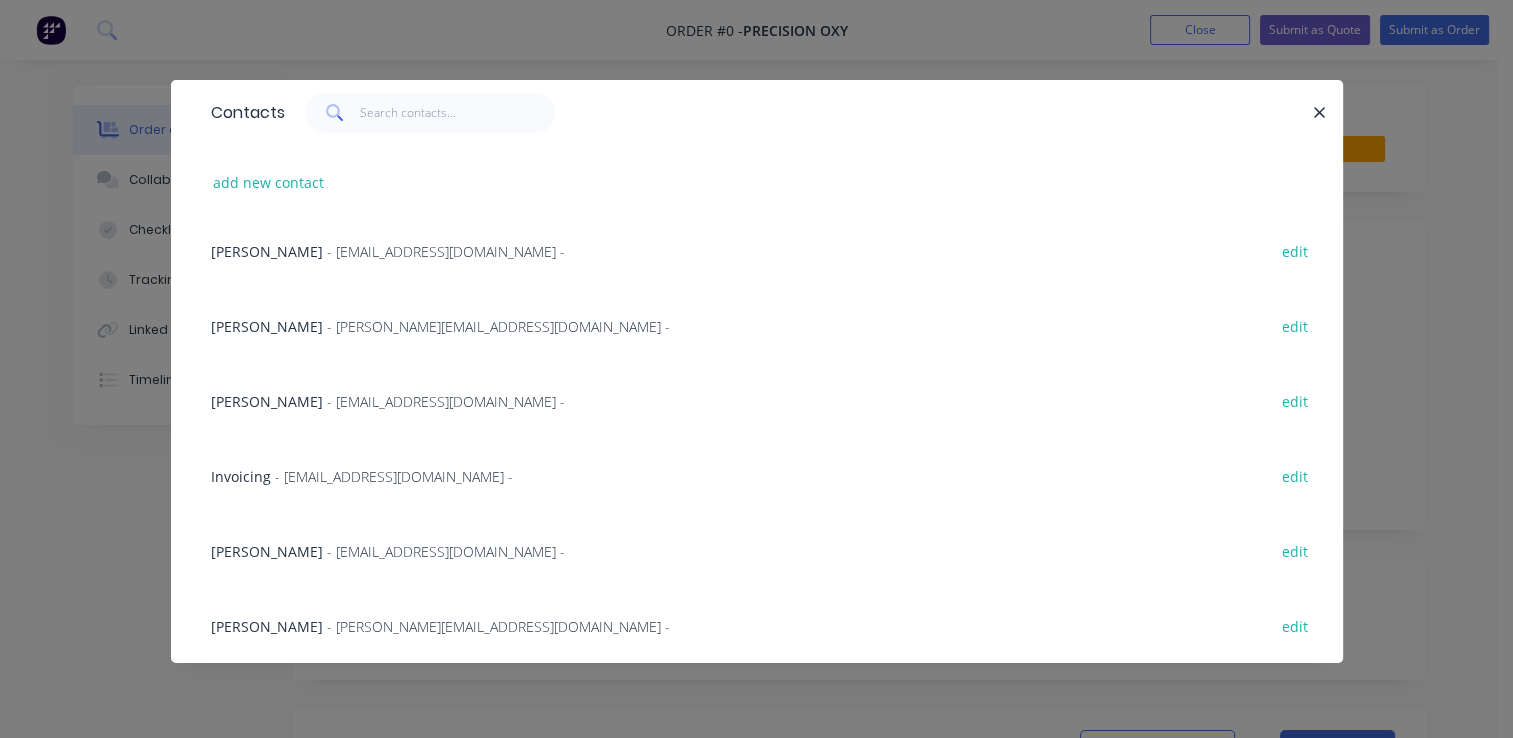 click on "- johnm@oxycut.com.au -" at bounding box center (498, 326) 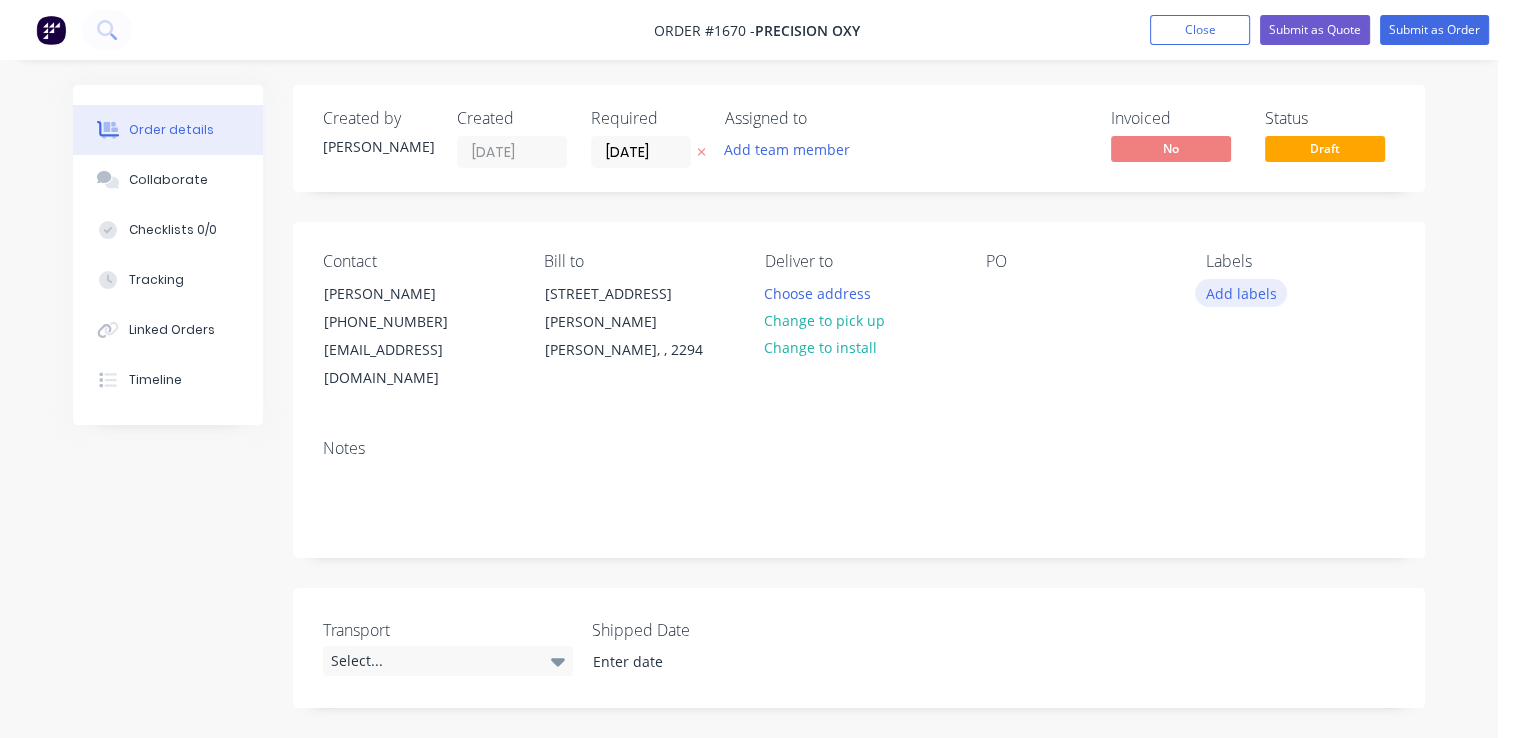click on "Add labels" at bounding box center (1241, 292) 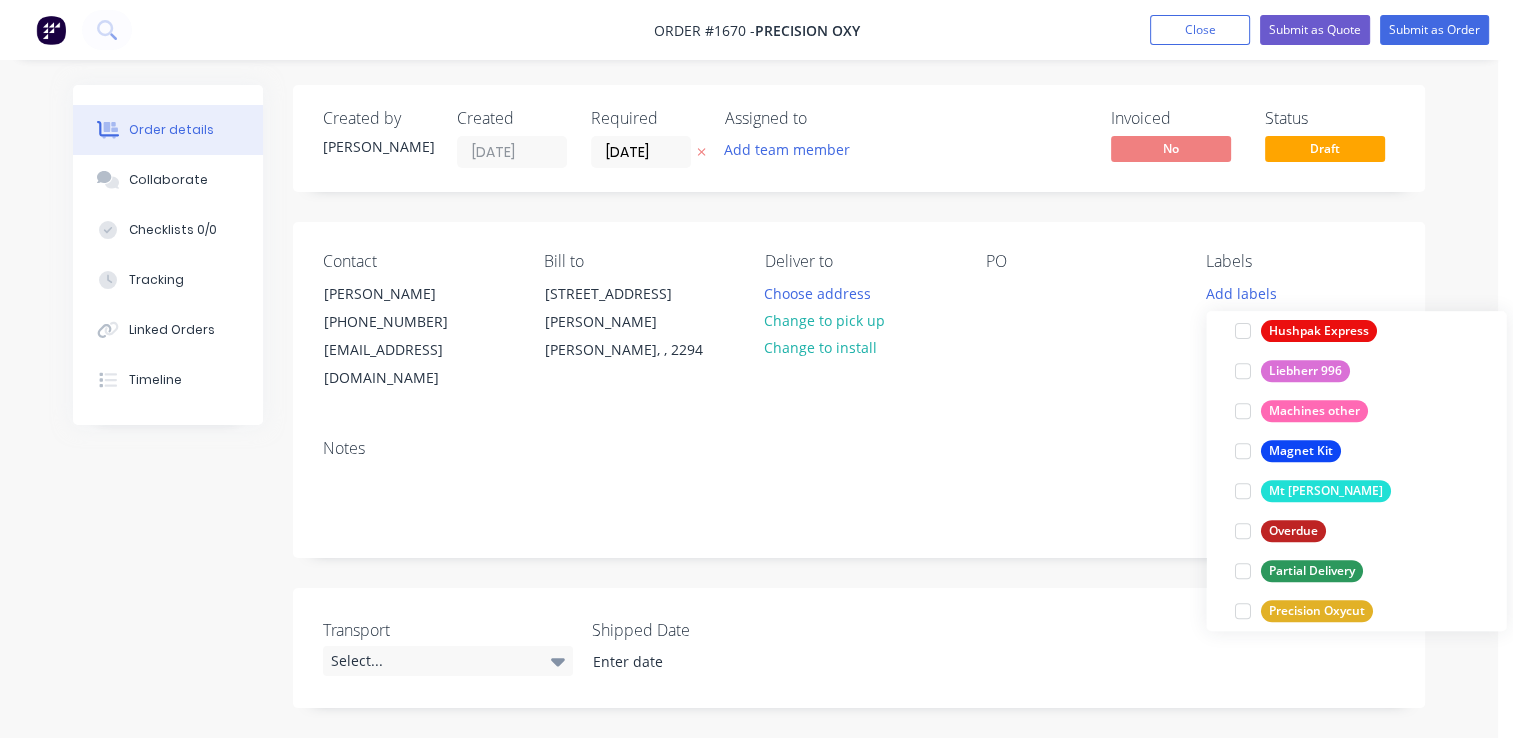 scroll, scrollTop: 1000, scrollLeft: 0, axis: vertical 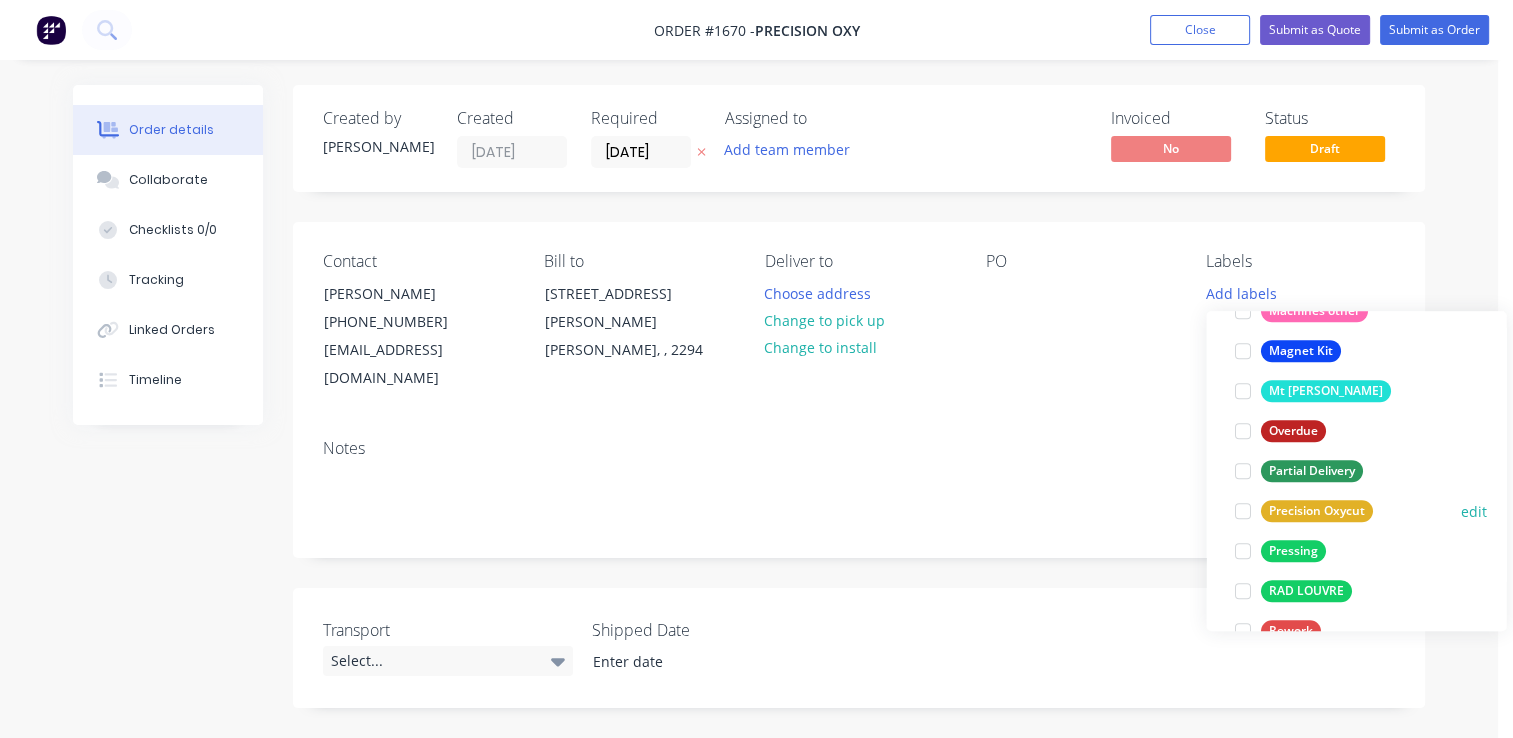 click on "Precision Oxycut" at bounding box center (1316, 511) 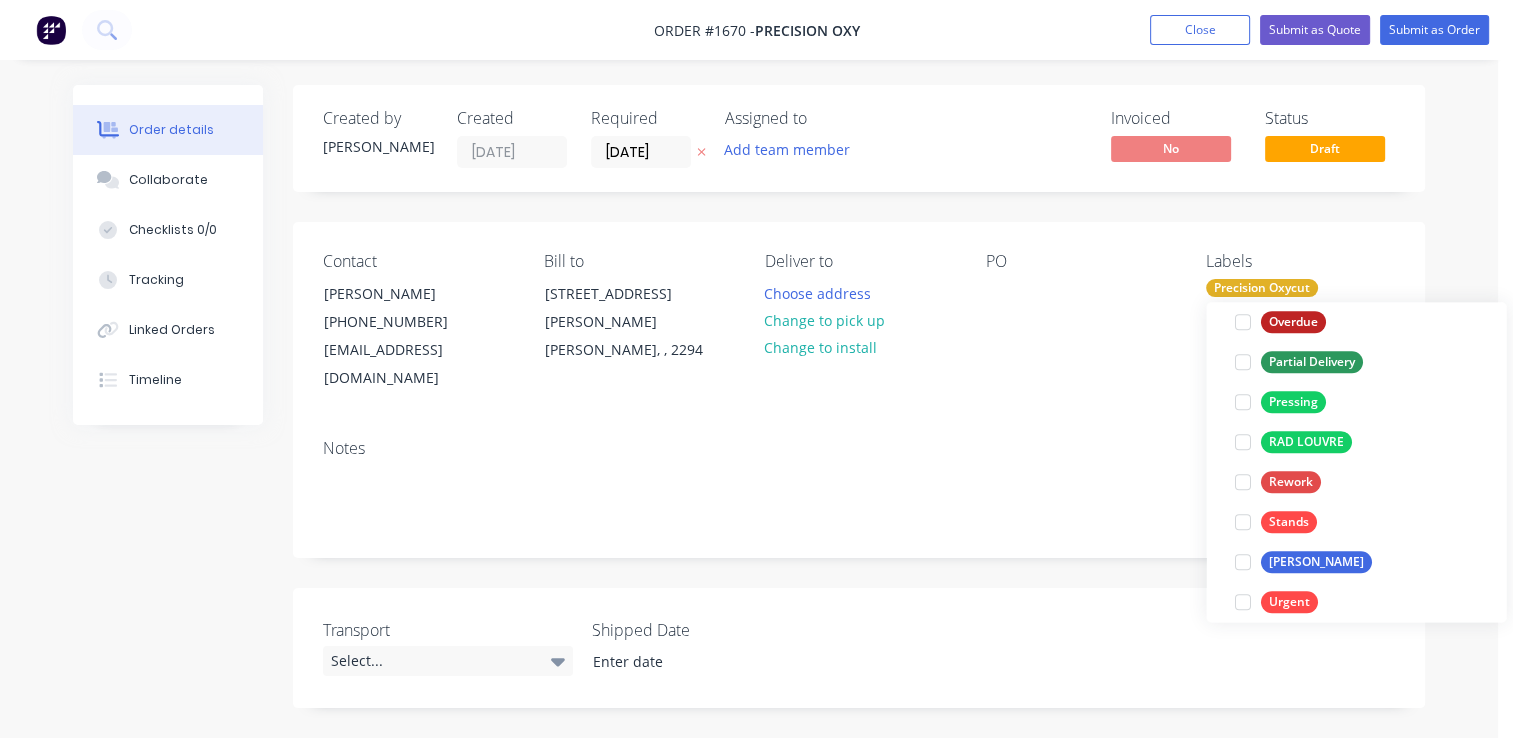scroll, scrollTop: 1040, scrollLeft: 0, axis: vertical 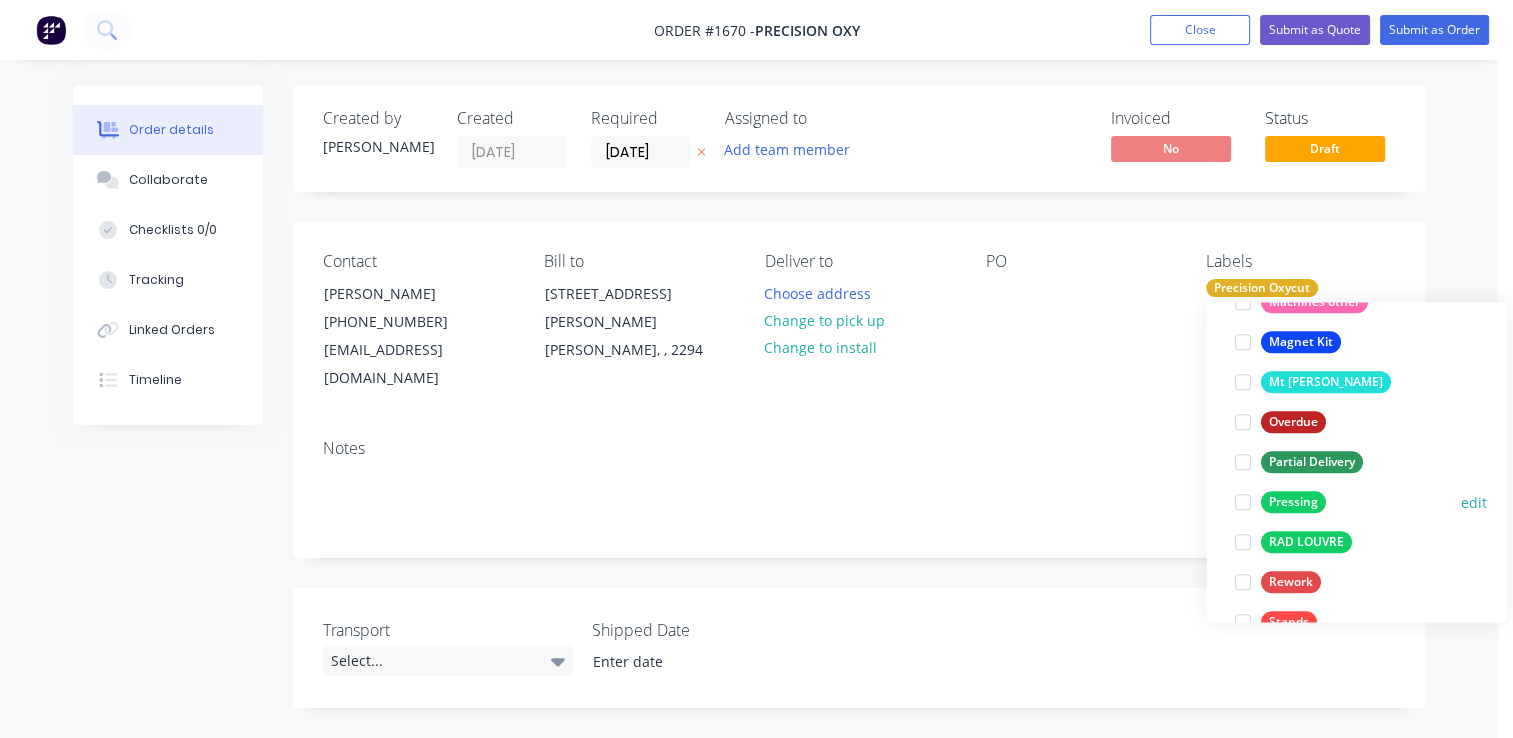 click on "Pressing" at bounding box center (1292, 502) 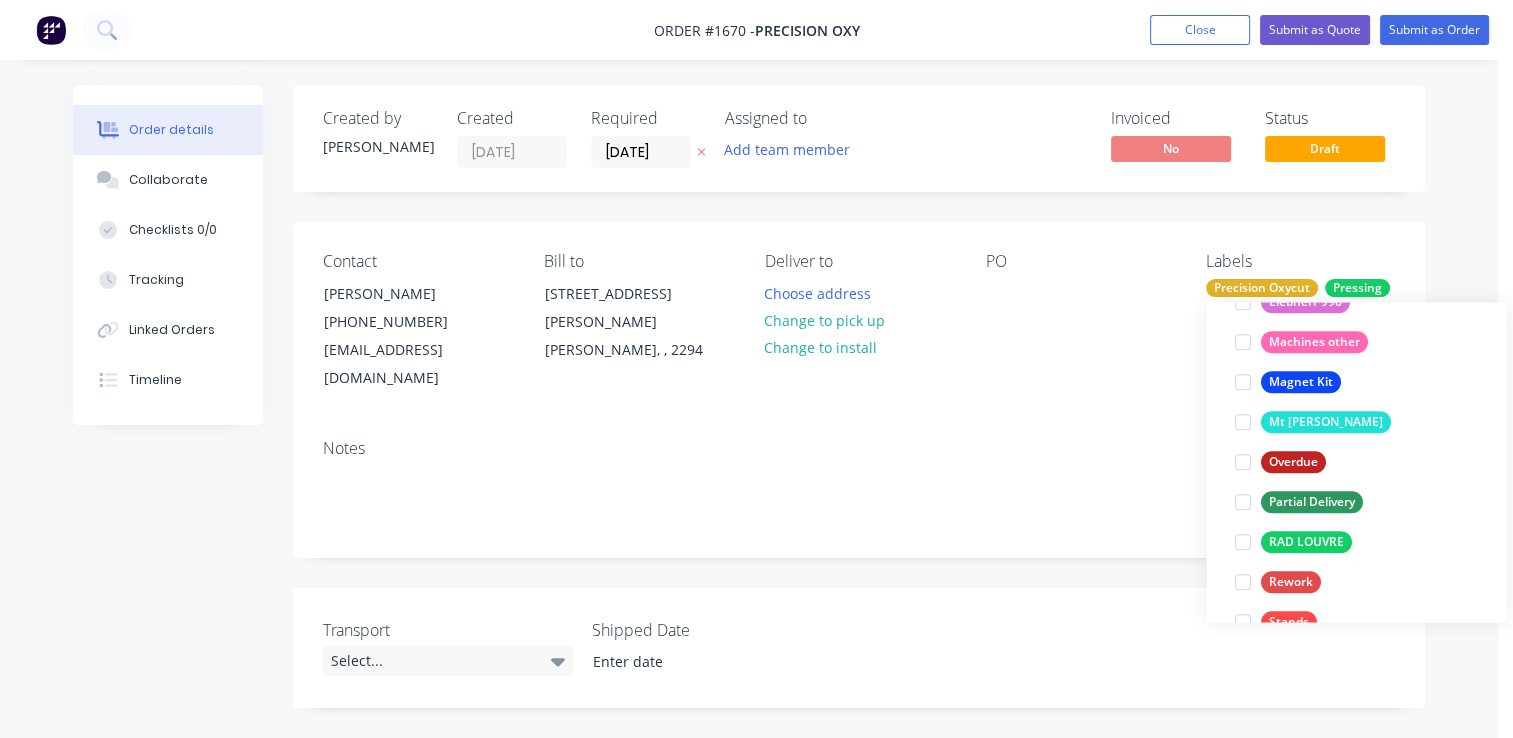 scroll, scrollTop: 0, scrollLeft: 0, axis: both 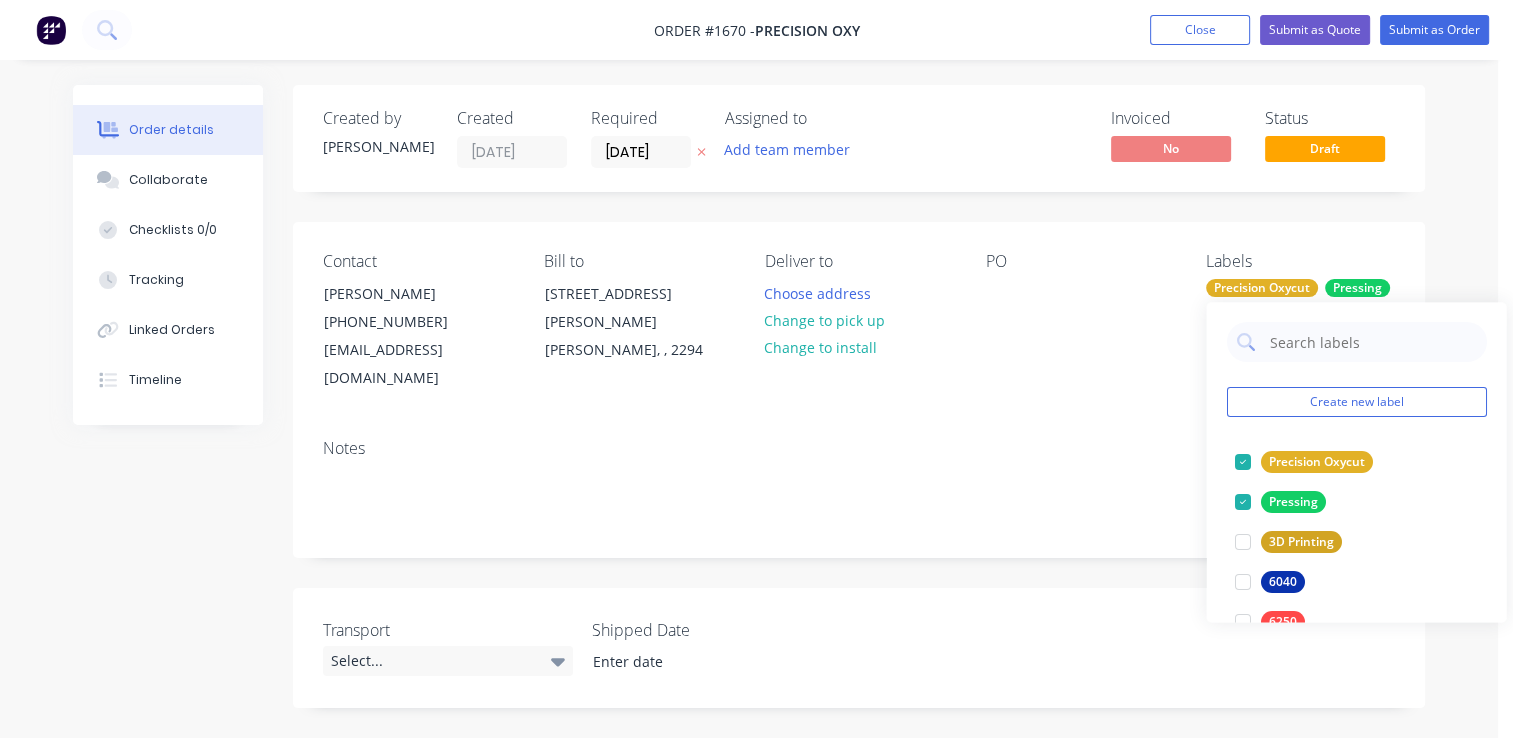 click on "Notes" at bounding box center (859, 448) 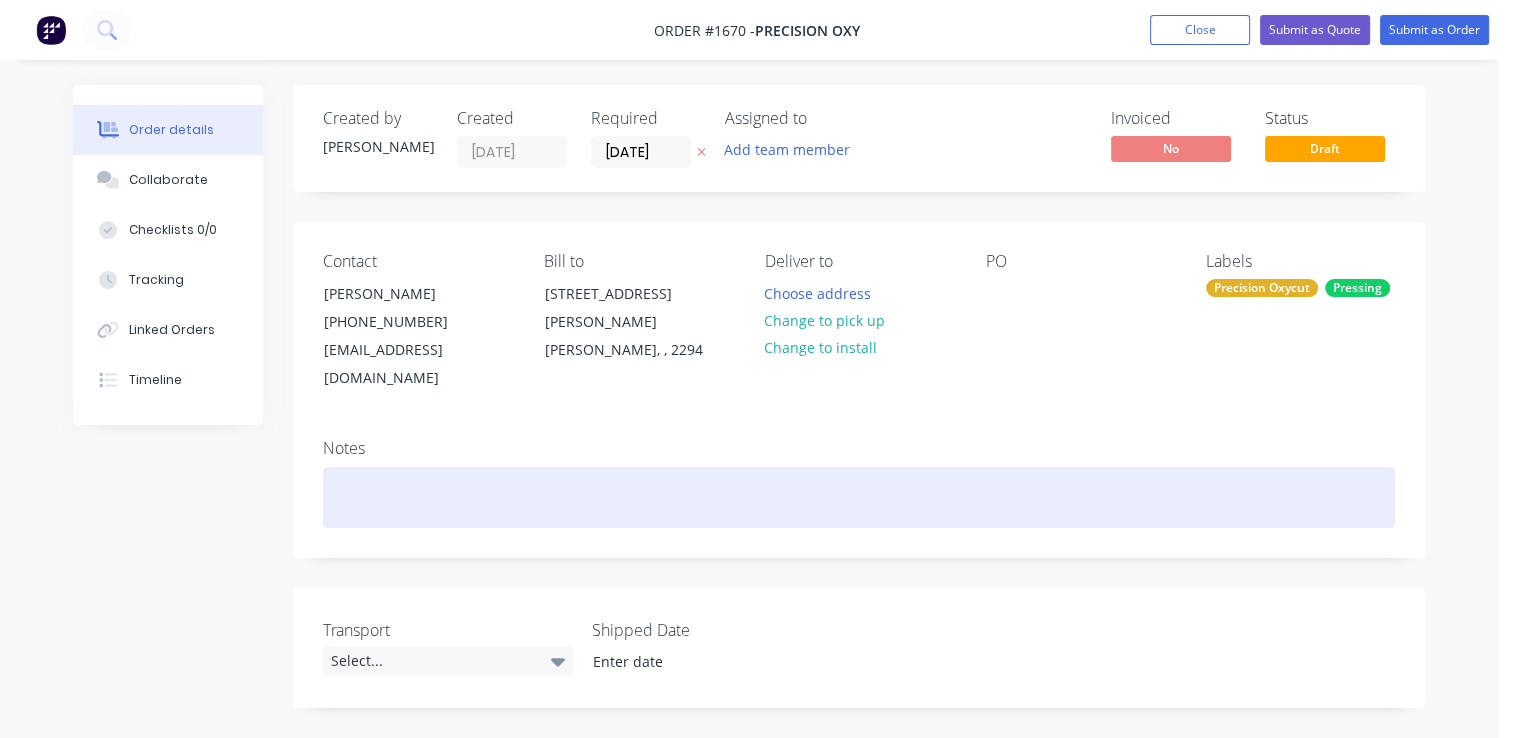 click at bounding box center [859, 497] 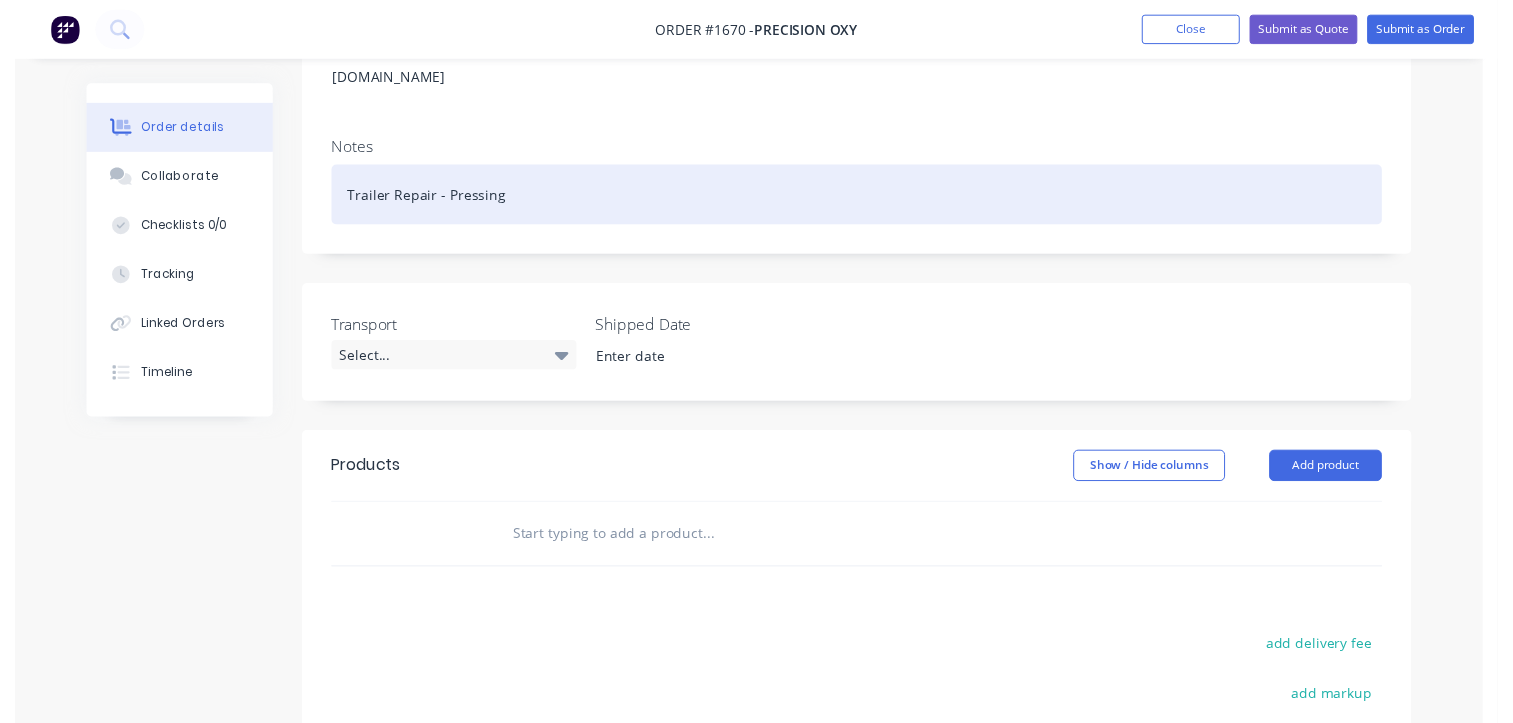 scroll, scrollTop: 300, scrollLeft: 0, axis: vertical 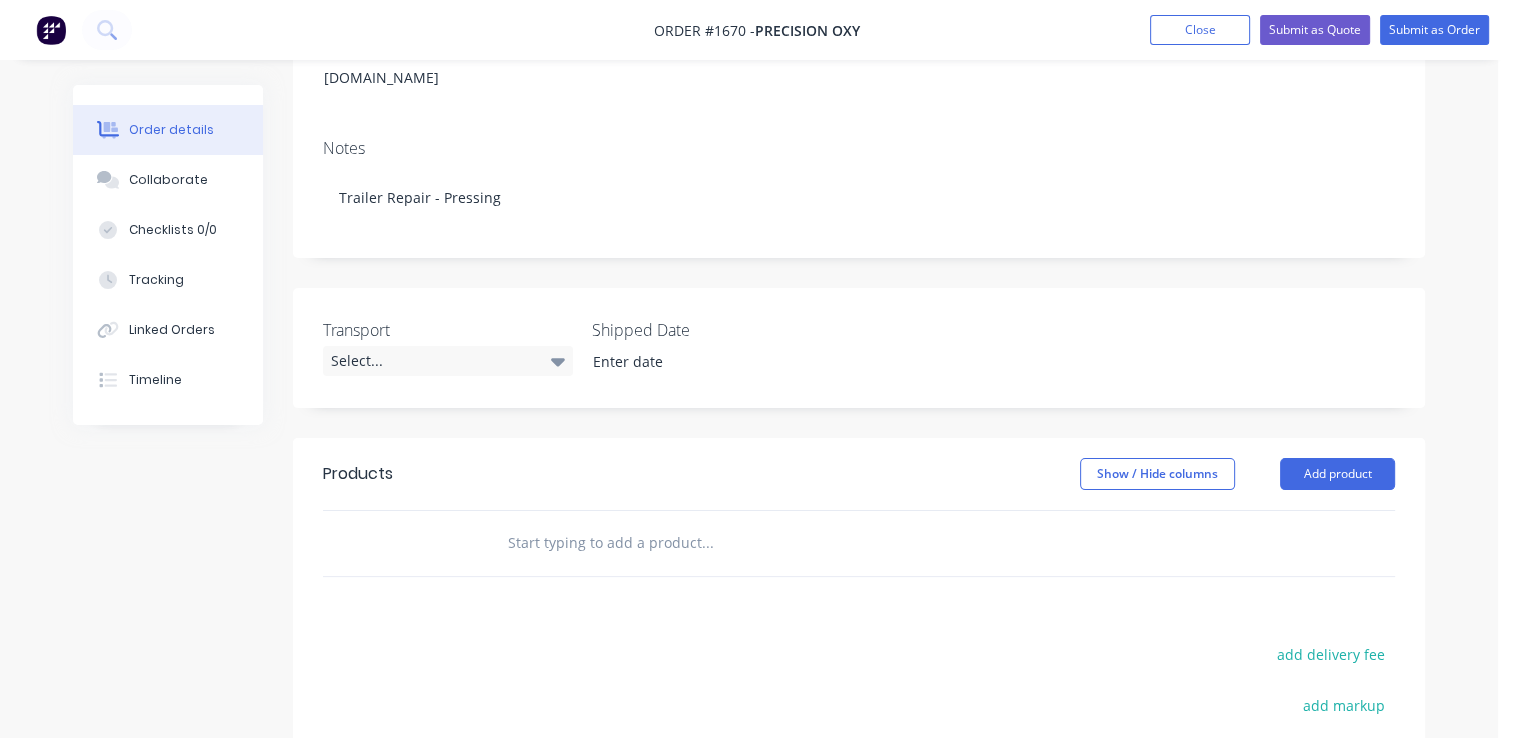 click at bounding box center [707, 543] 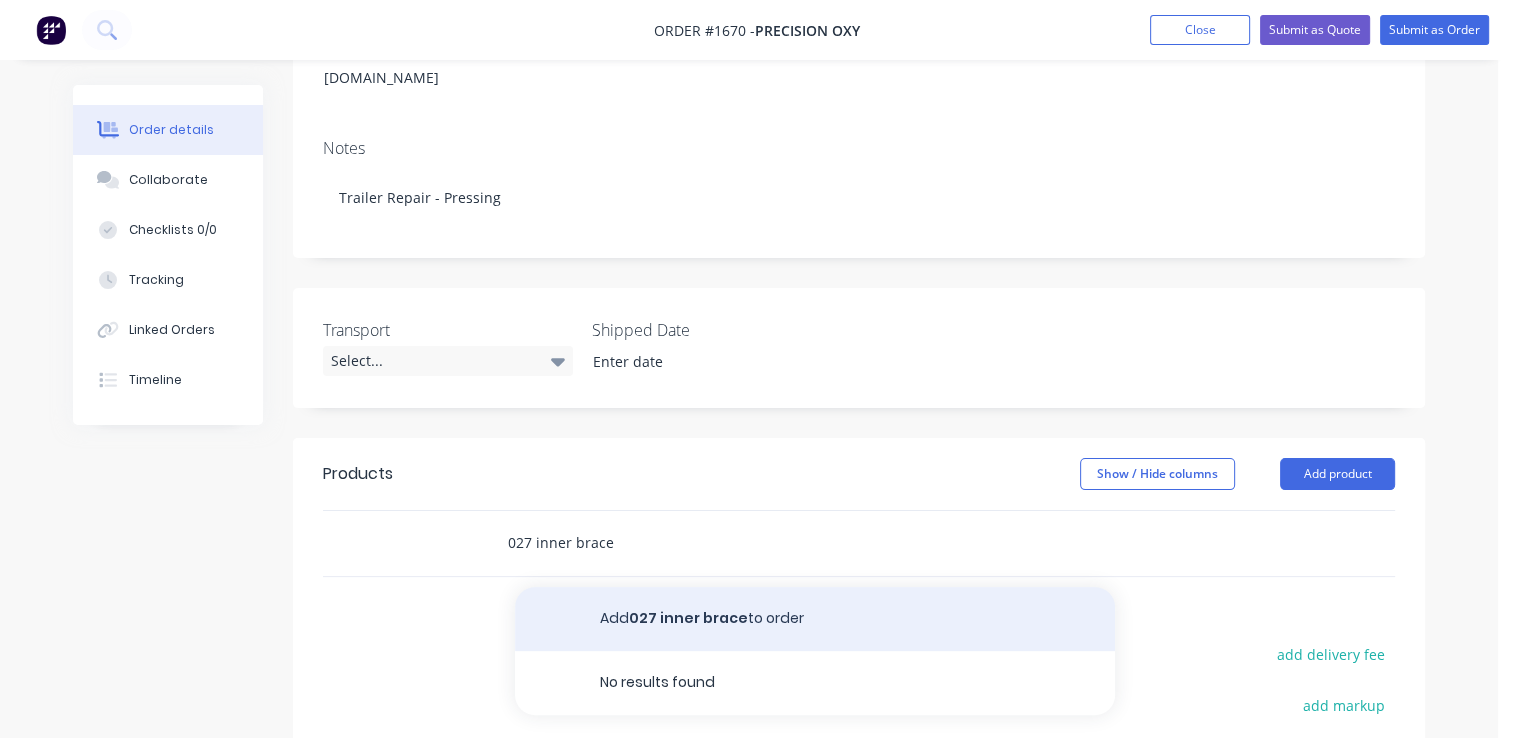 type on "027 inner brace" 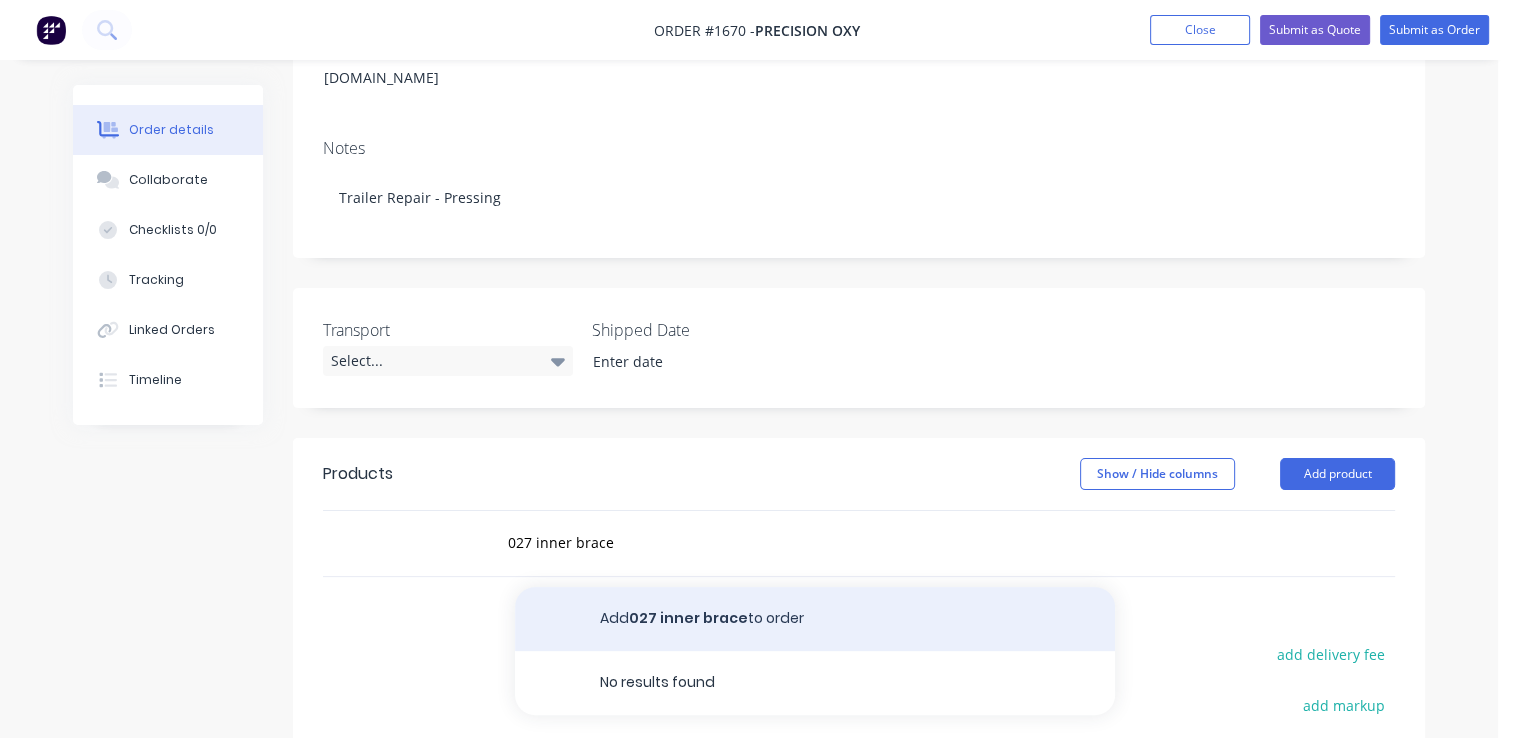 click on "Add  027 inner brace  to order" at bounding box center (815, 619) 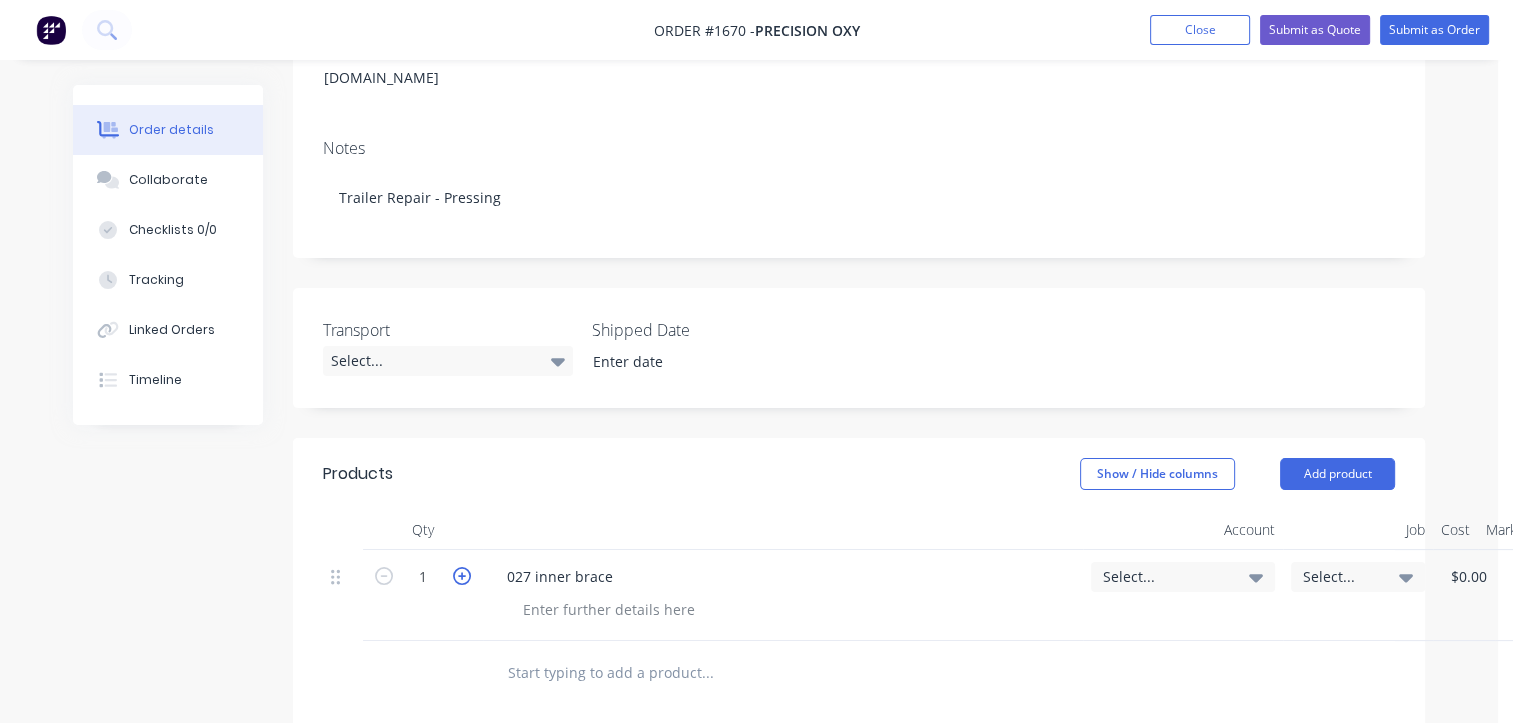 click 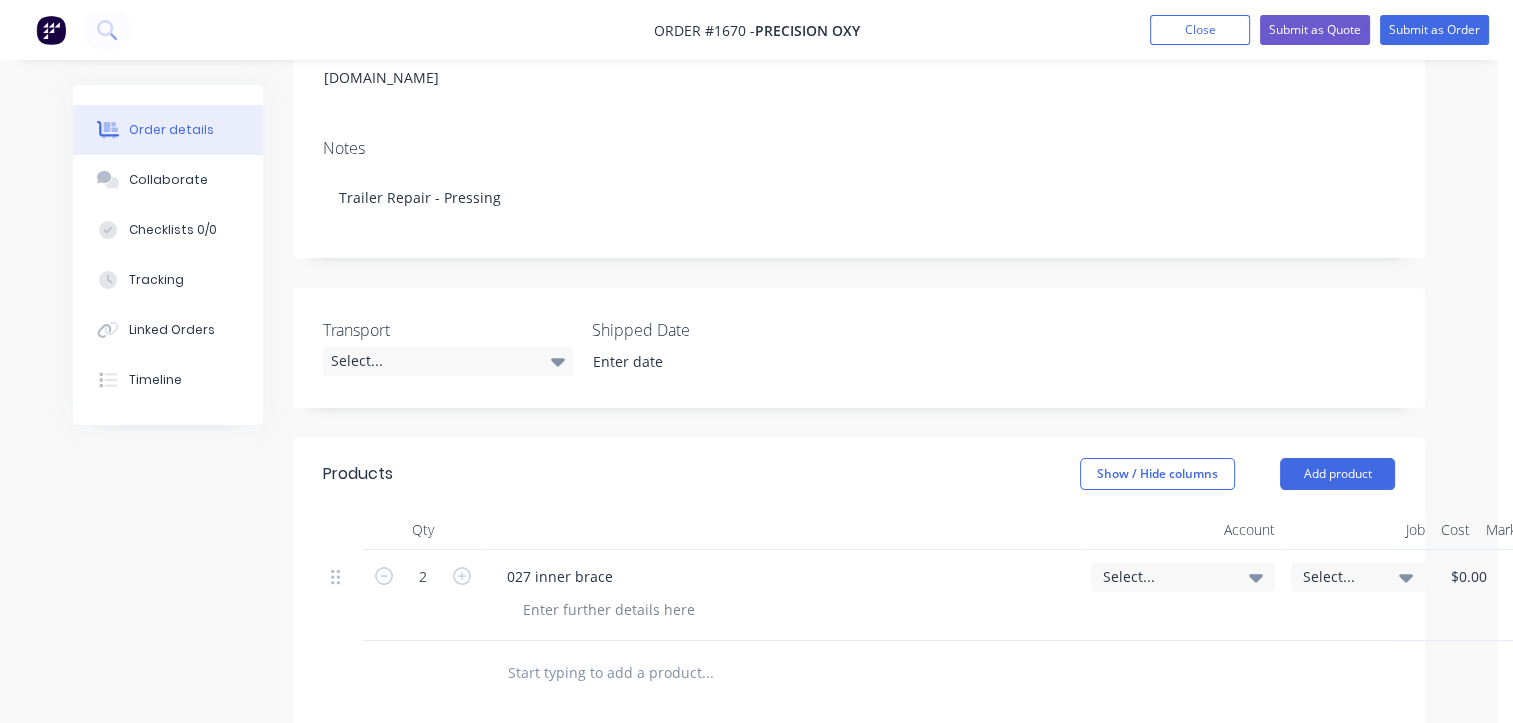click on "Select..." at bounding box center (1166, 576) 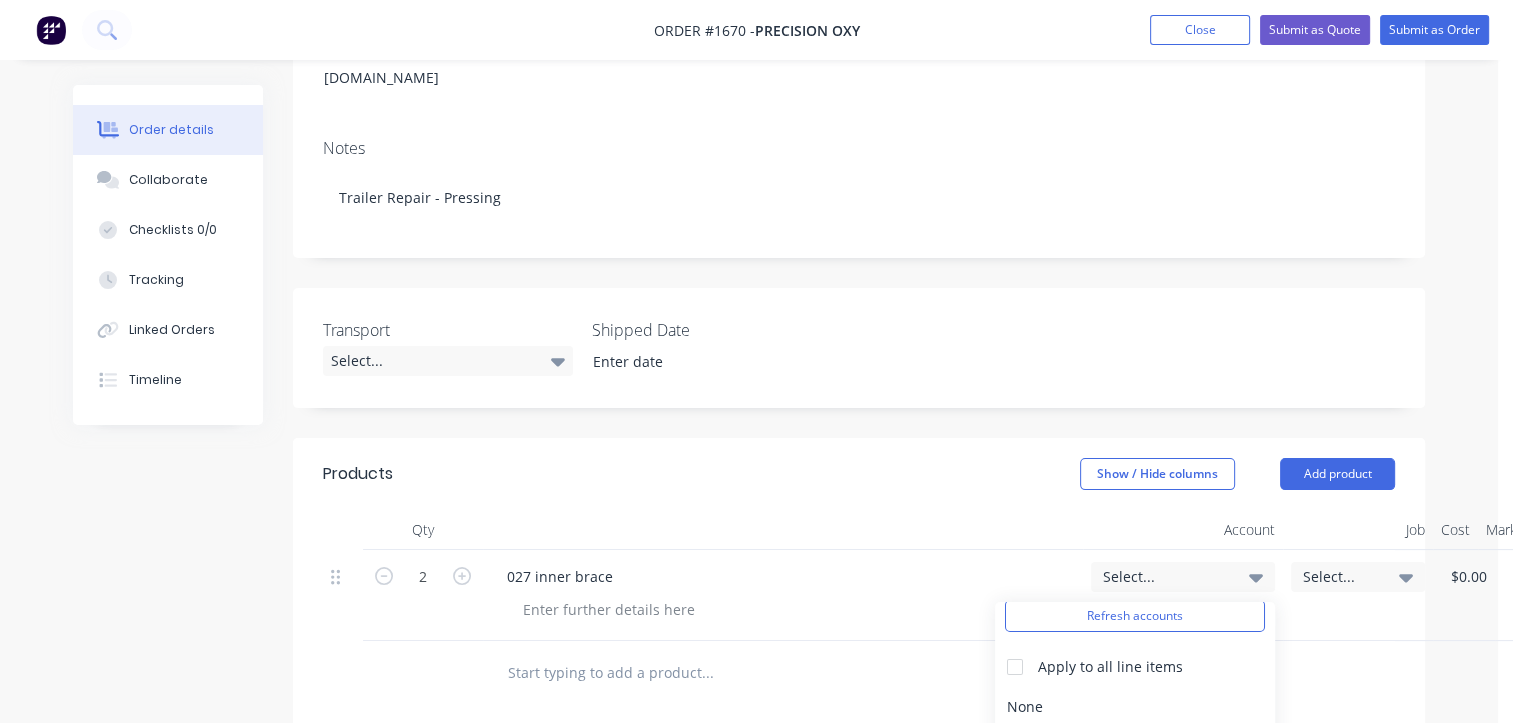 scroll, scrollTop: 0, scrollLeft: 0, axis: both 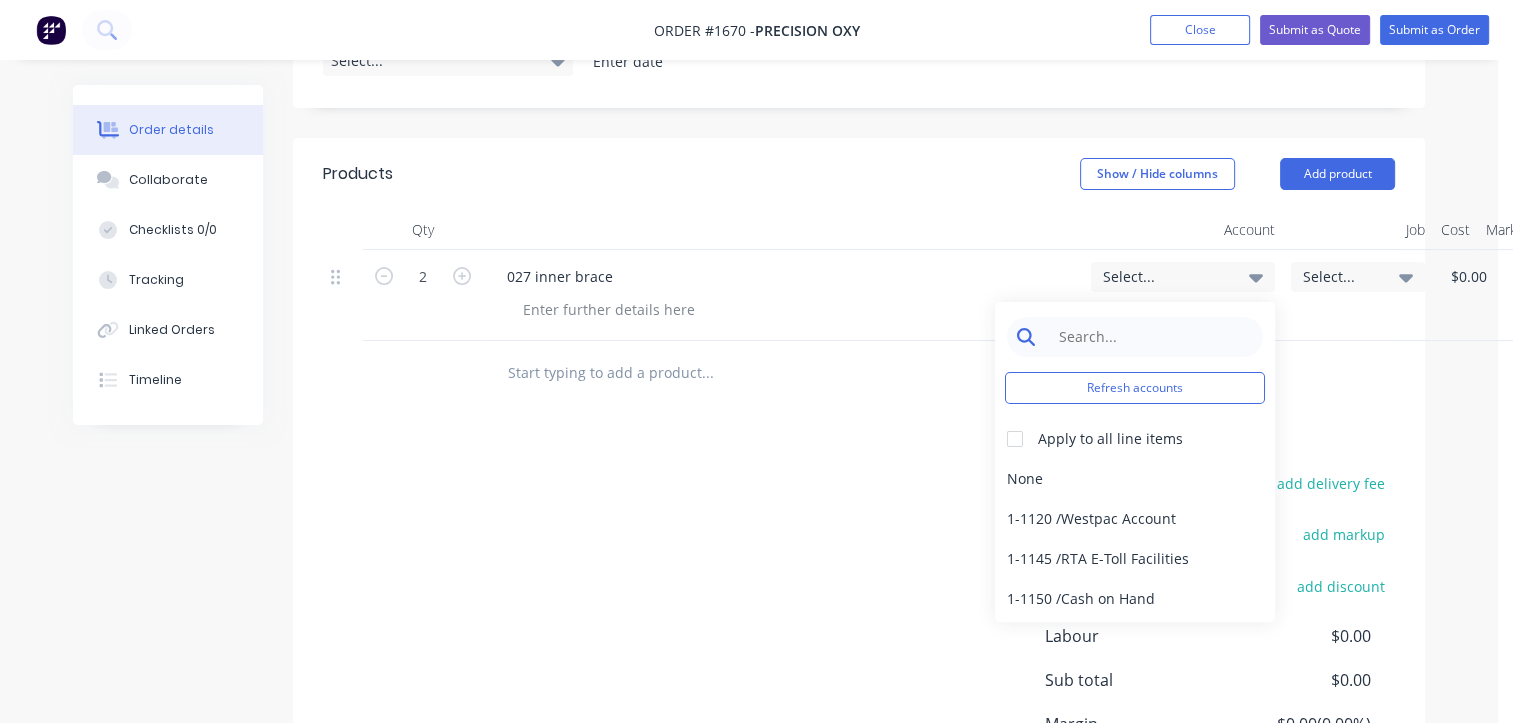 click at bounding box center [1150, 337] 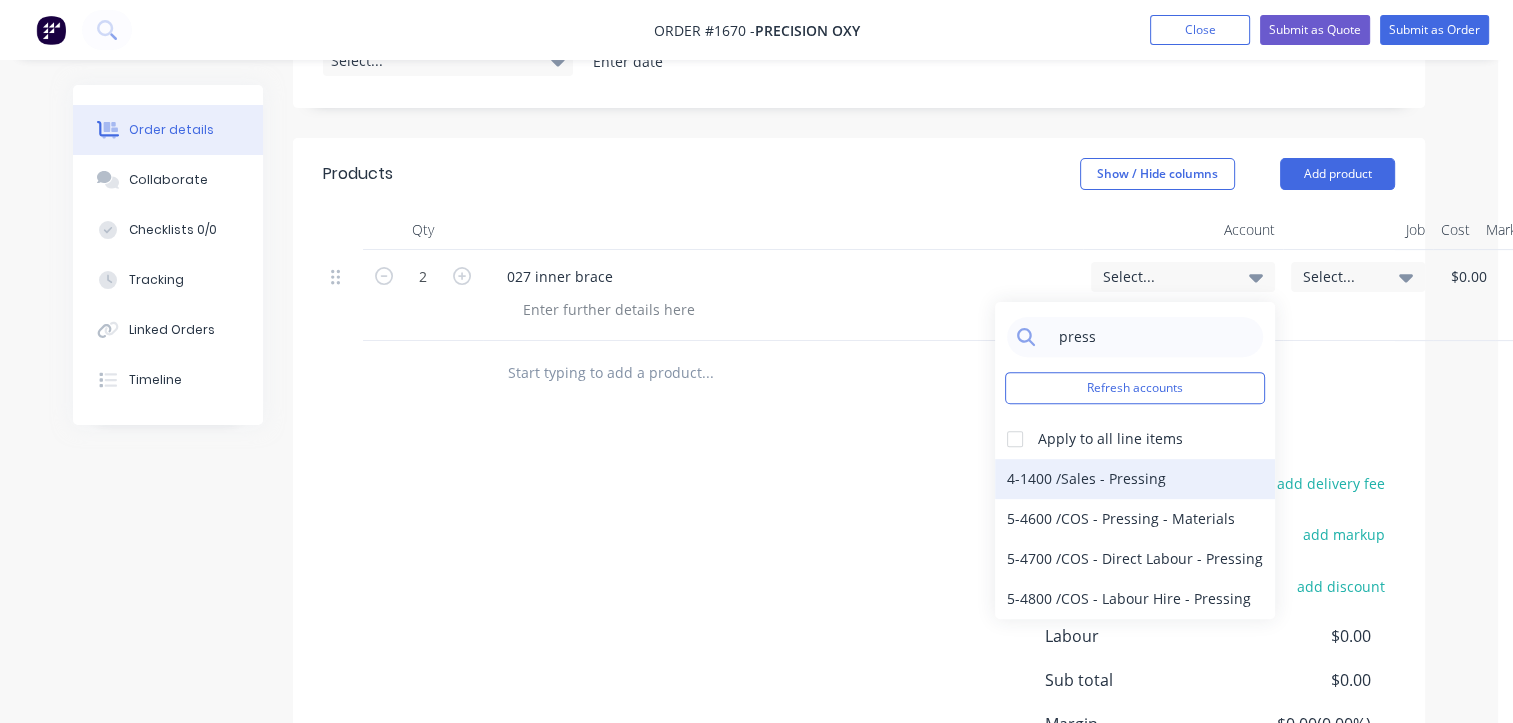 type on "press" 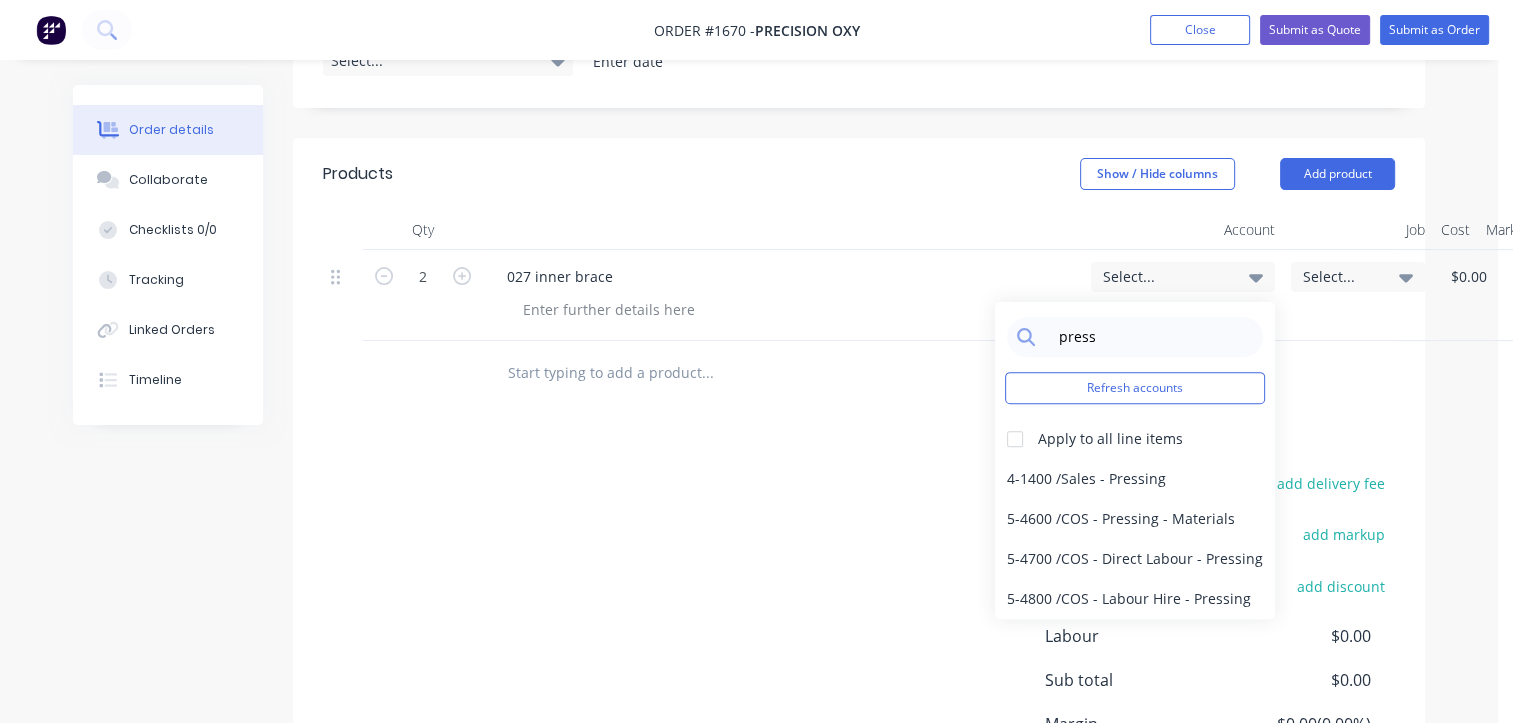 click on "4-1400 /  Sales - Pressing" at bounding box center (1135, 479) 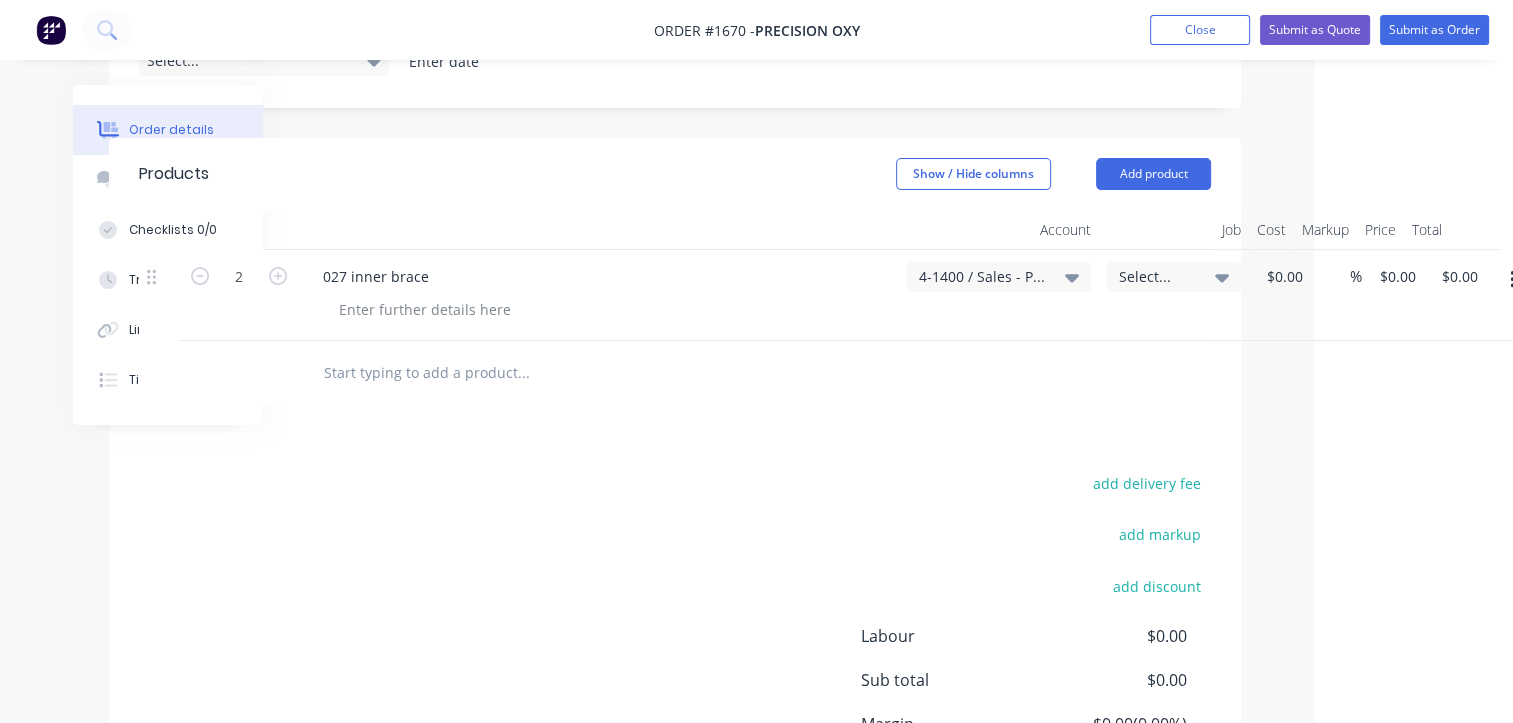 scroll, scrollTop: 600, scrollLeft: 207, axis: both 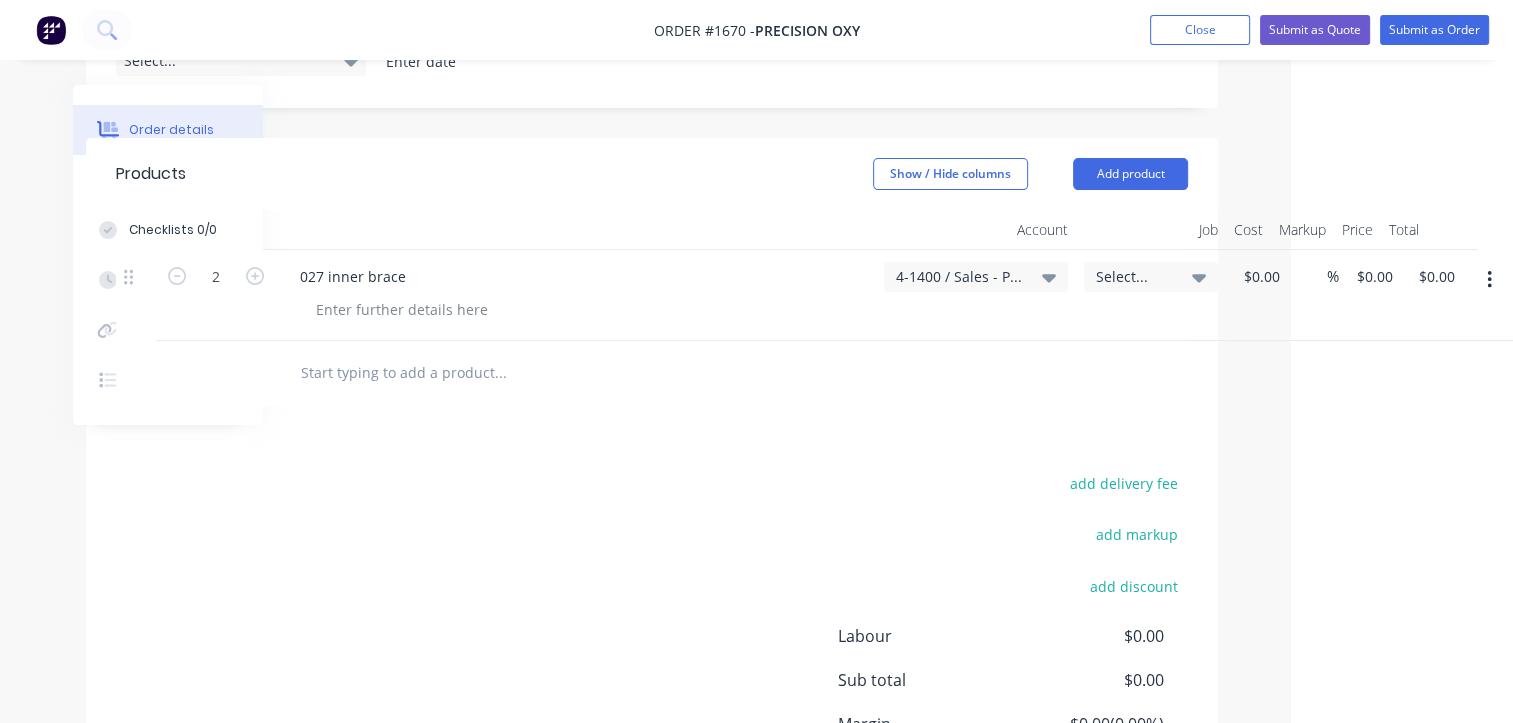 click at bounding box center [1489, 280] 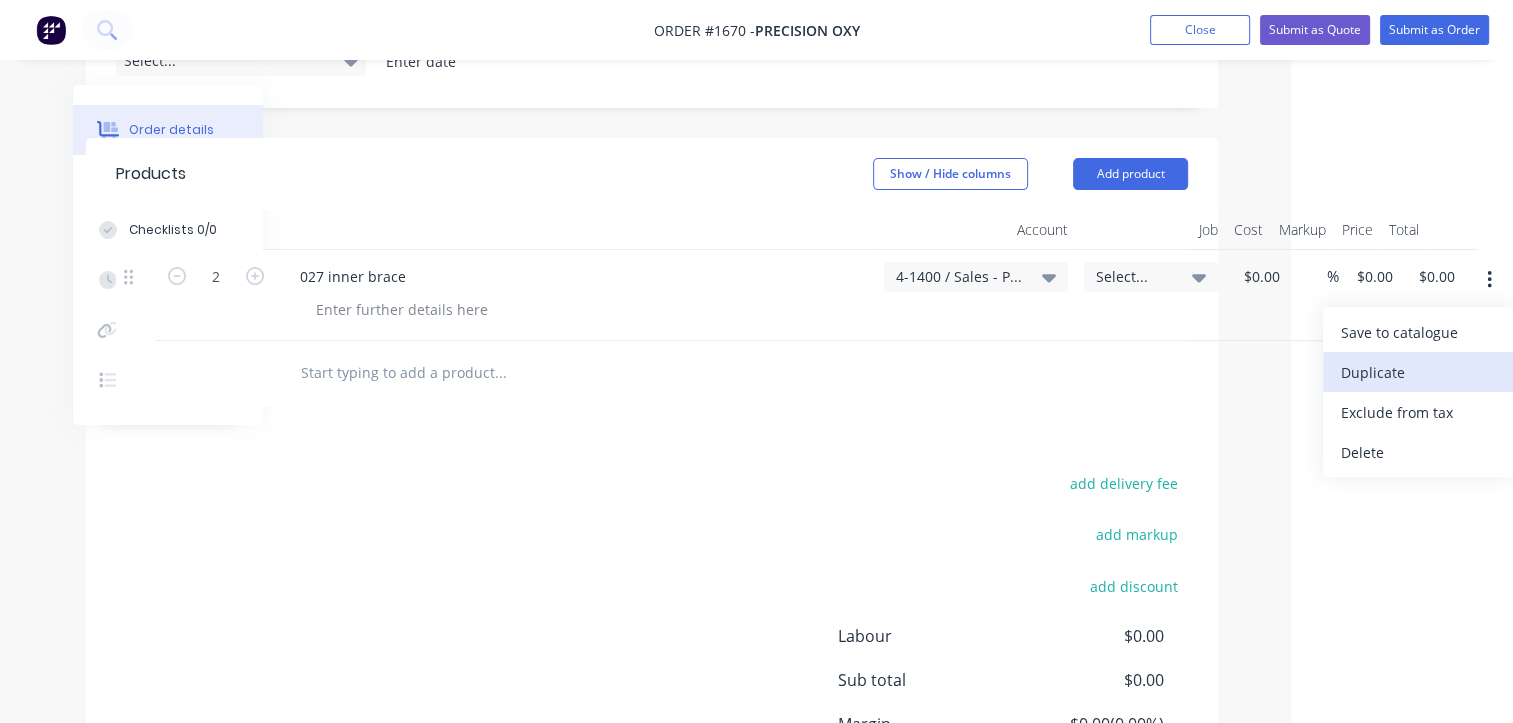 click on "Duplicate" at bounding box center (1418, 372) 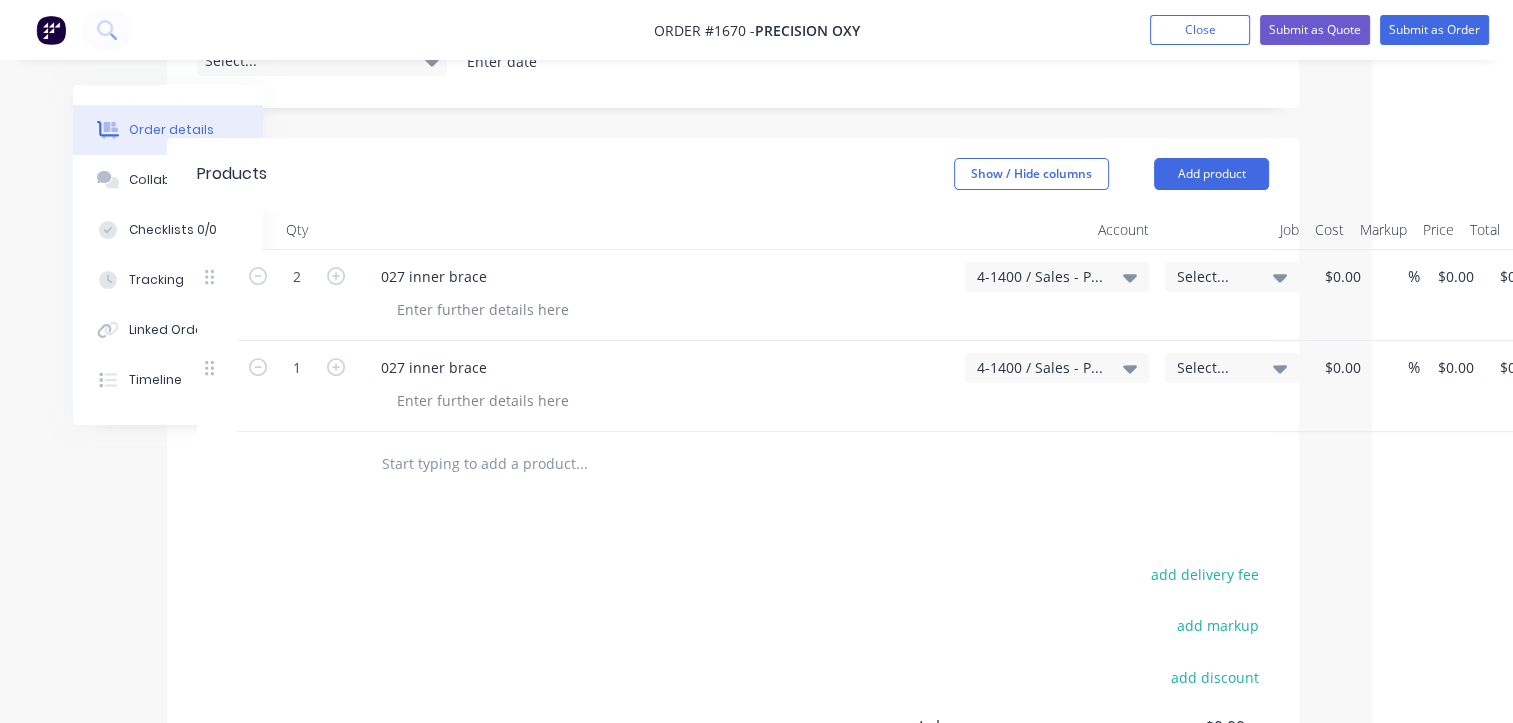 scroll, scrollTop: 600, scrollLeft: 0, axis: vertical 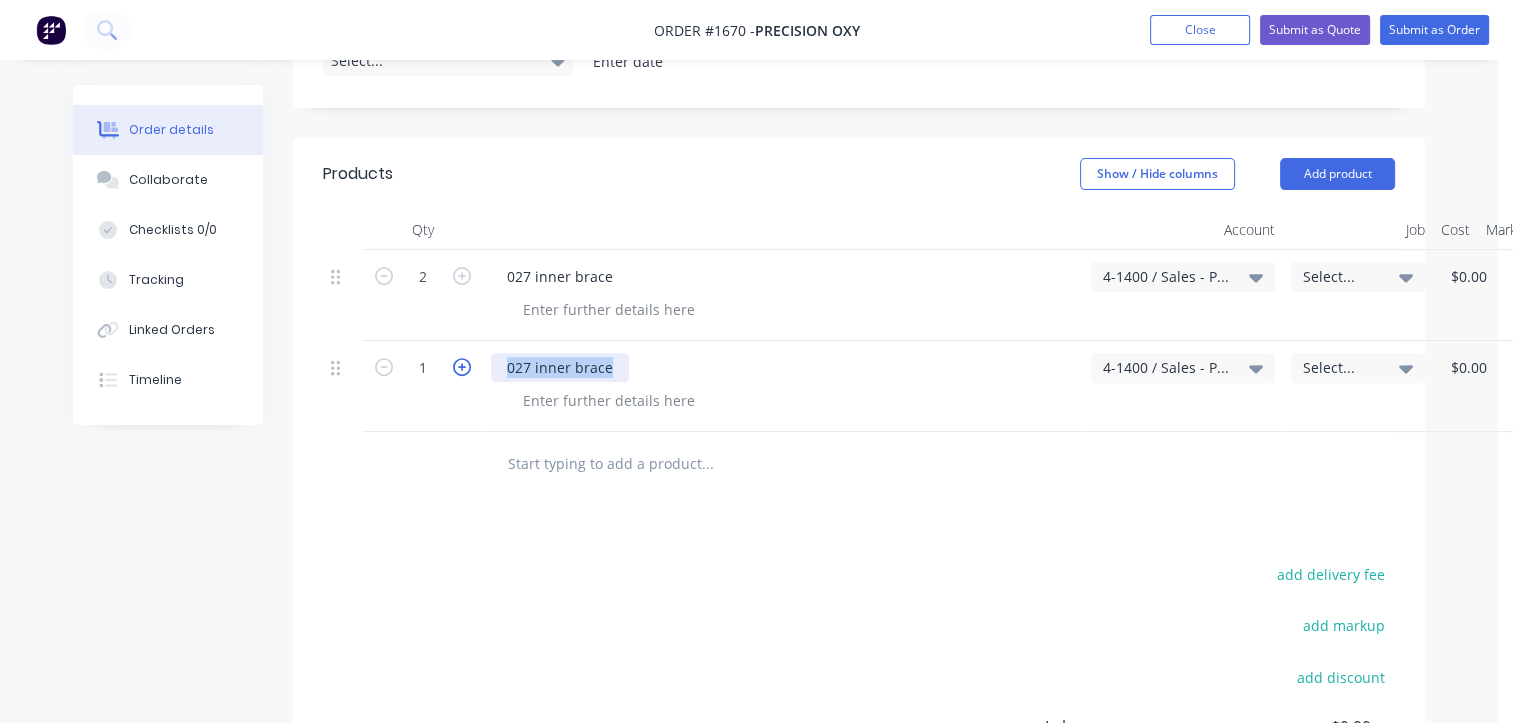 drag, startPoint x: 614, startPoint y: 329, endPoint x: 467, endPoint y: 333, distance: 147.05441 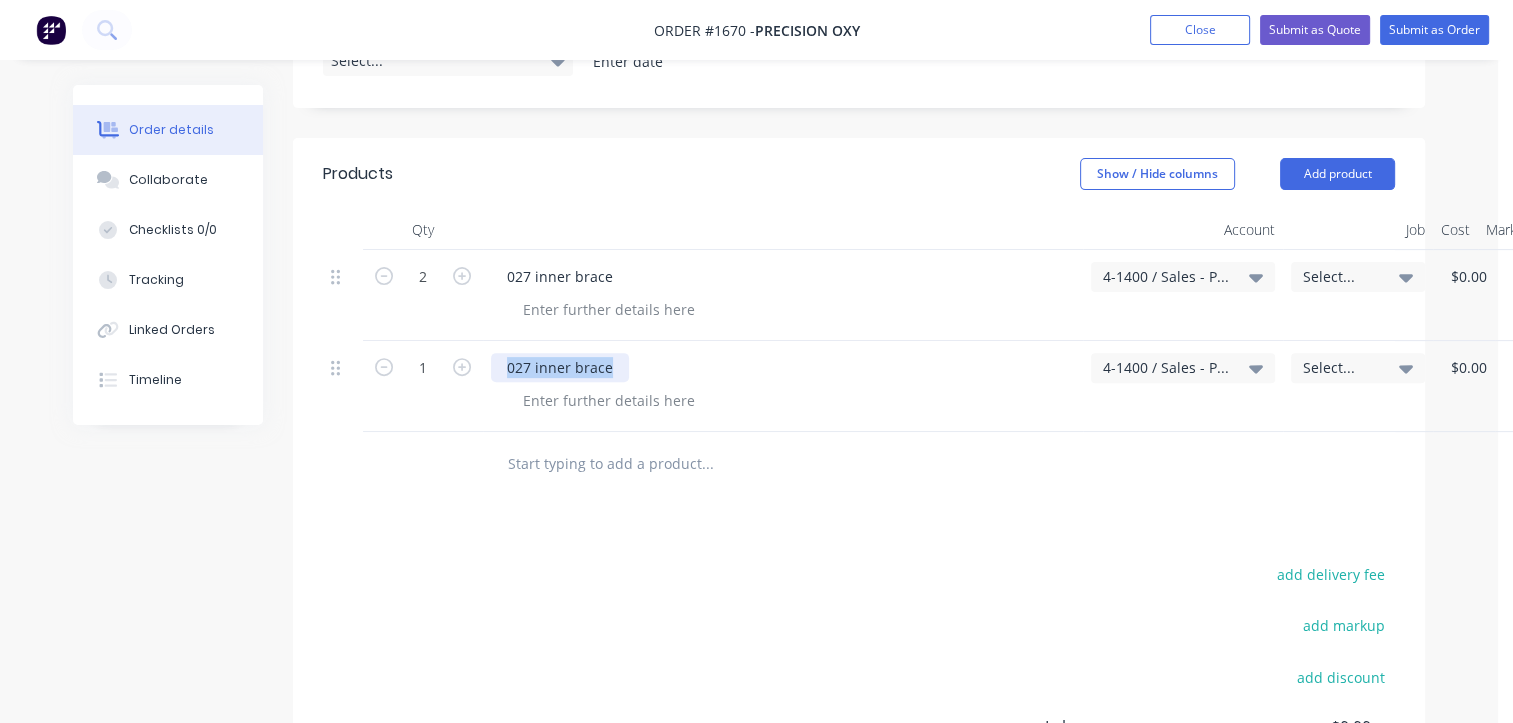 paste 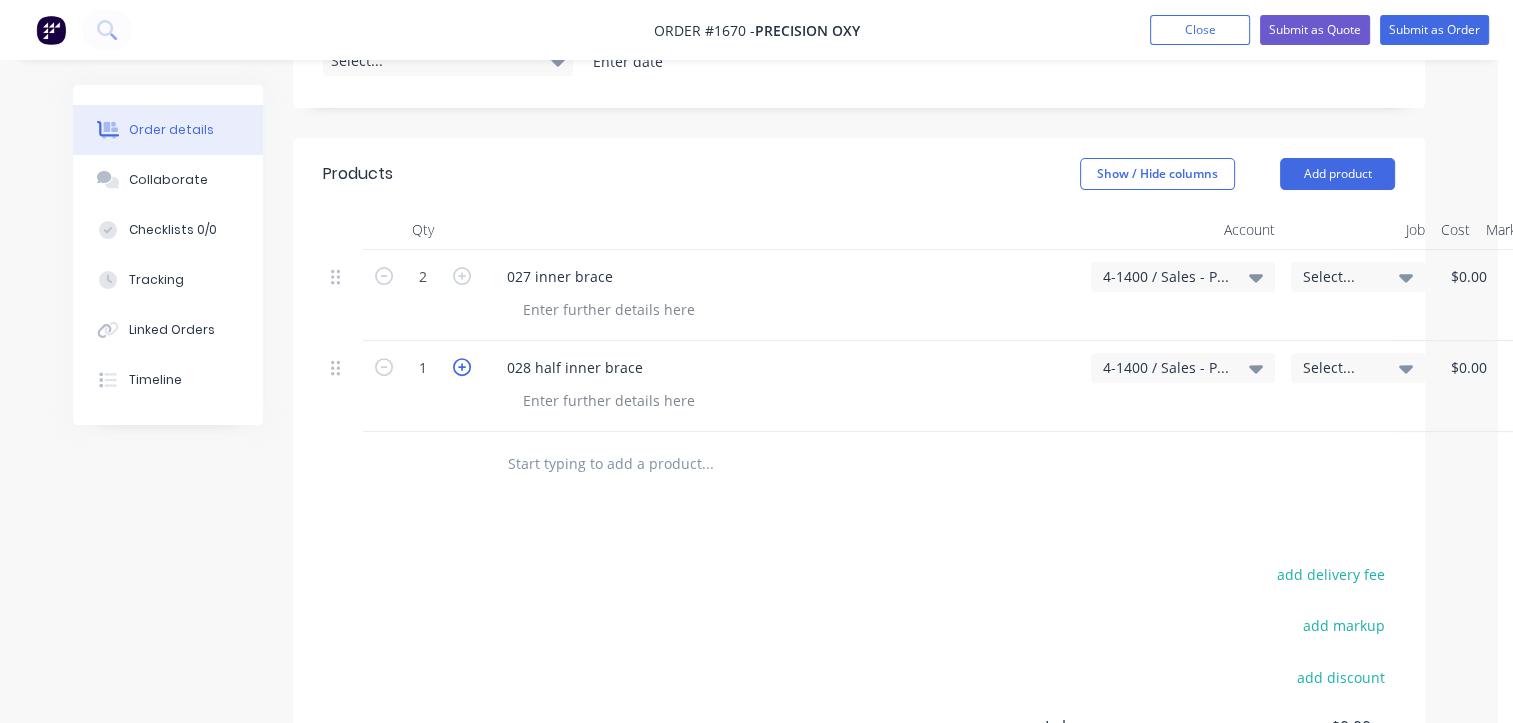 click 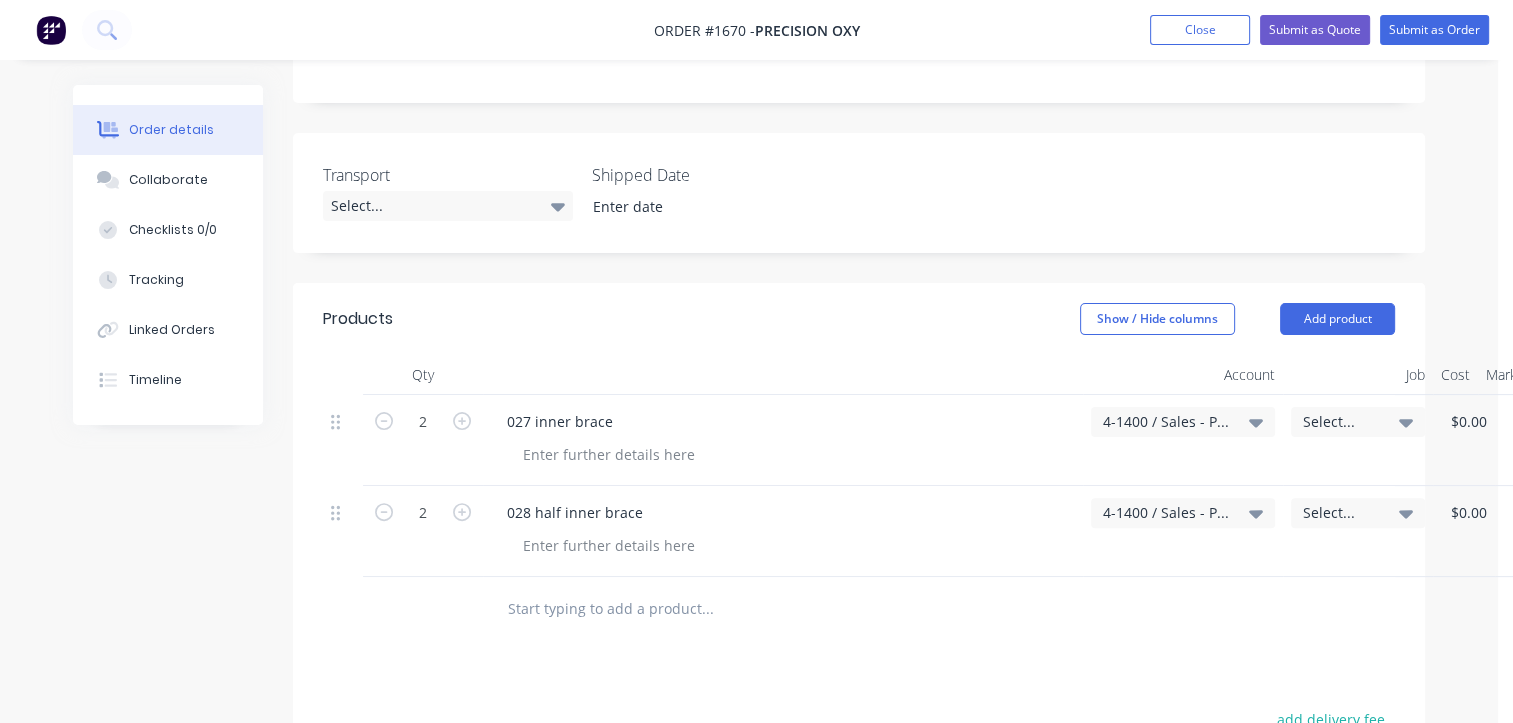 scroll, scrollTop: 400, scrollLeft: 0, axis: vertical 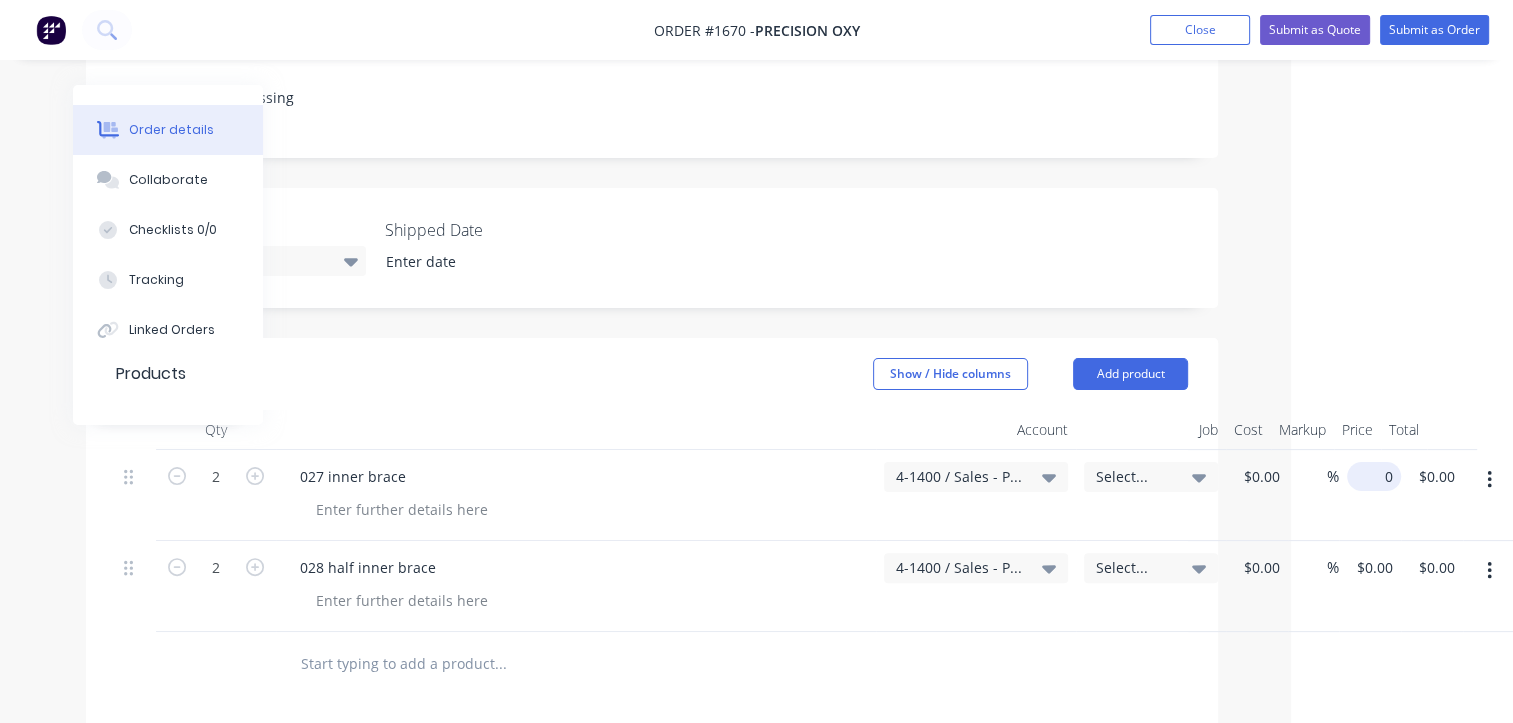 click on "0" at bounding box center (1378, 476) 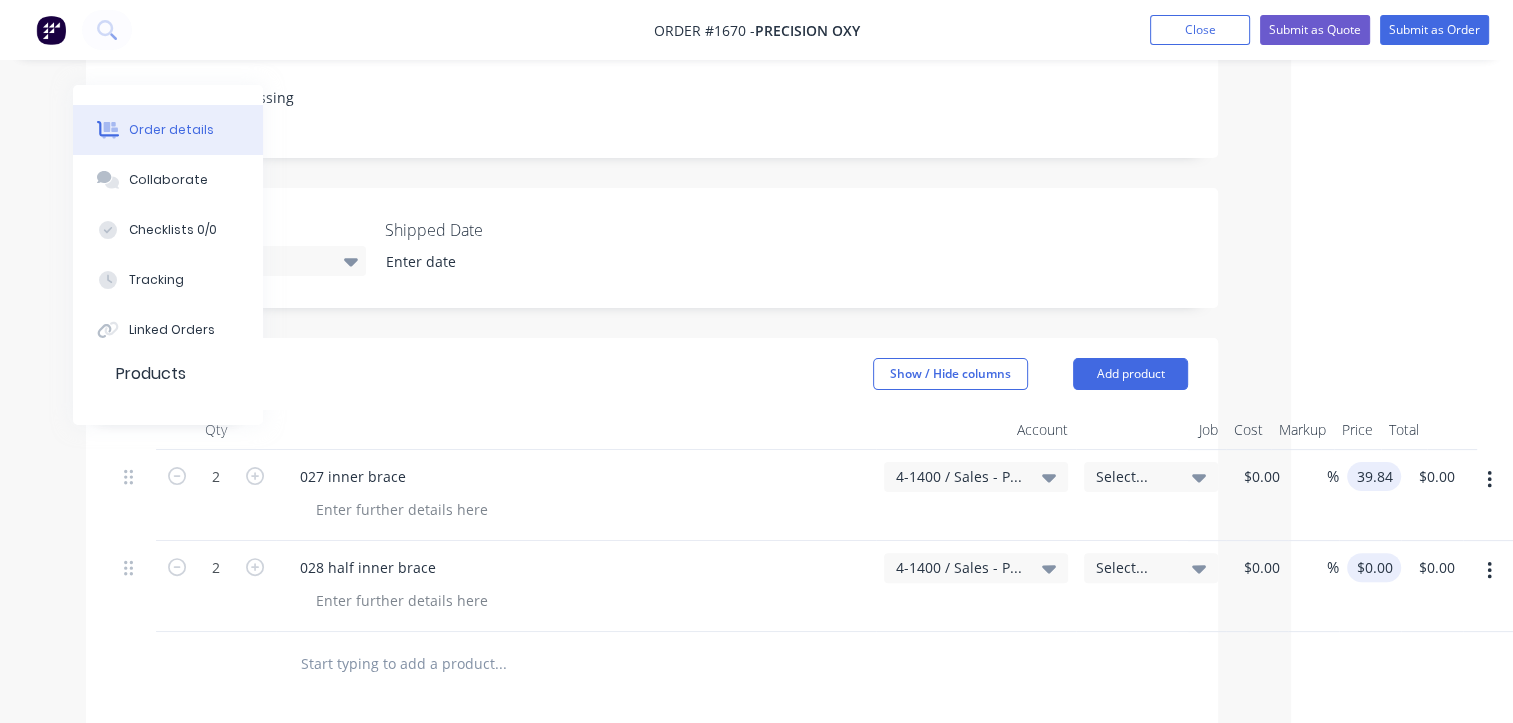 type on "$39.84" 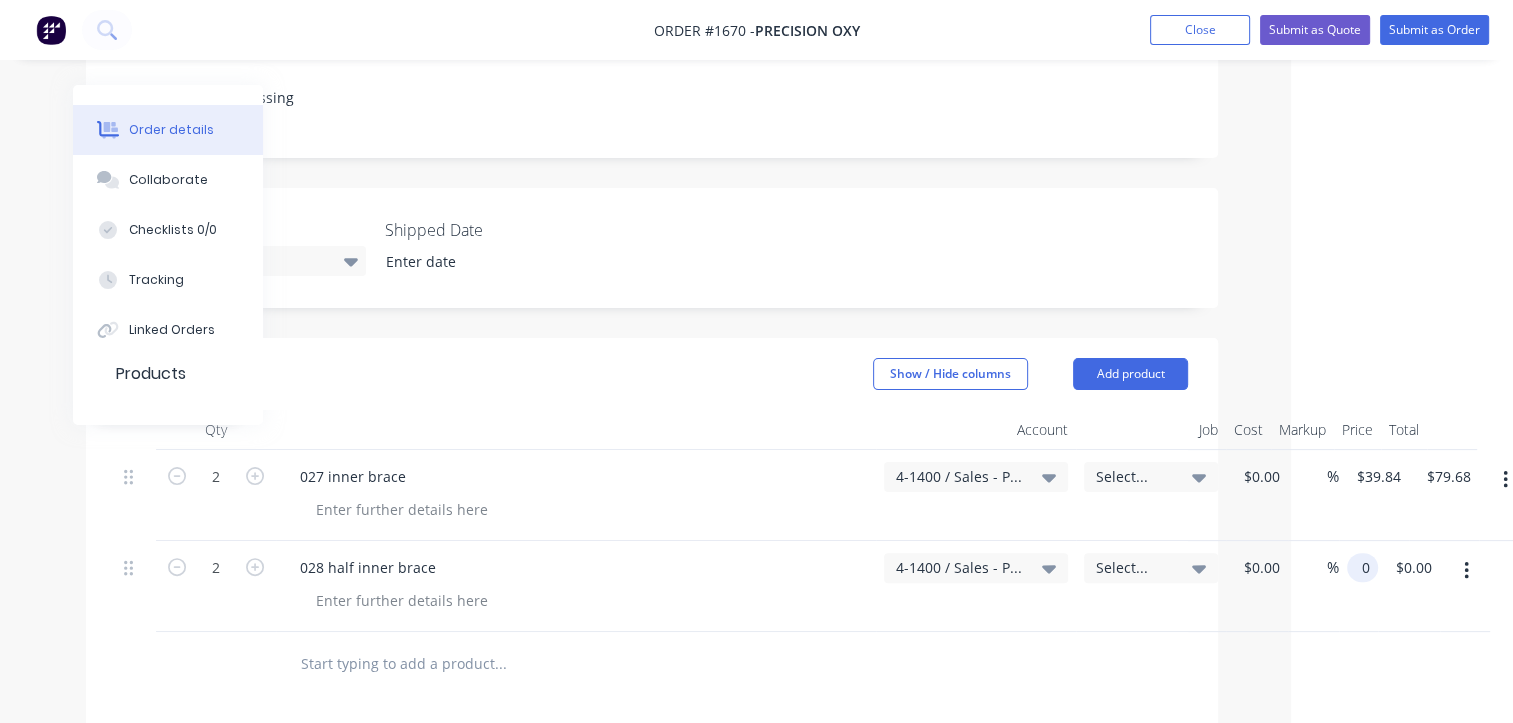 click on "0 0" at bounding box center (1366, 567) 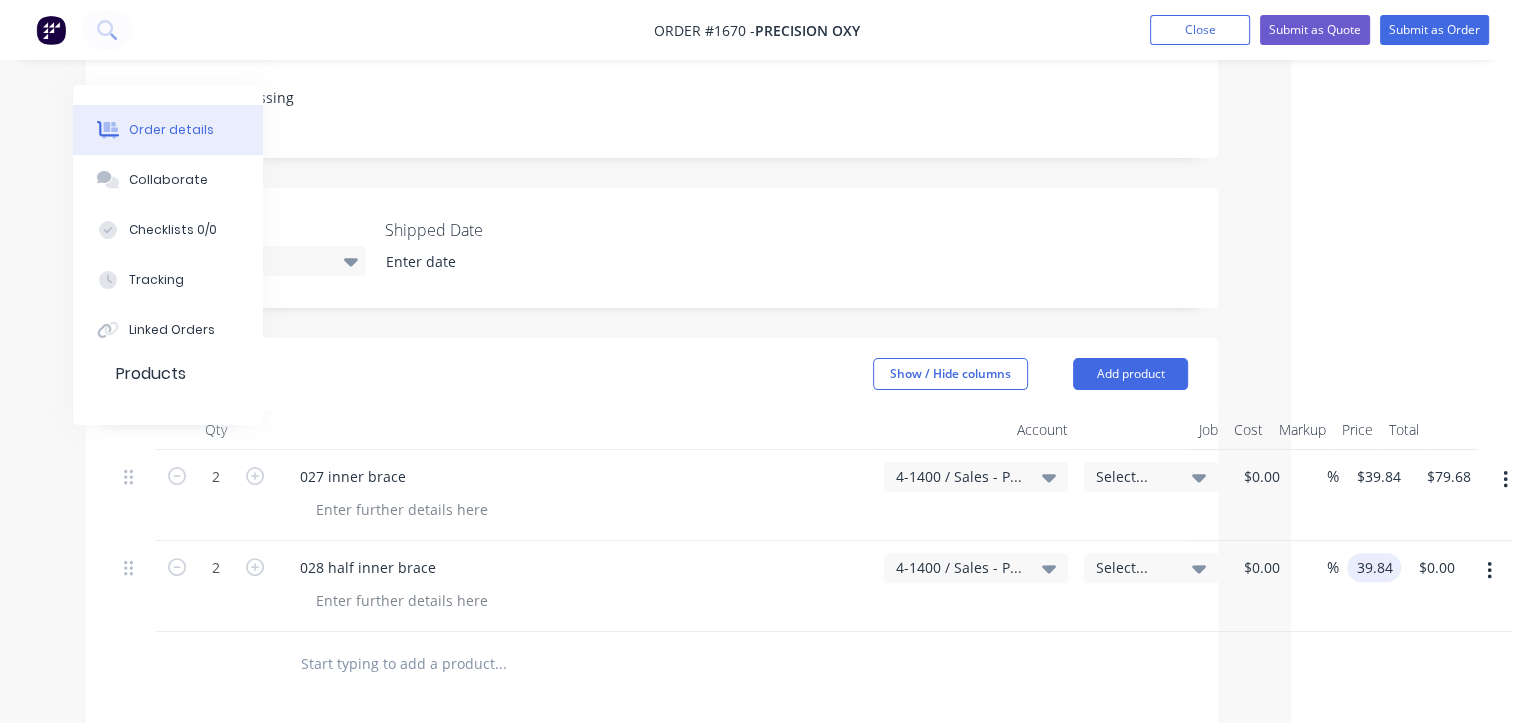 type on "$39.84" 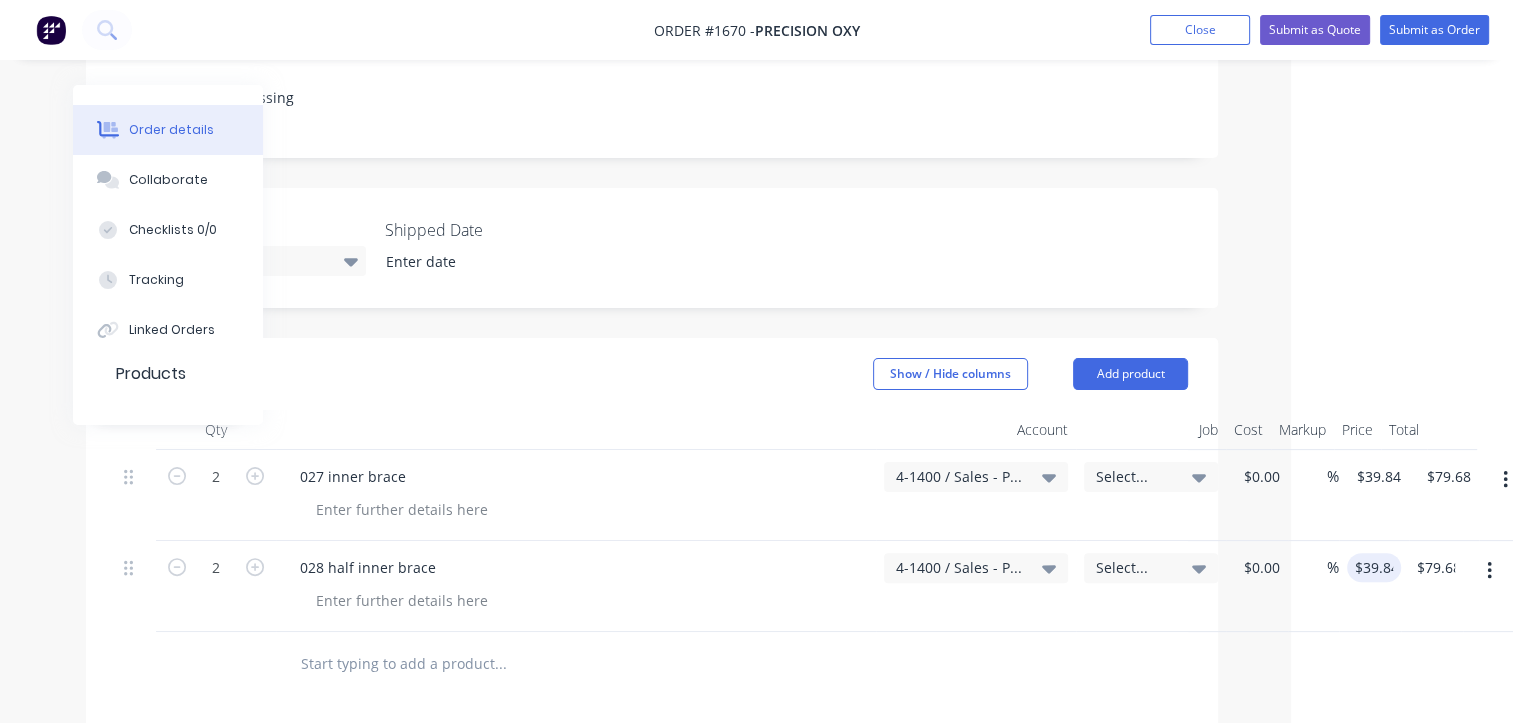 click on "Order #1670 -  Precision Oxy Add product     Close Submit as Quote Submit as Order Order details Collaborate Checklists 0/0 Tracking Linked Orders Timeline   Order details   Collaborate   Checklists   Tracking   Linked Orders   Timeline Created by Greg Created 25/07/25 Required 25/07/25 Assigned to Add team member Invoiced No Status Draft Contact John Mattiello  (02) 9757 3833 johnm@oxycut.com.au Bill to 8 Everett Street  Carrington, , 2294 Deliver to Choose address Change to pick up Change to install PO Labels Precision Oxycut Pressing Notes Trailer Repair - Pressing Transport Select... Shipped Date Products Show / Hide columns Add product     Qty Account Job Cost Markup Price Total 2 027 inner brace 4-1400 /    Sales - Pressing   Select... $0.00 $0.00 % $39.84 $39.84 $79.68 $79.68   2 028 half inner brace 4-1400 /    Sales - Pressing   Select... $0.00 $0.00 % $39.84 39.84 $79.68 $0.00   add delivery fee add markup add discount Labour $0.00 Sub total $79.68 Margin $0.00  ( 0.00 %) Tax $7.97 Total $87.65" at bounding box center [549, 403] 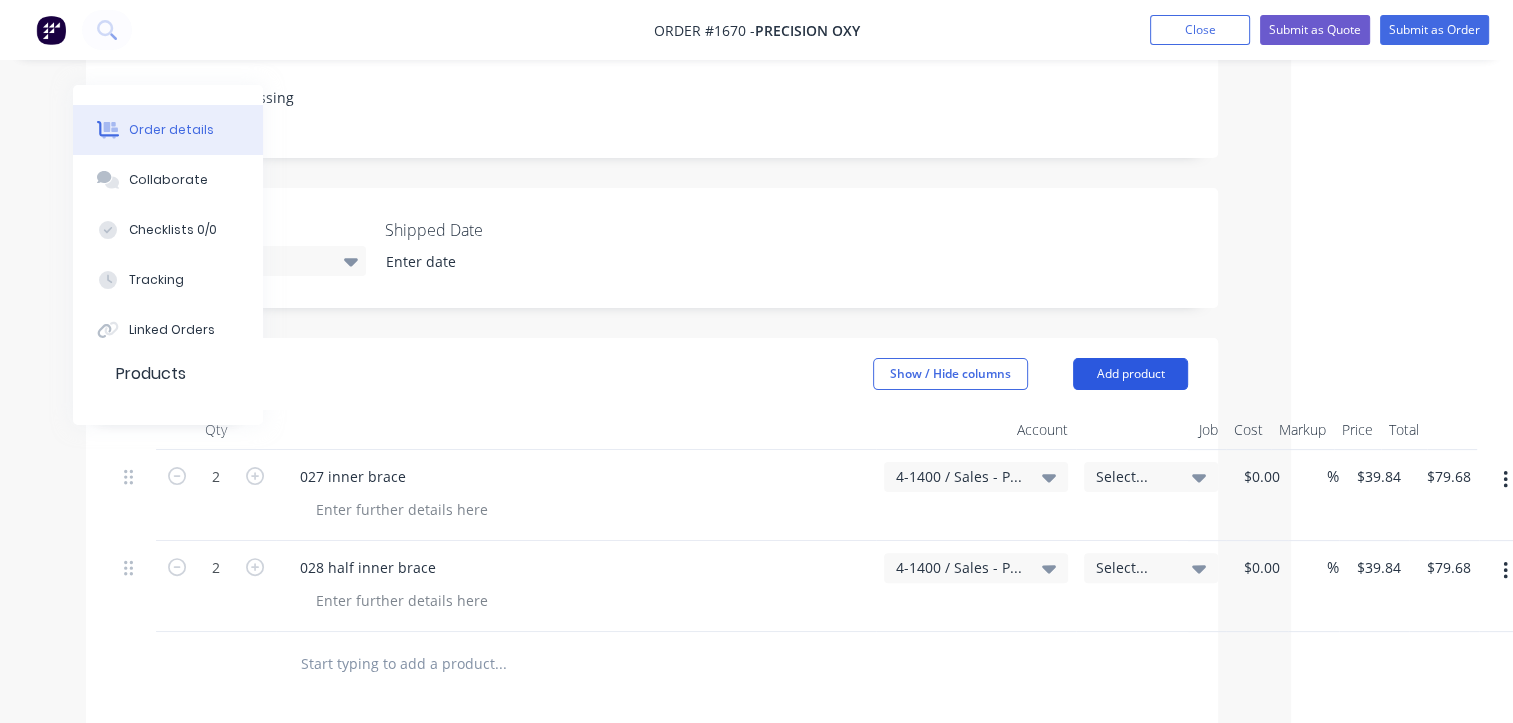click on "Add product" at bounding box center (1130, 374) 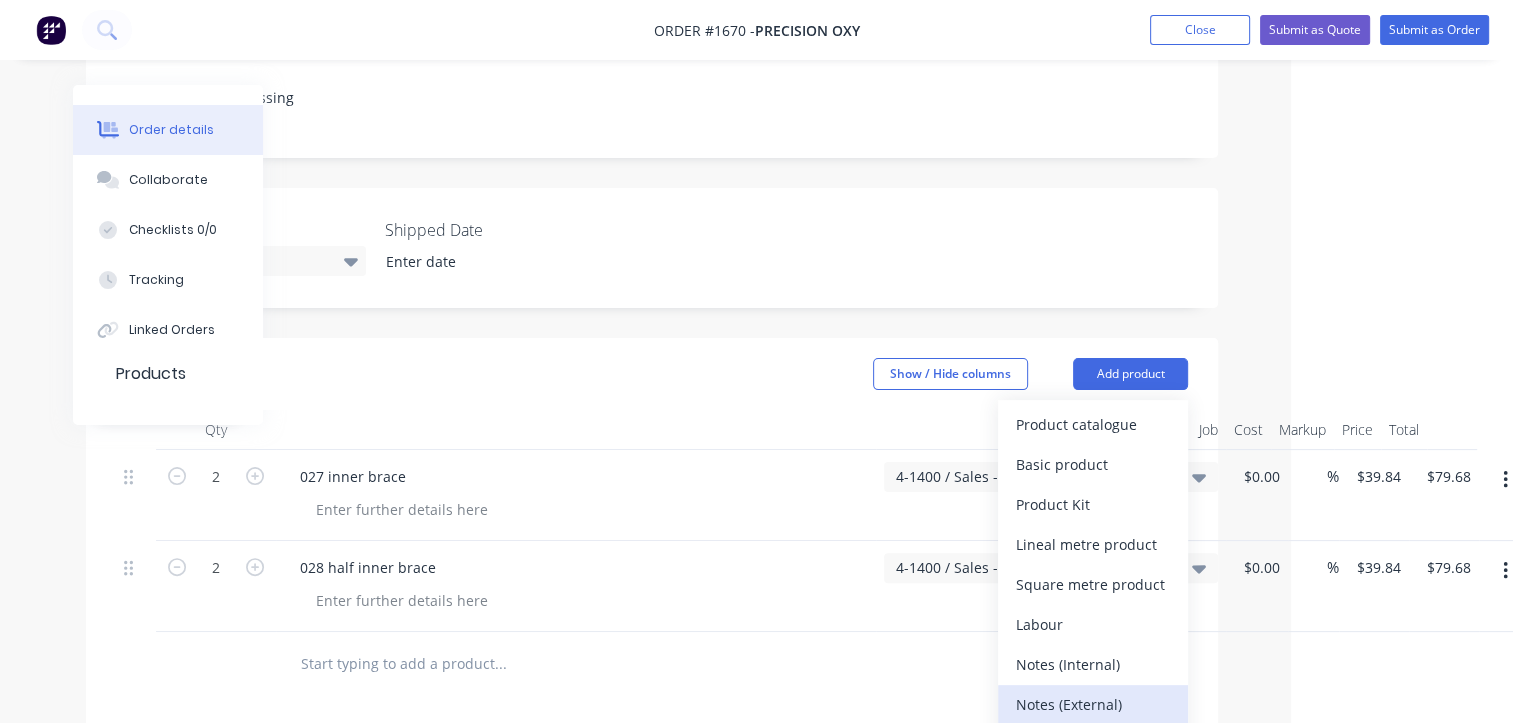 click on "Notes (External)" at bounding box center [1093, 704] 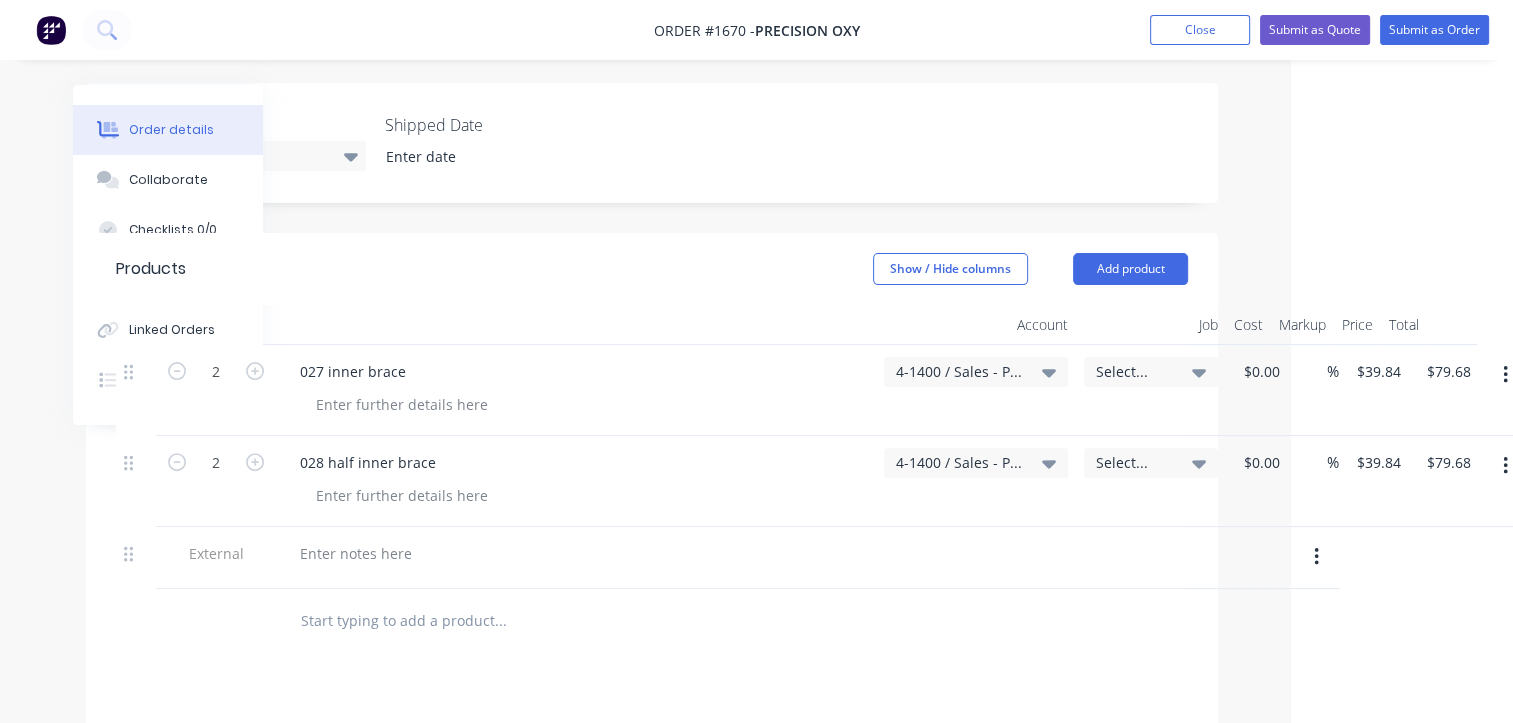 scroll, scrollTop: 600, scrollLeft: 207, axis: both 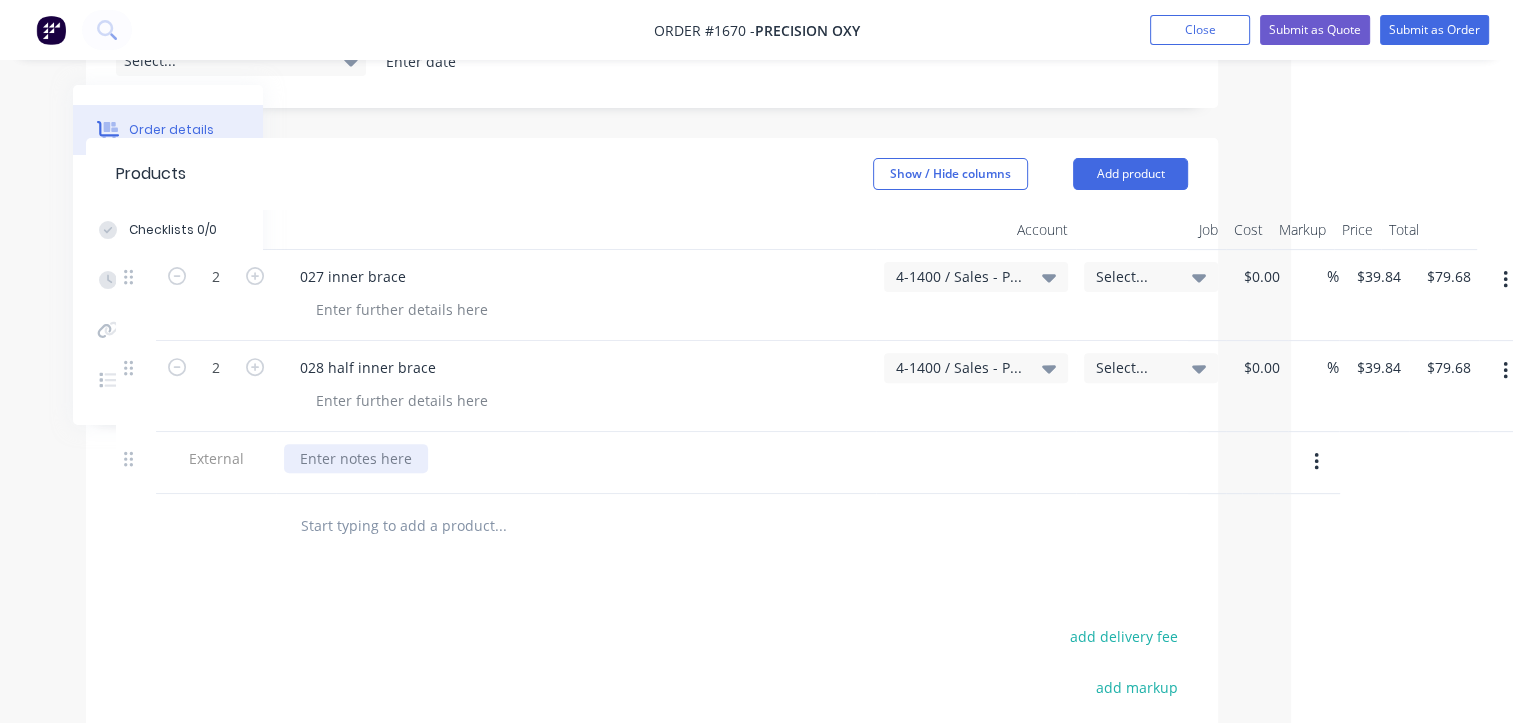 click at bounding box center [356, 458] 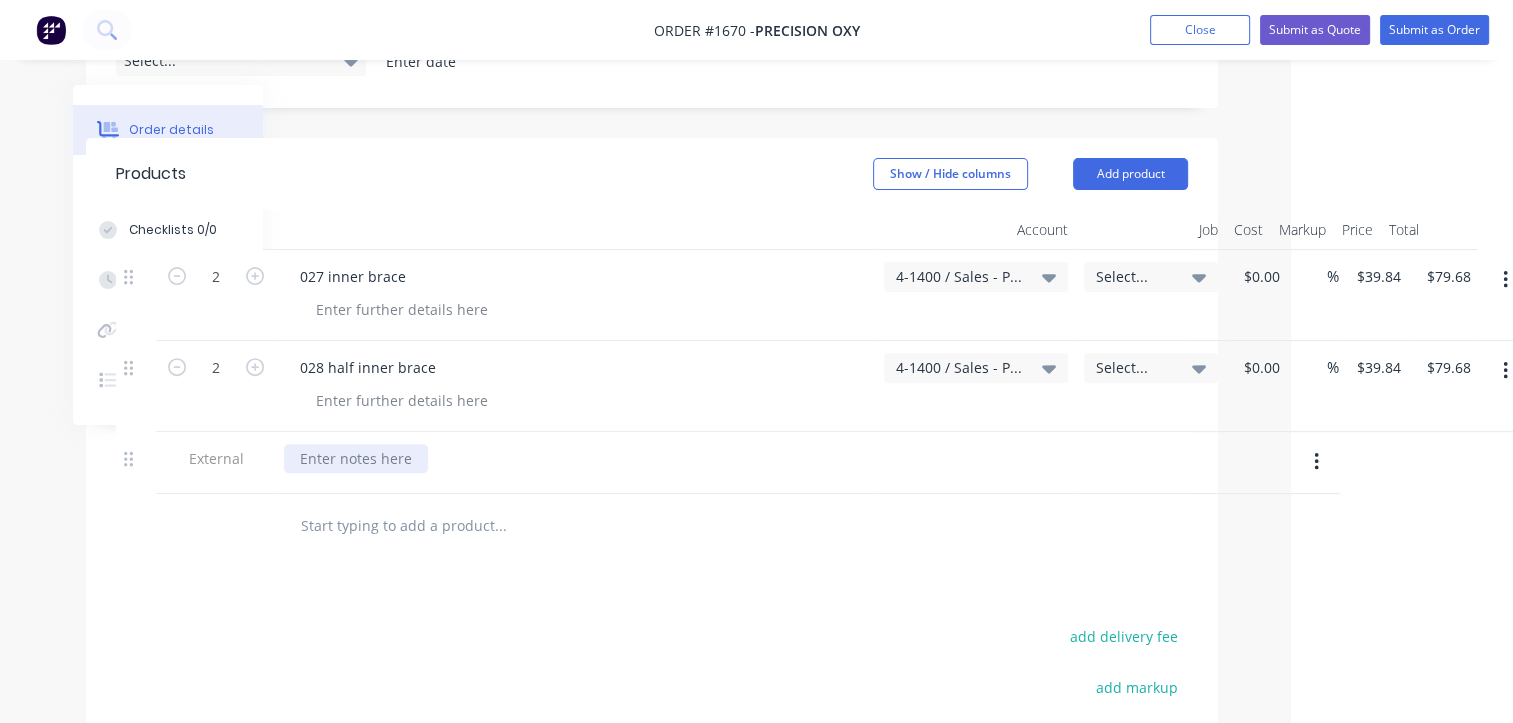 paste 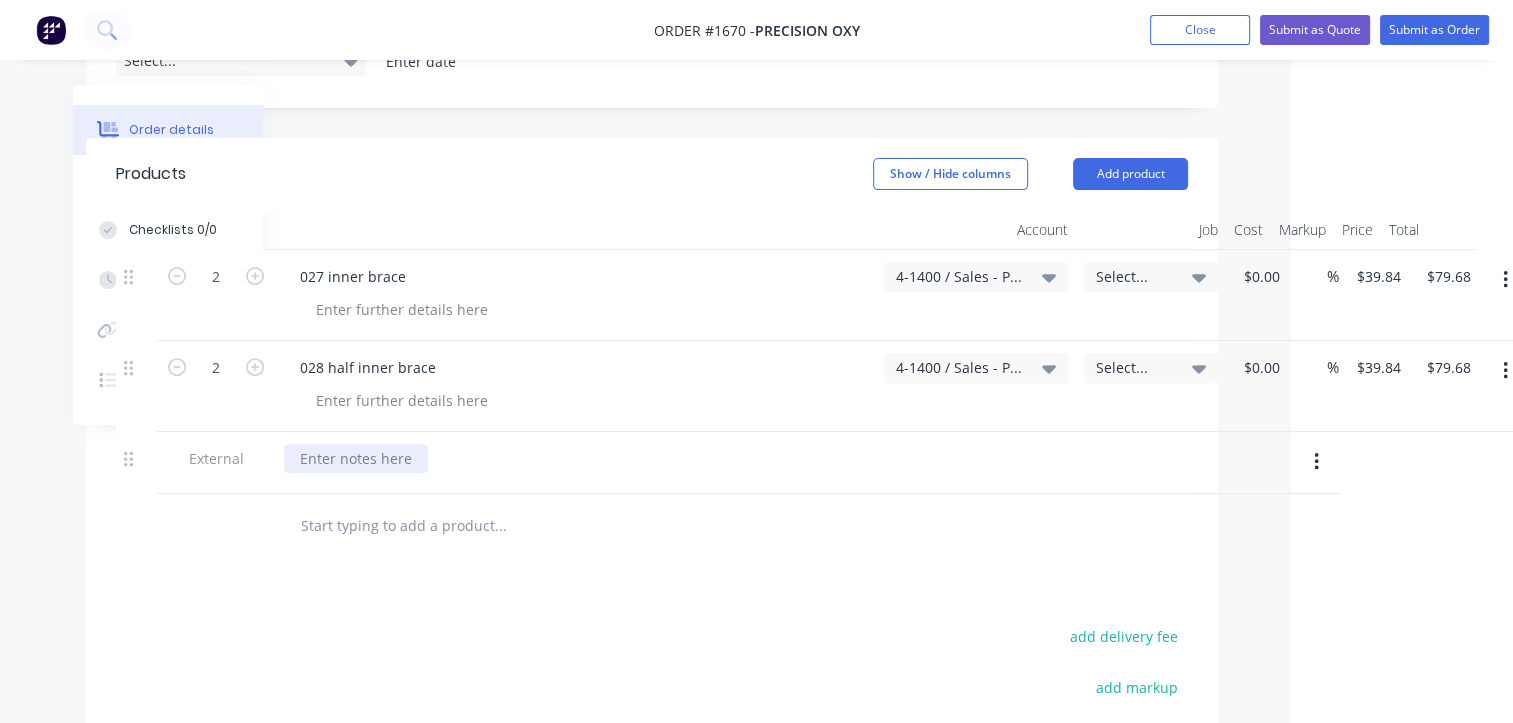 type 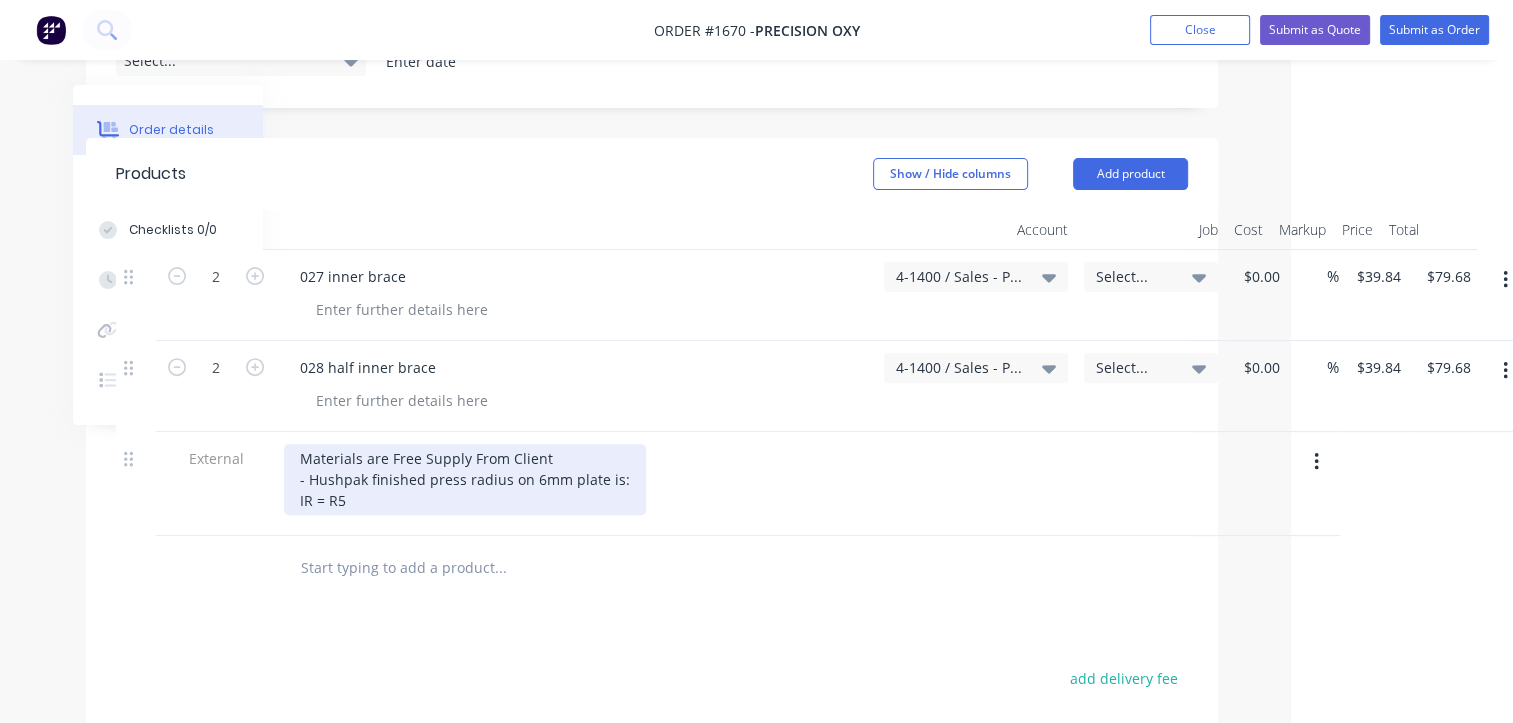 click on "Materials are Free Supply From Client
- Hushpak finished press radius on 6mm plate is:
IR = R5" at bounding box center (465, 479) 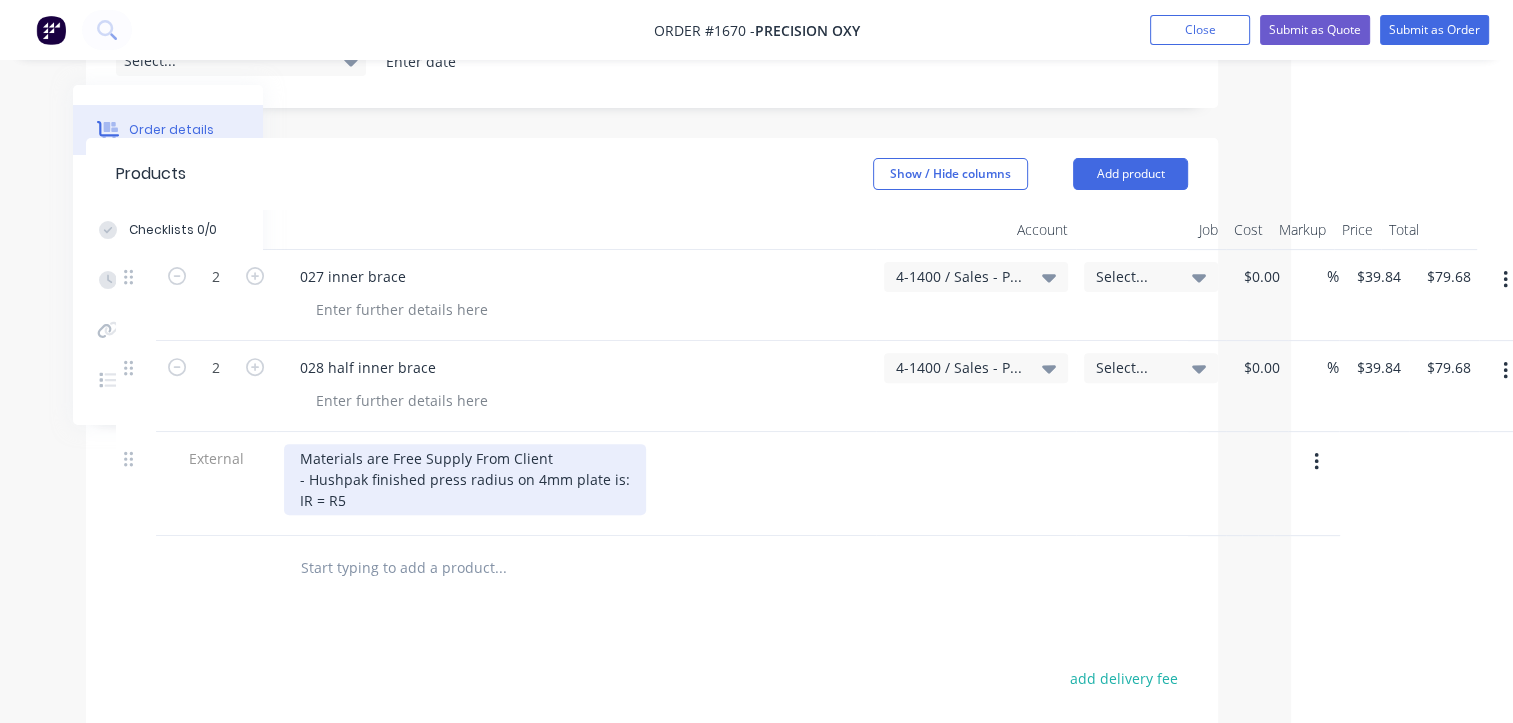 click on "Materials are Free Supply From Client
- Hushpak finished press radius on 4mm plate is:
IR = R5" at bounding box center (465, 479) 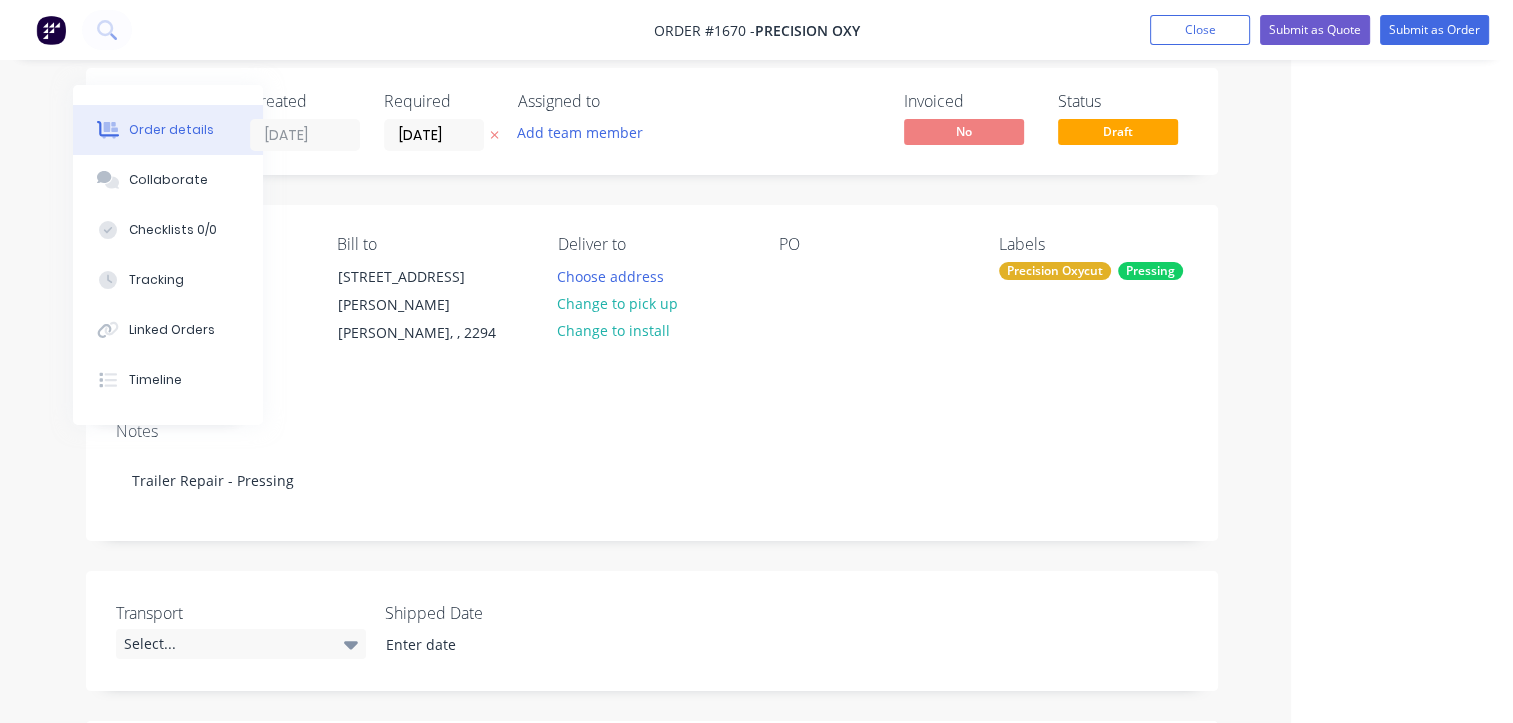 scroll, scrollTop: 0, scrollLeft: 207, axis: horizontal 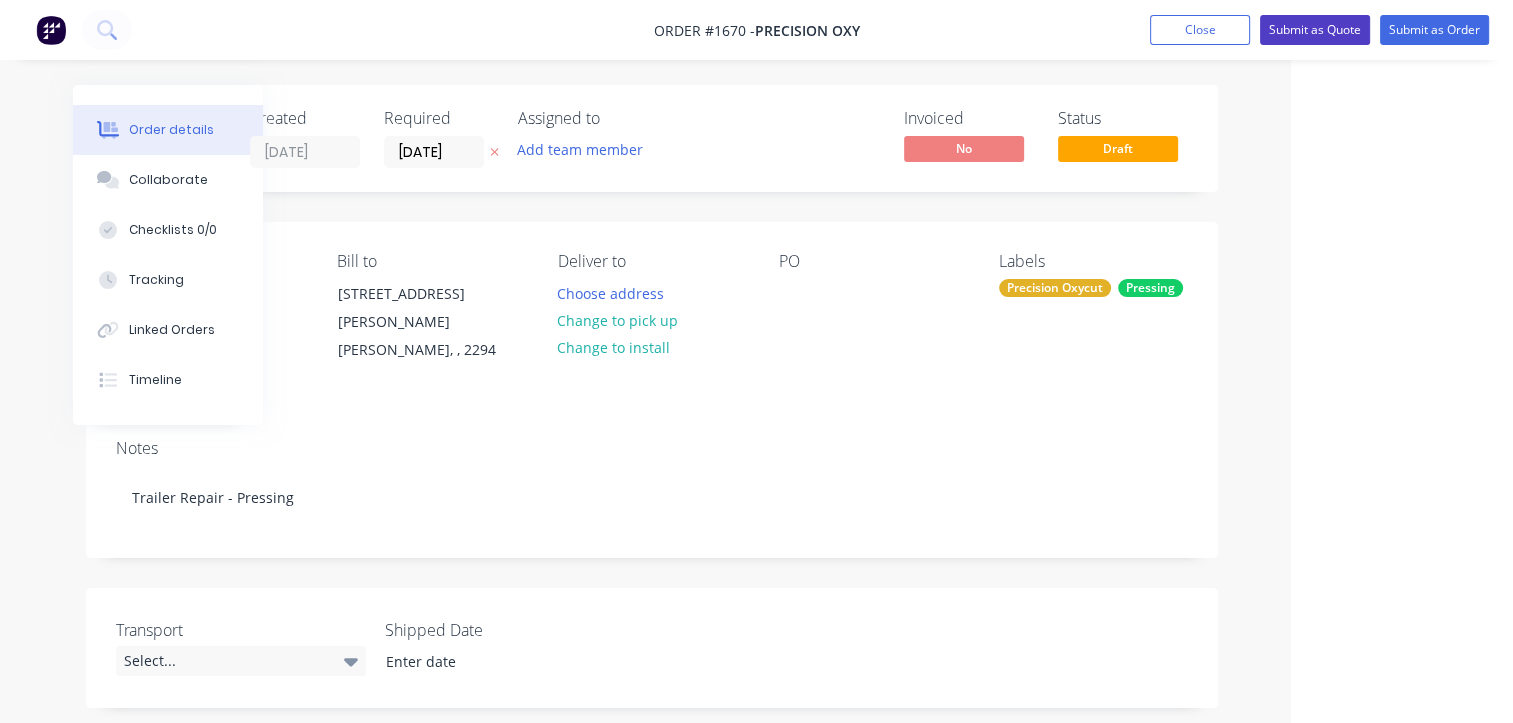 click on "Submit as Quote" at bounding box center [1315, 30] 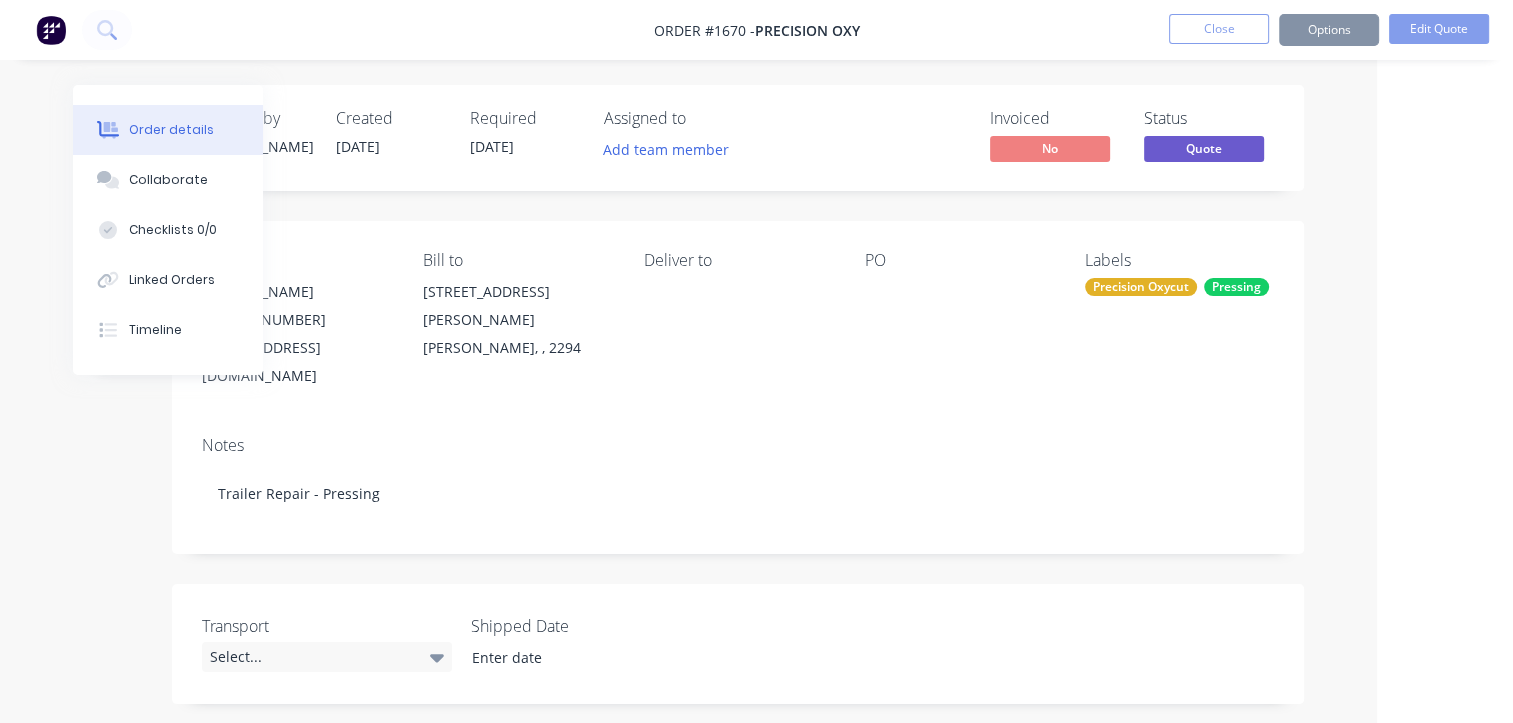scroll, scrollTop: 0, scrollLeft: 0, axis: both 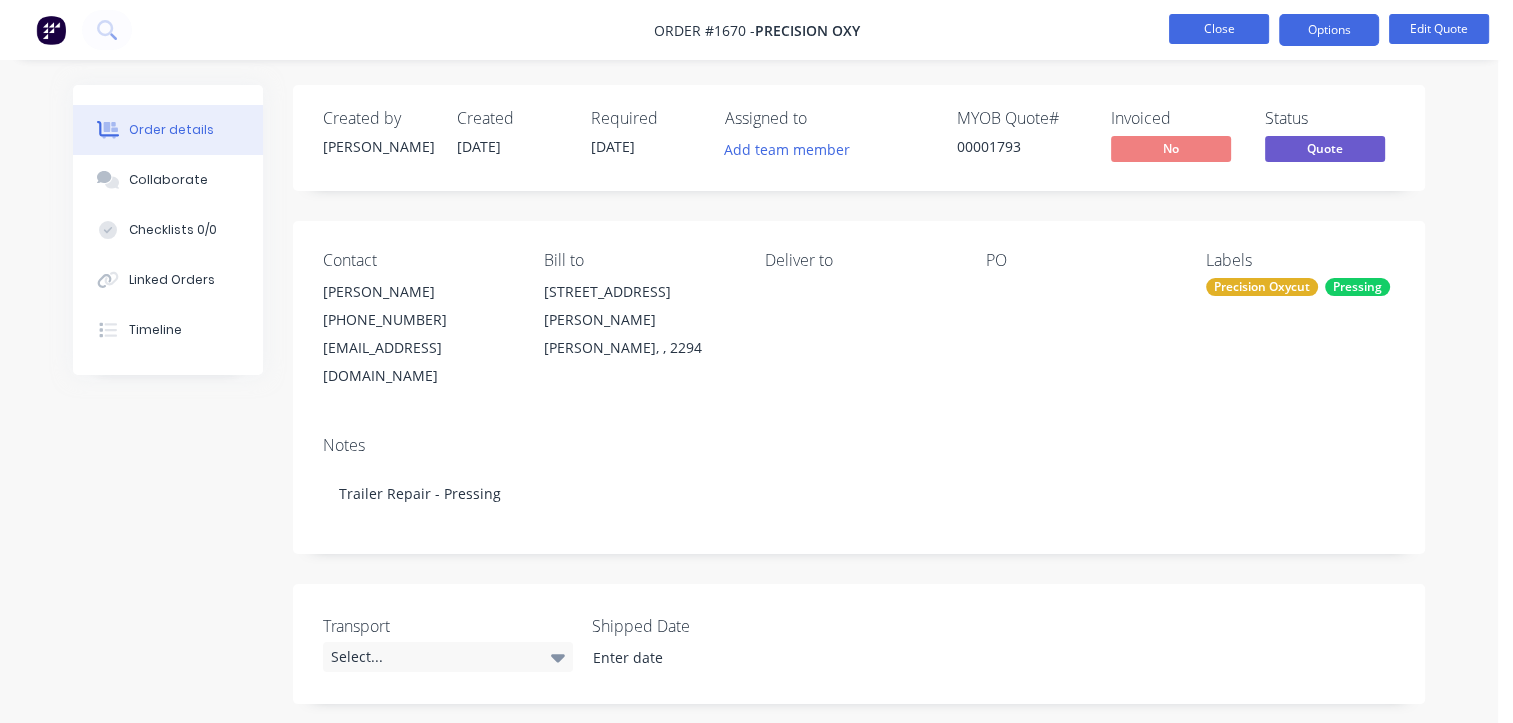 click on "Close" at bounding box center (1219, 29) 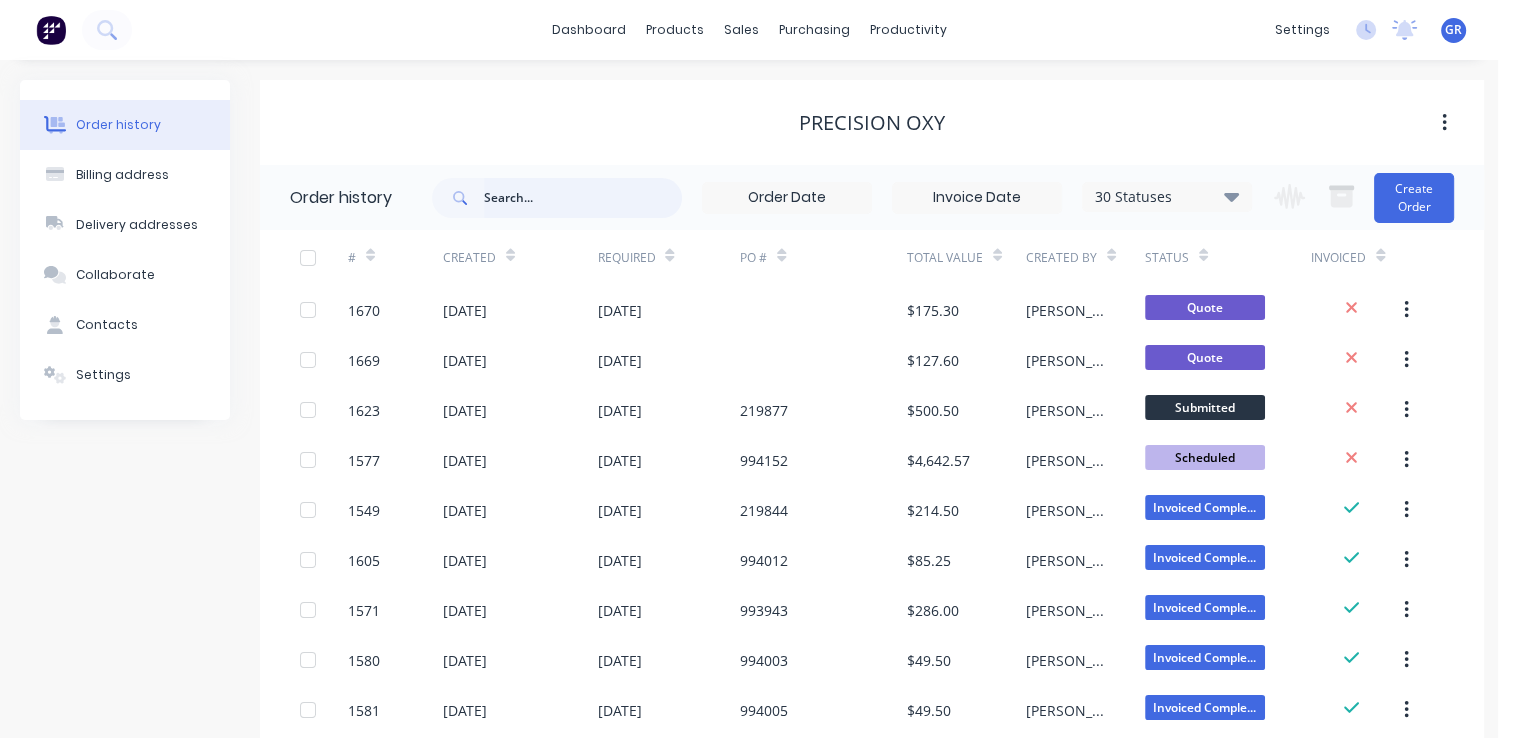click at bounding box center (583, 198) 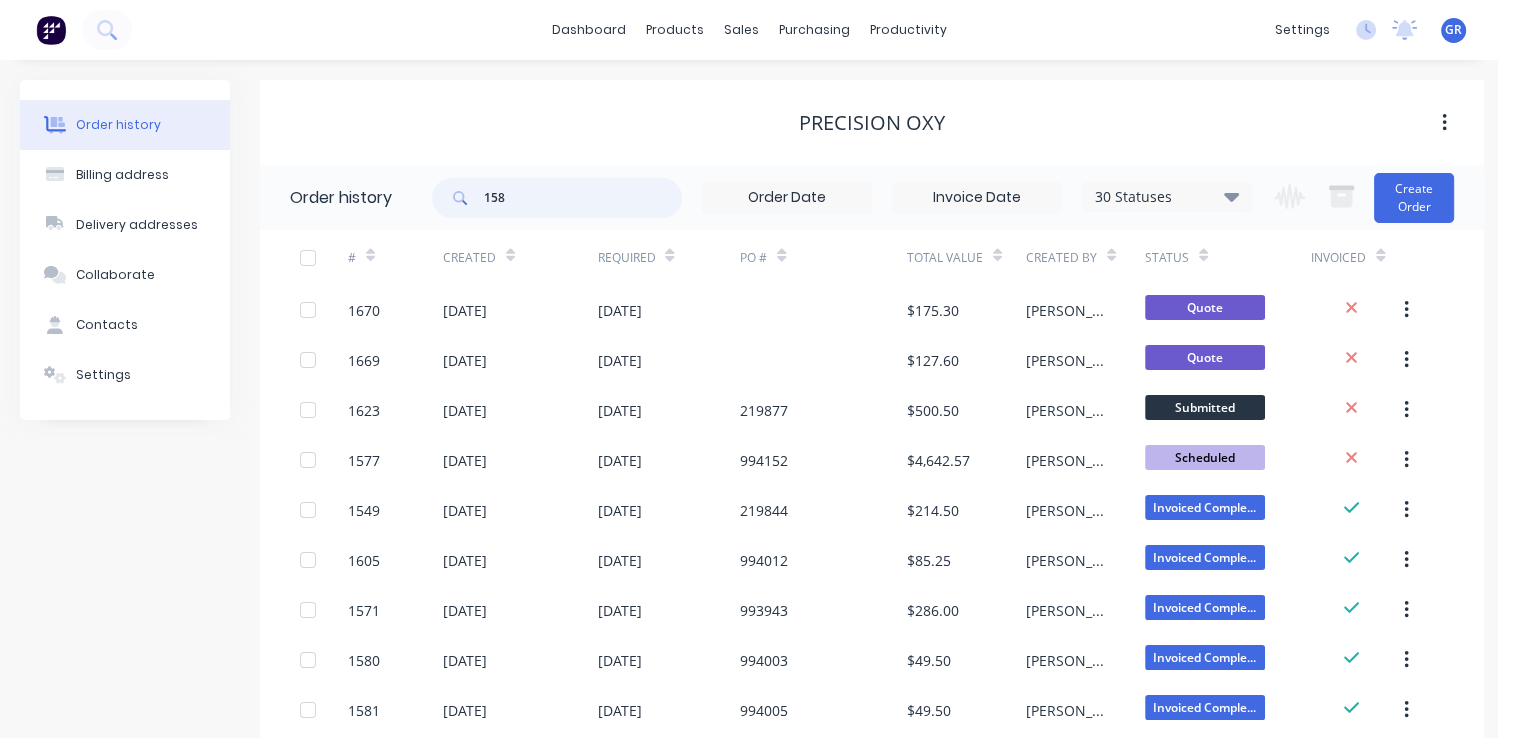type on "1582" 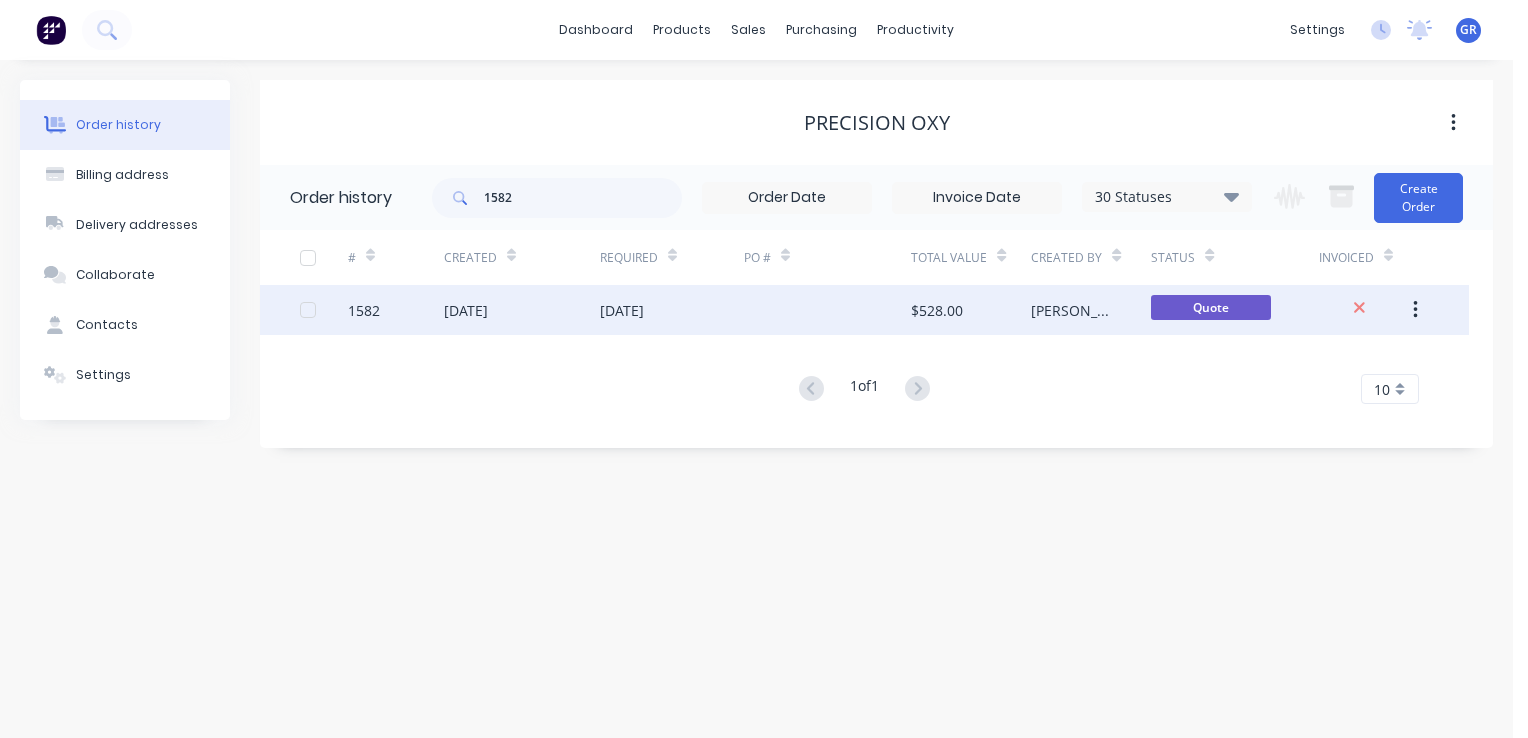 click on "1582" at bounding box center [364, 310] 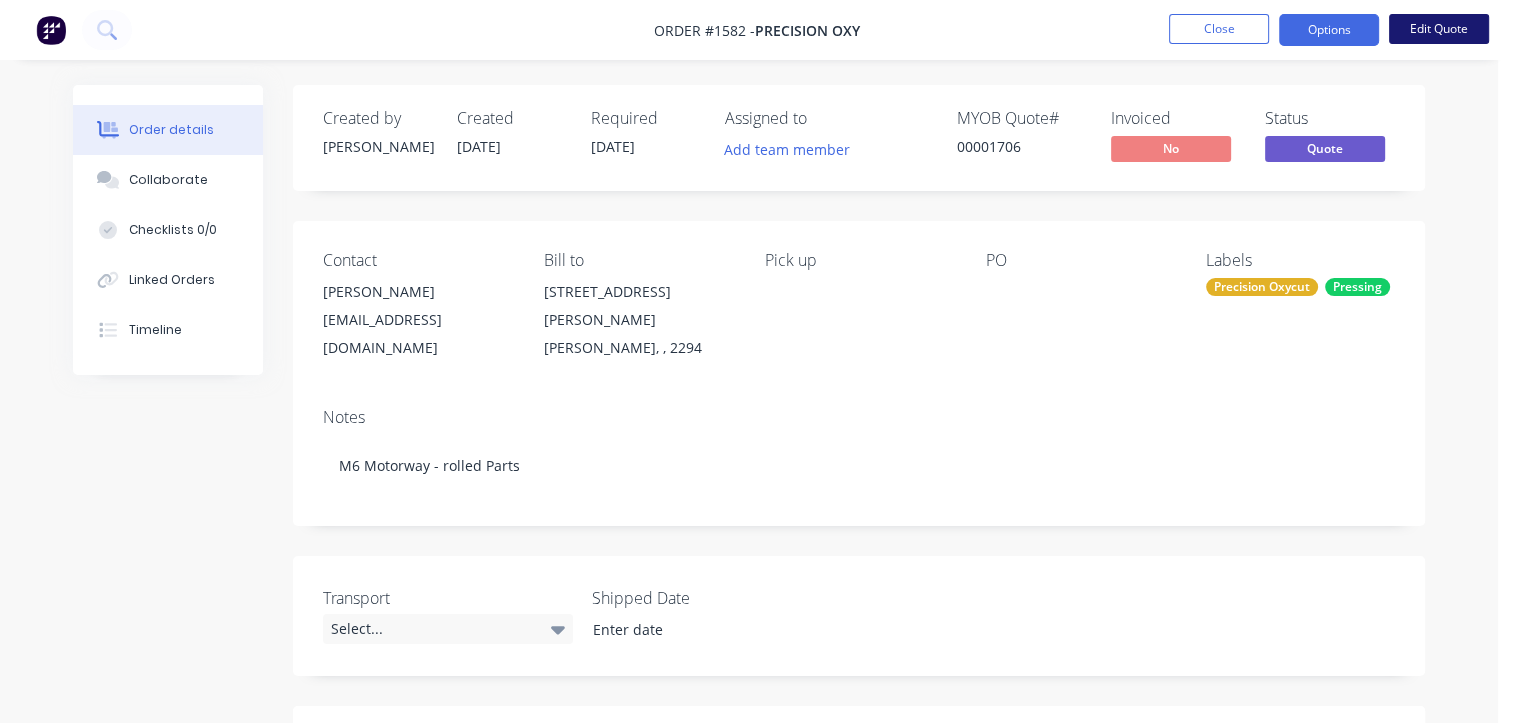 click on "Edit Quote" at bounding box center [1439, 29] 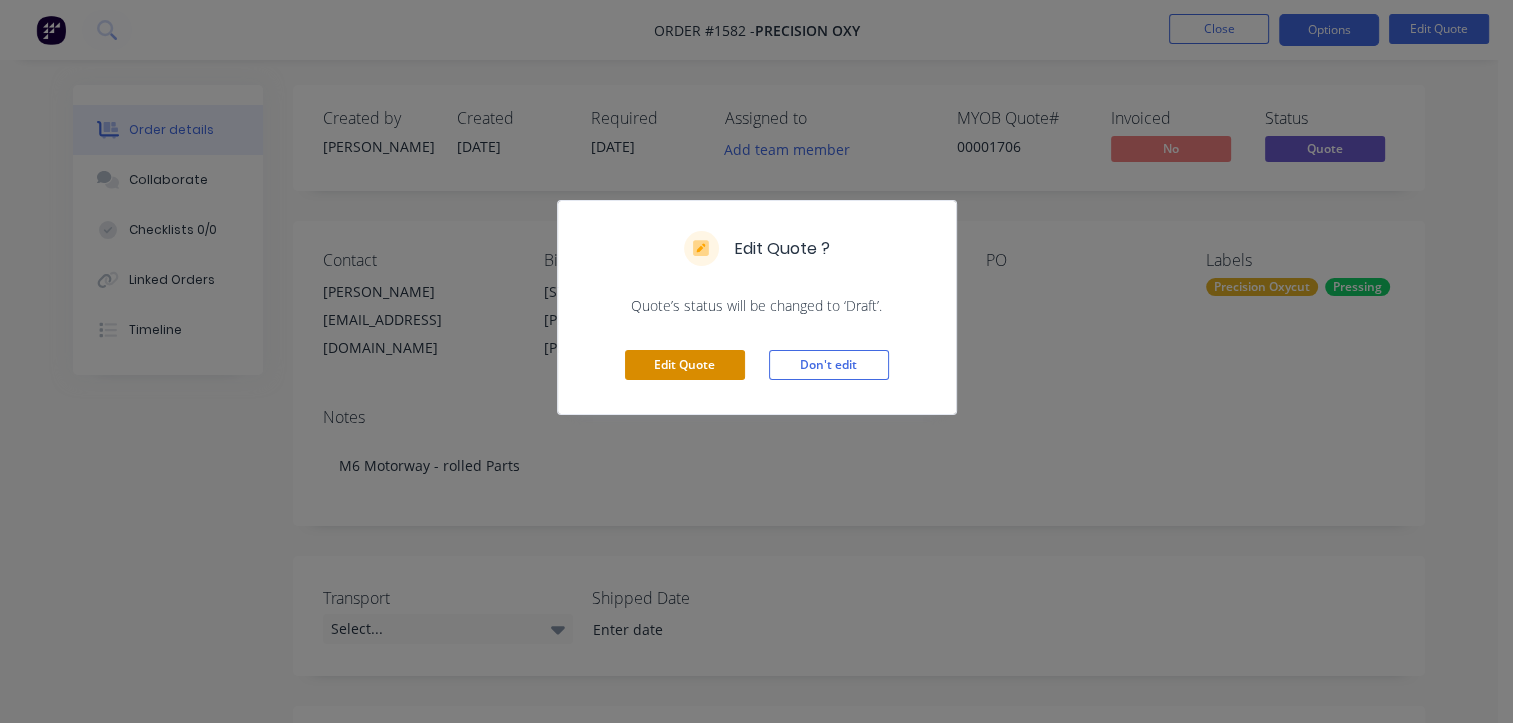 click on "Edit Quote" at bounding box center (685, 365) 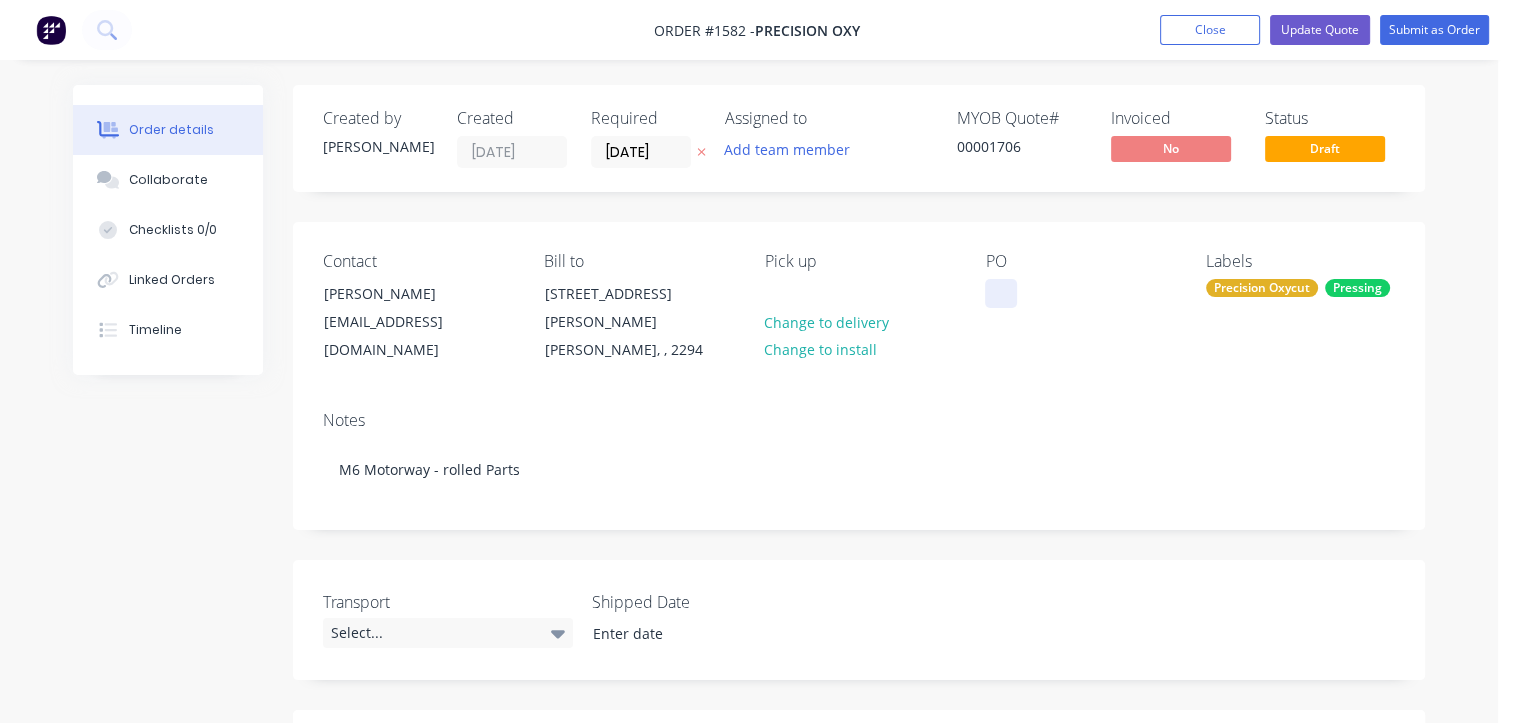 click at bounding box center [1001, 293] 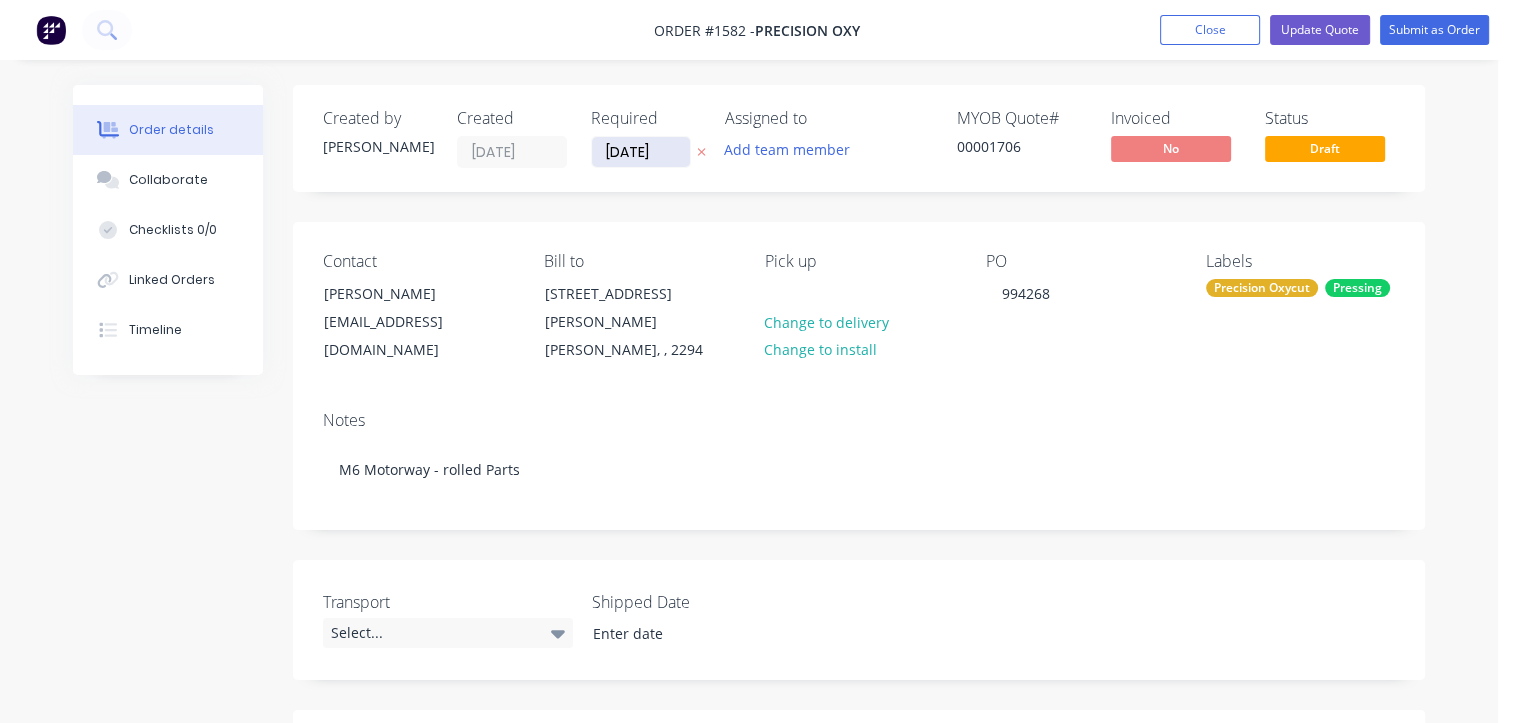 click on "16/07/25" at bounding box center (641, 152) 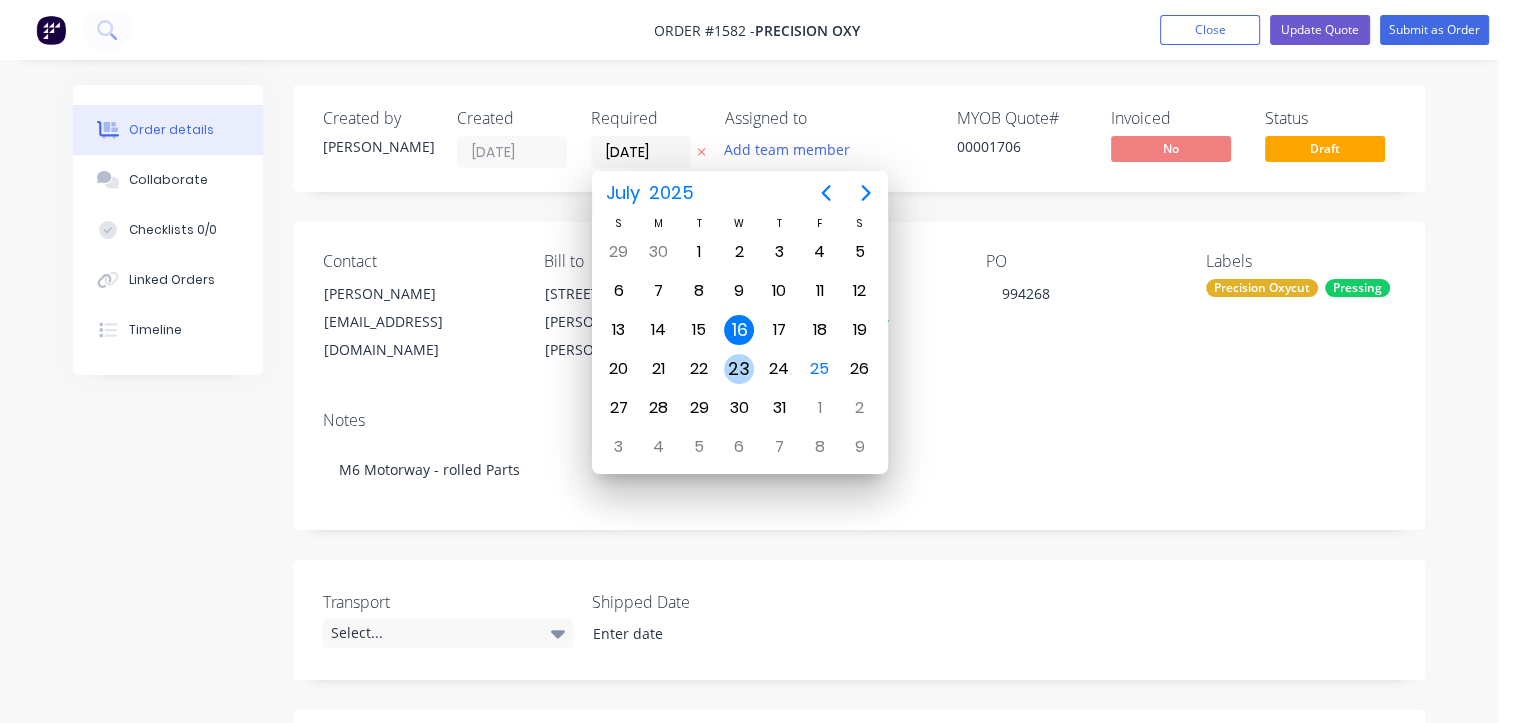 click on "23" at bounding box center (739, 369) 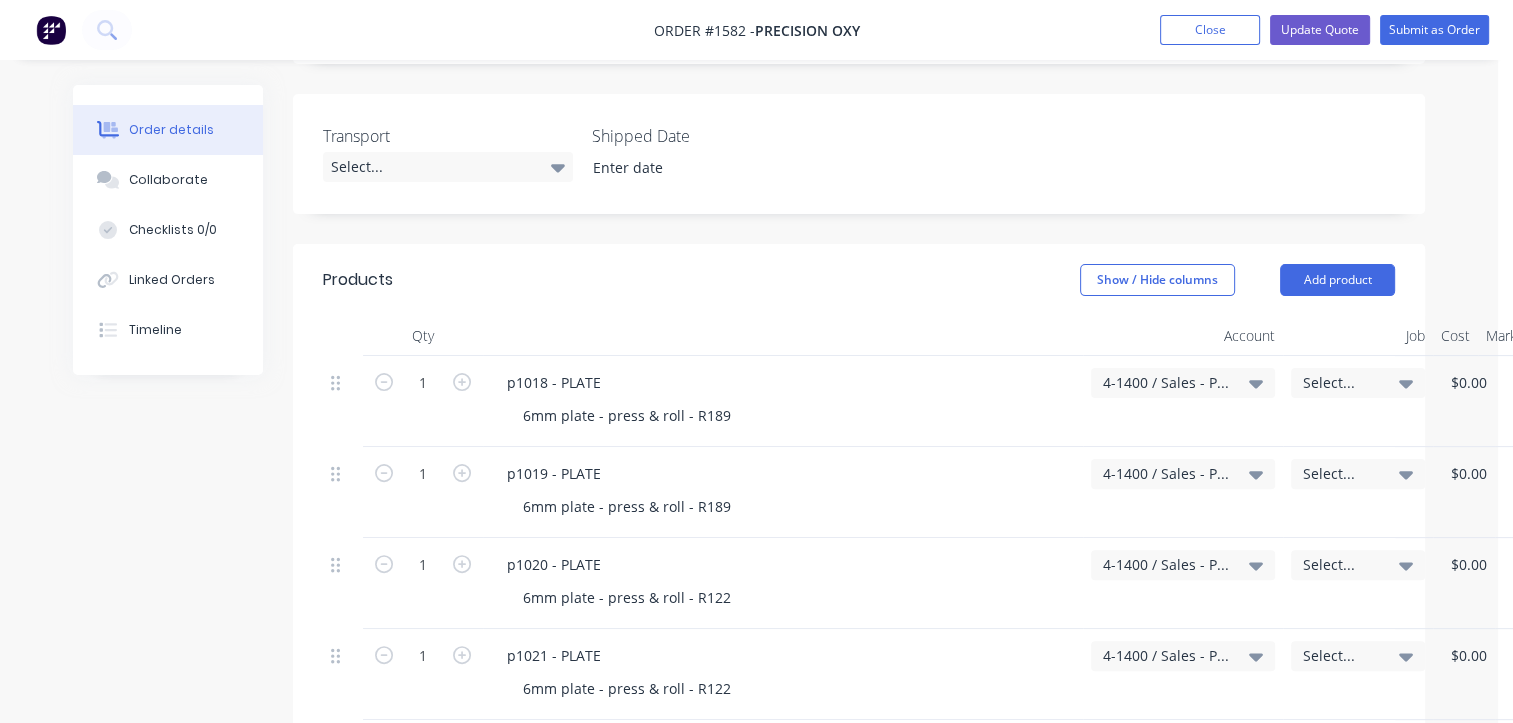 scroll, scrollTop: 500, scrollLeft: 0, axis: vertical 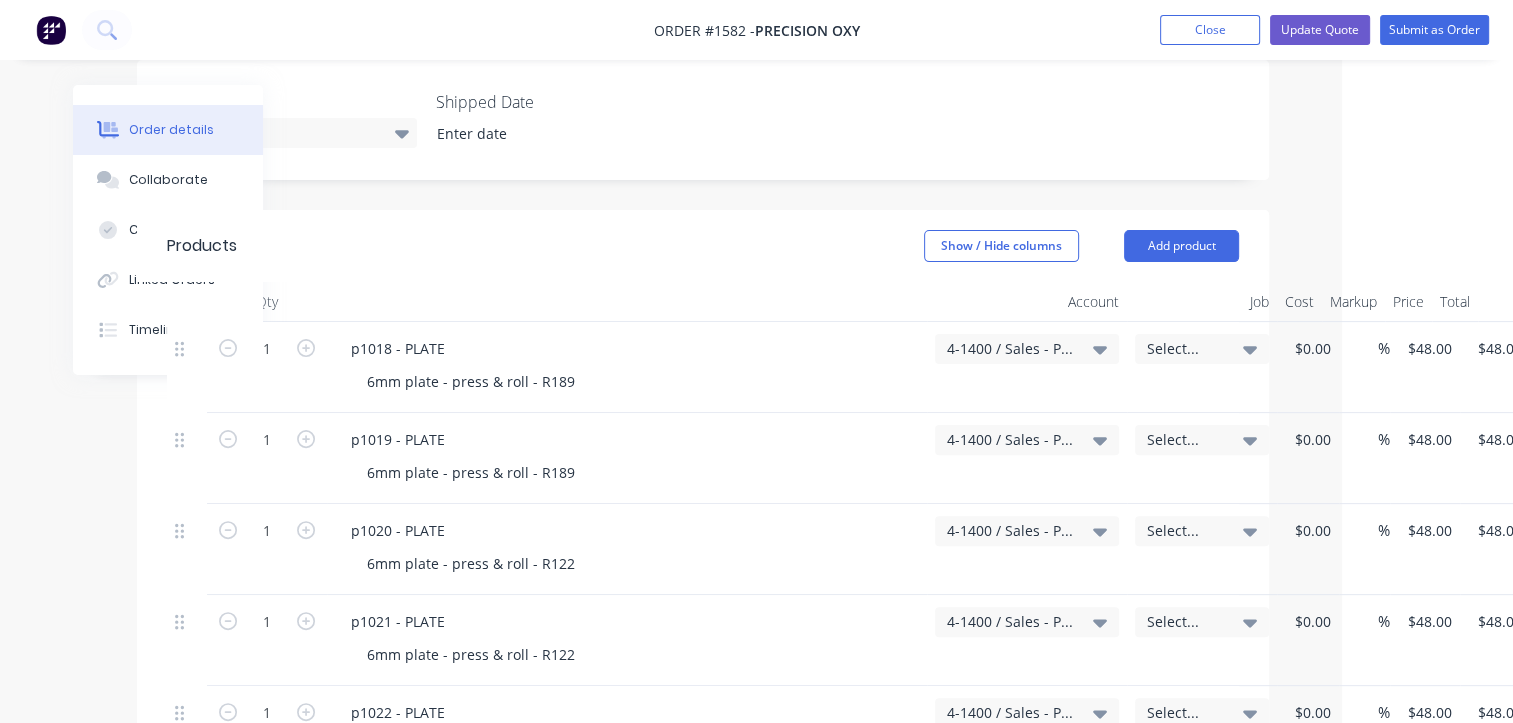 click on "Select..." at bounding box center [1185, 348] 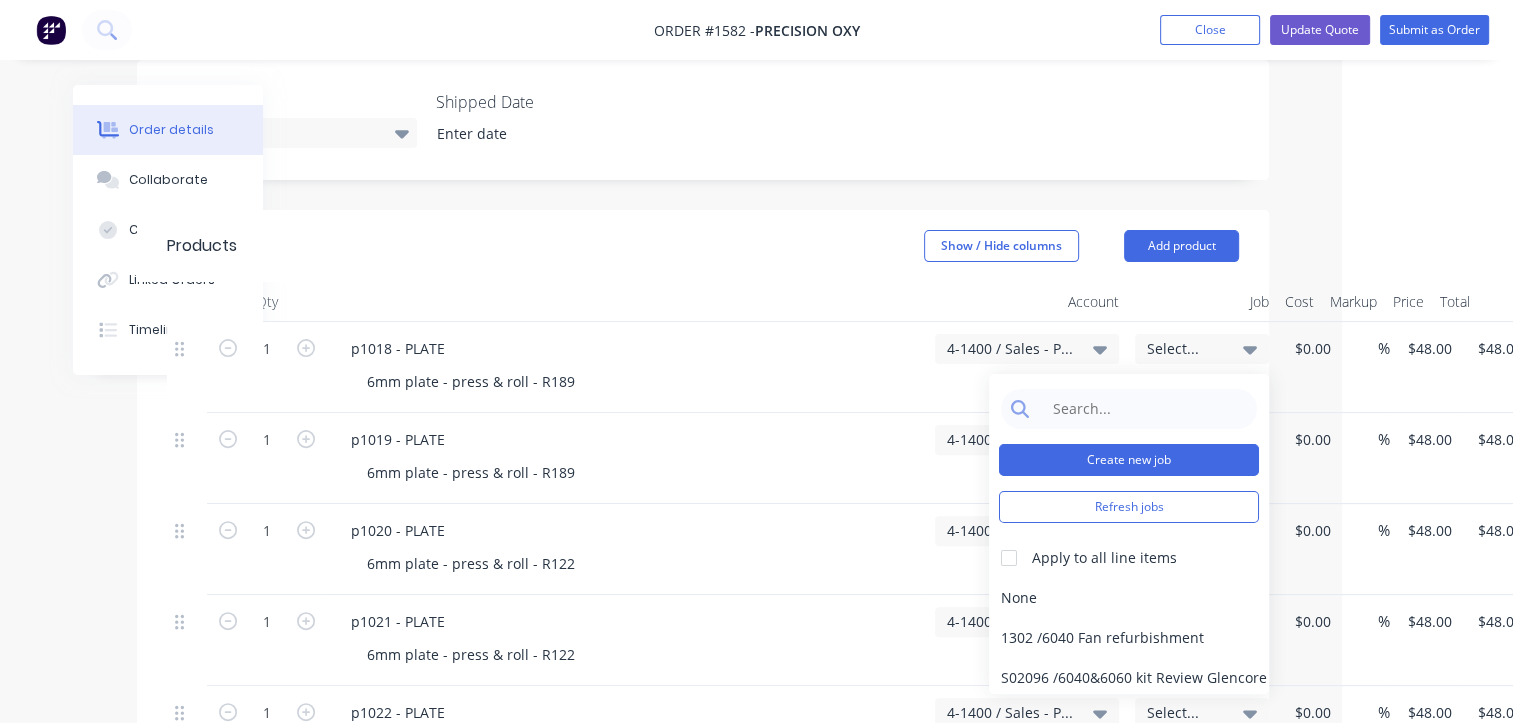 click on "Create new job" at bounding box center (1129, 460) 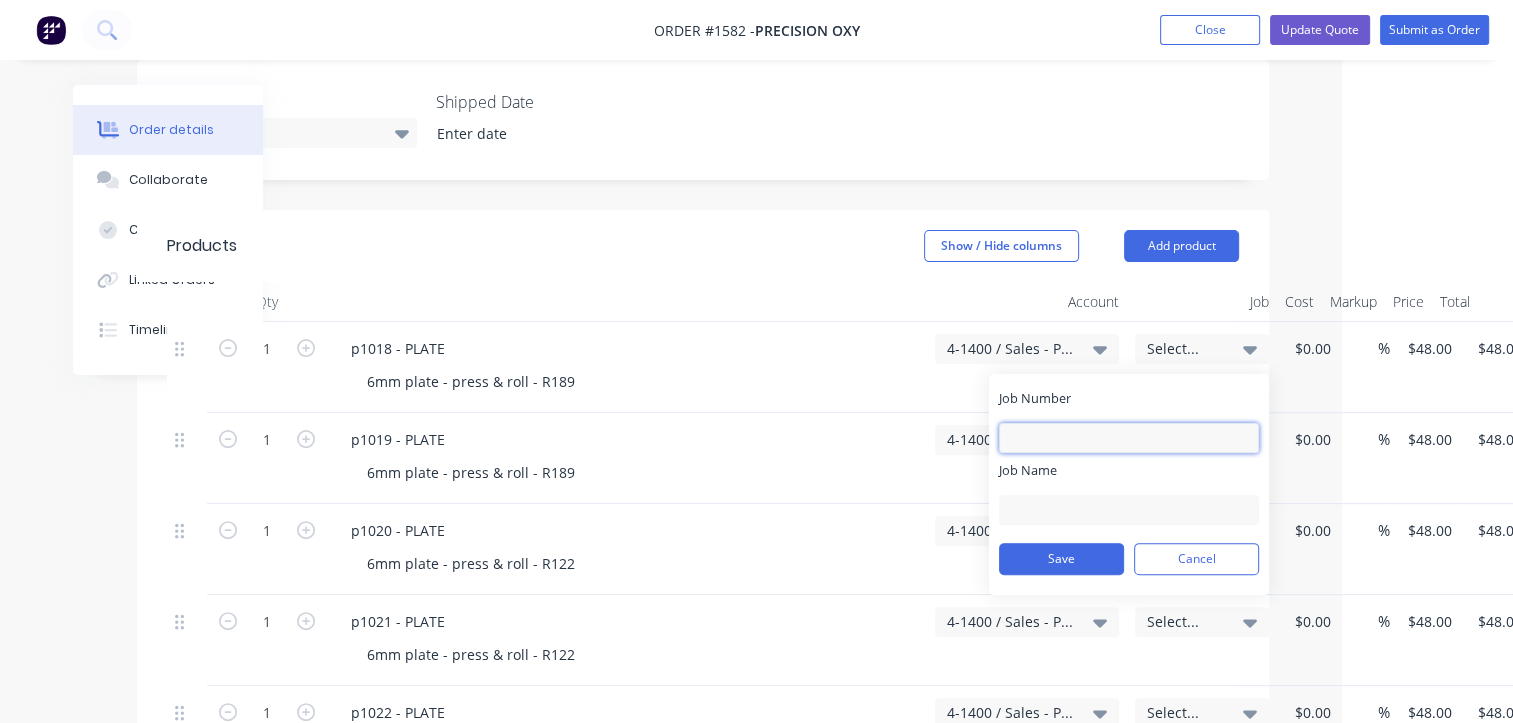 click on "Job Number" at bounding box center [1129, 438] 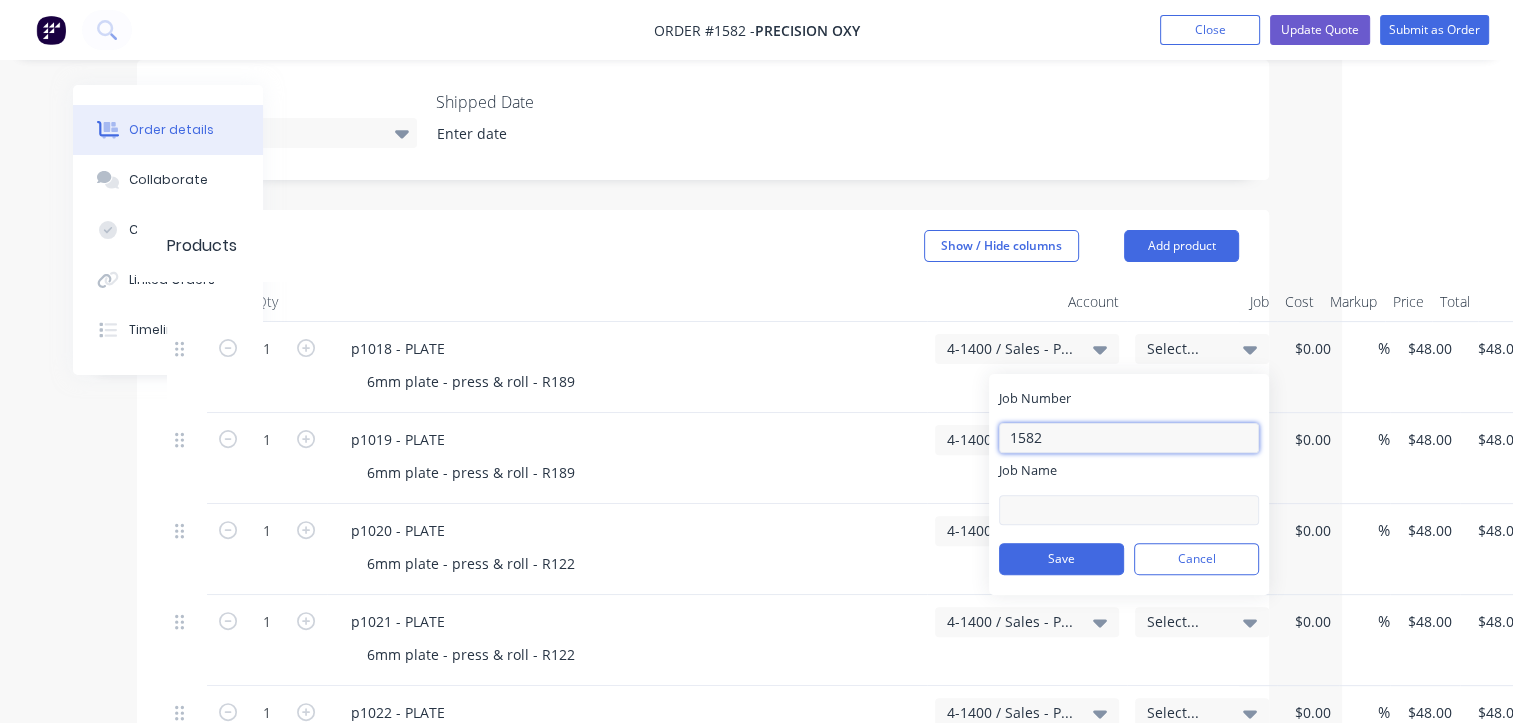 type on "1582" 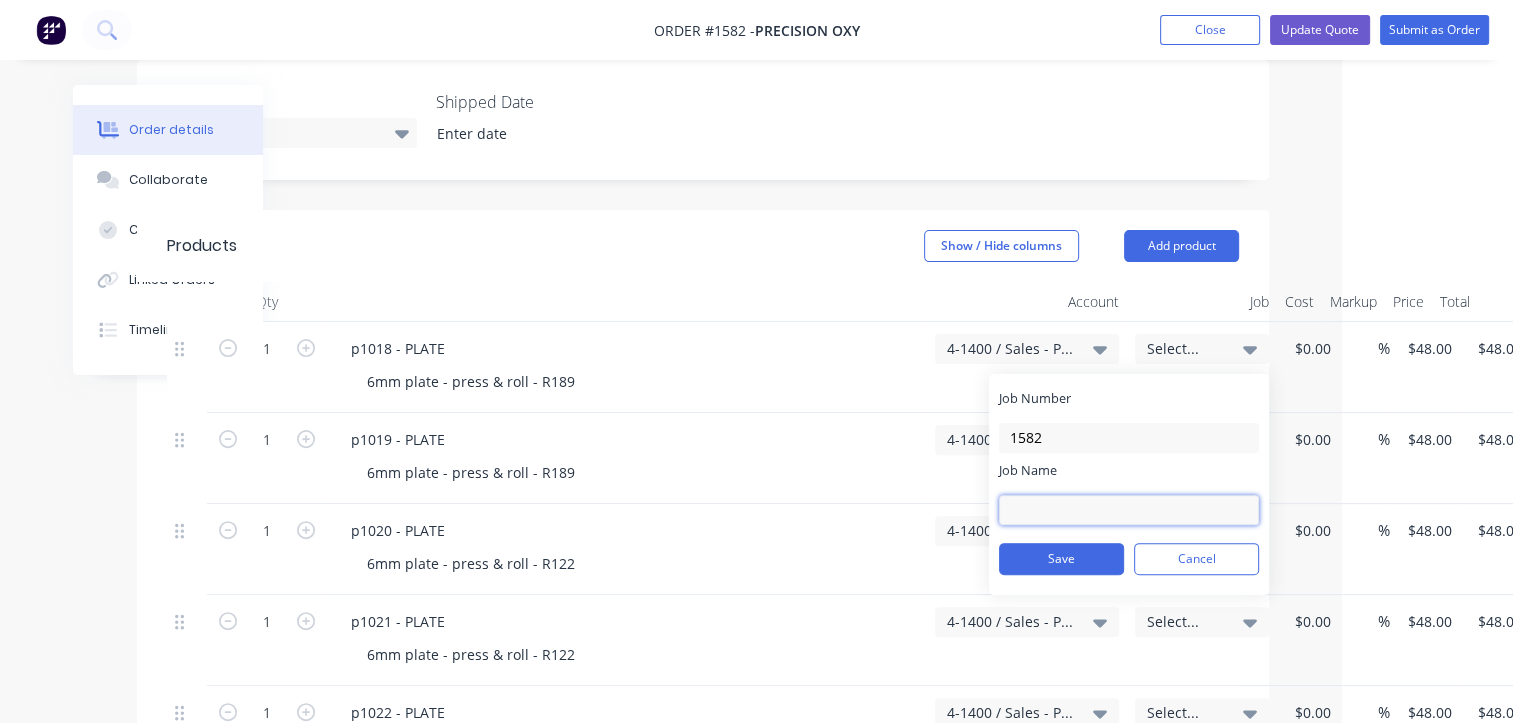 click on "Job Name" at bounding box center [1129, 510] 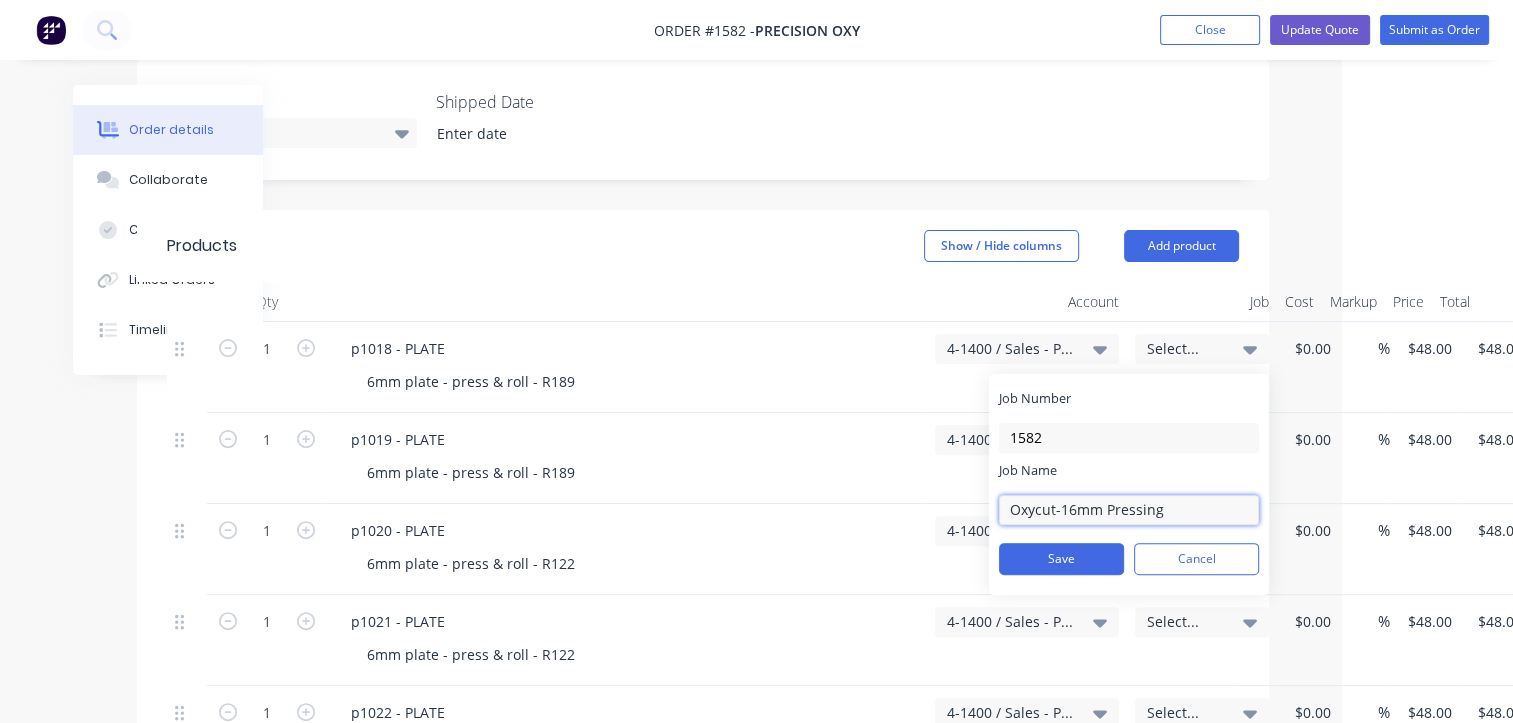 click on "Oxycut-16mm Pressing" at bounding box center [1129, 510] 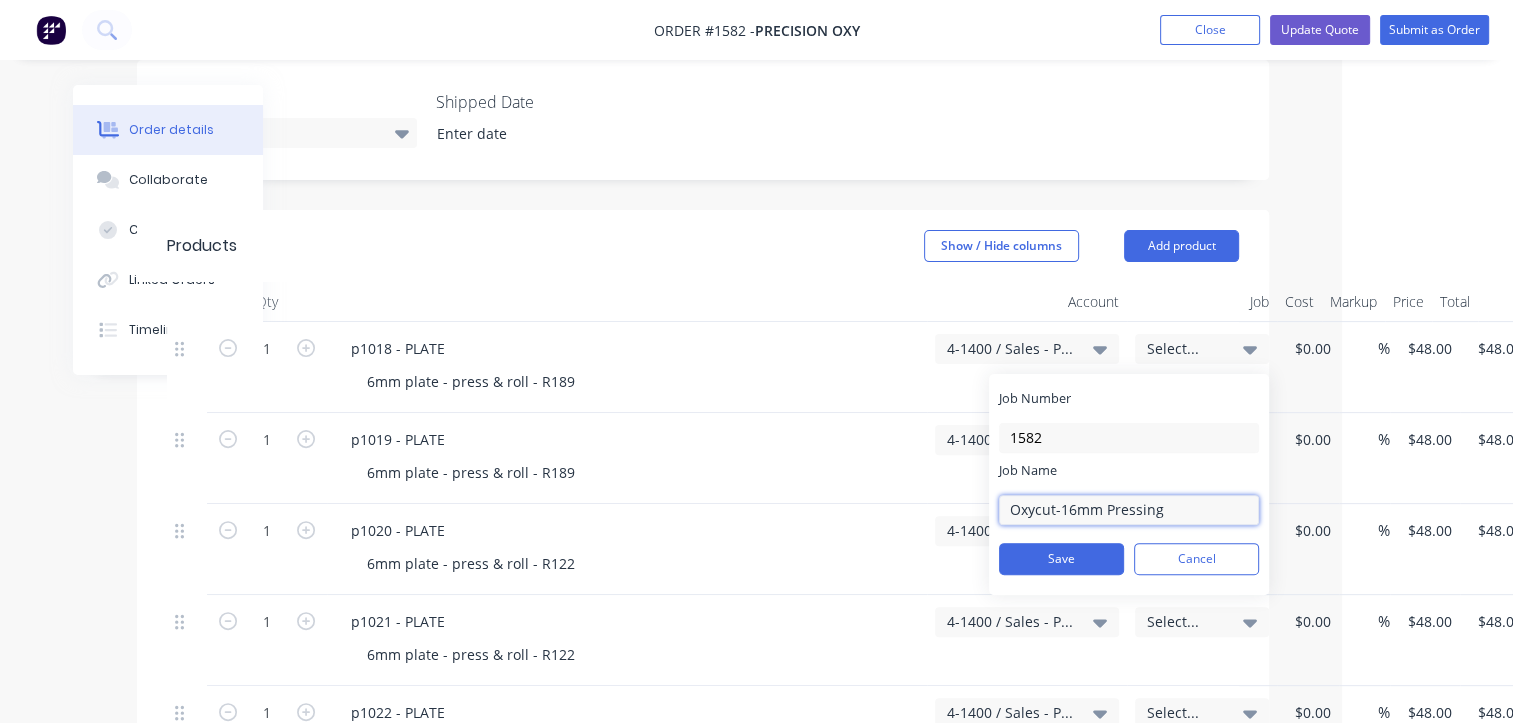drag, startPoint x: 1100, startPoint y: 487, endPoint x: 1062, endPoint y: 486, distance: 38.013157 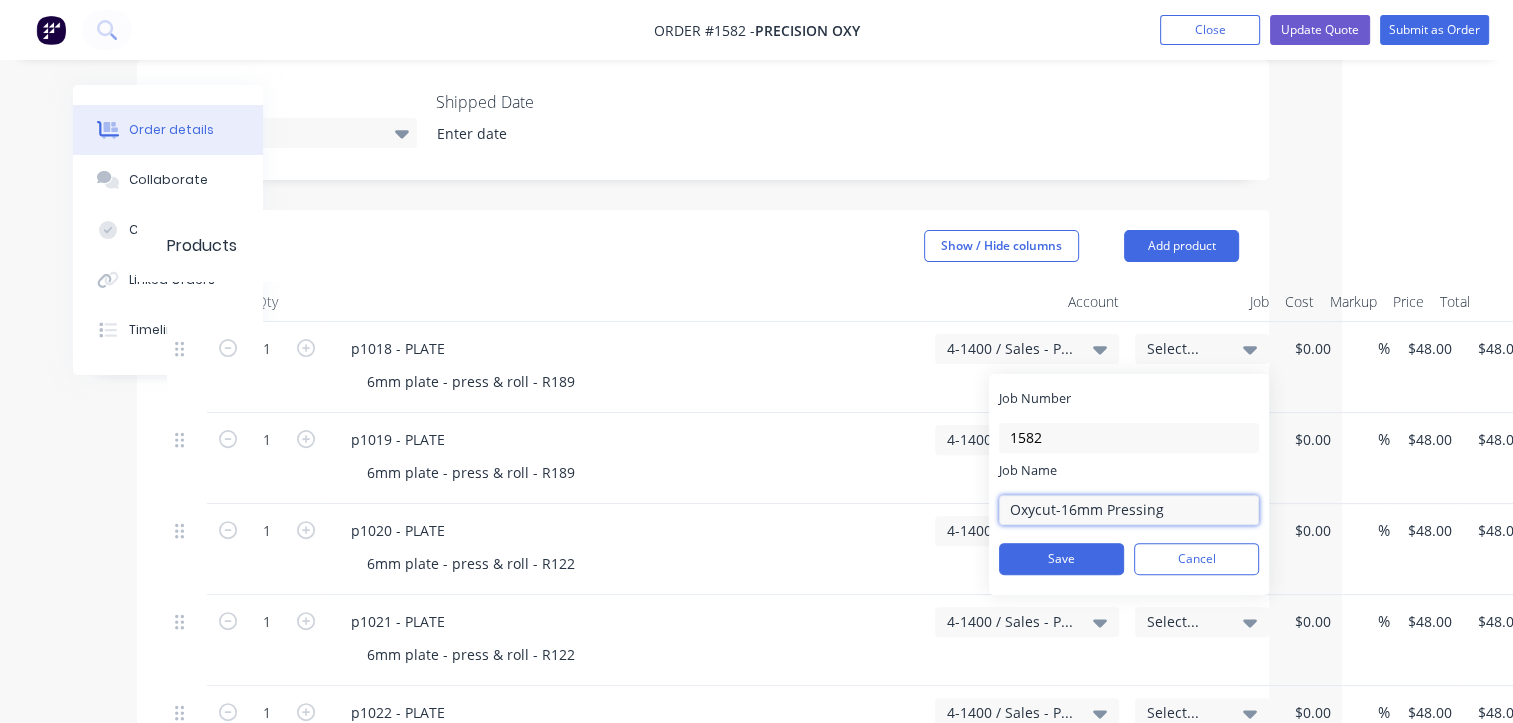 click on "Oxycut-16mm Pressing" at bounding box center (1129, 510) 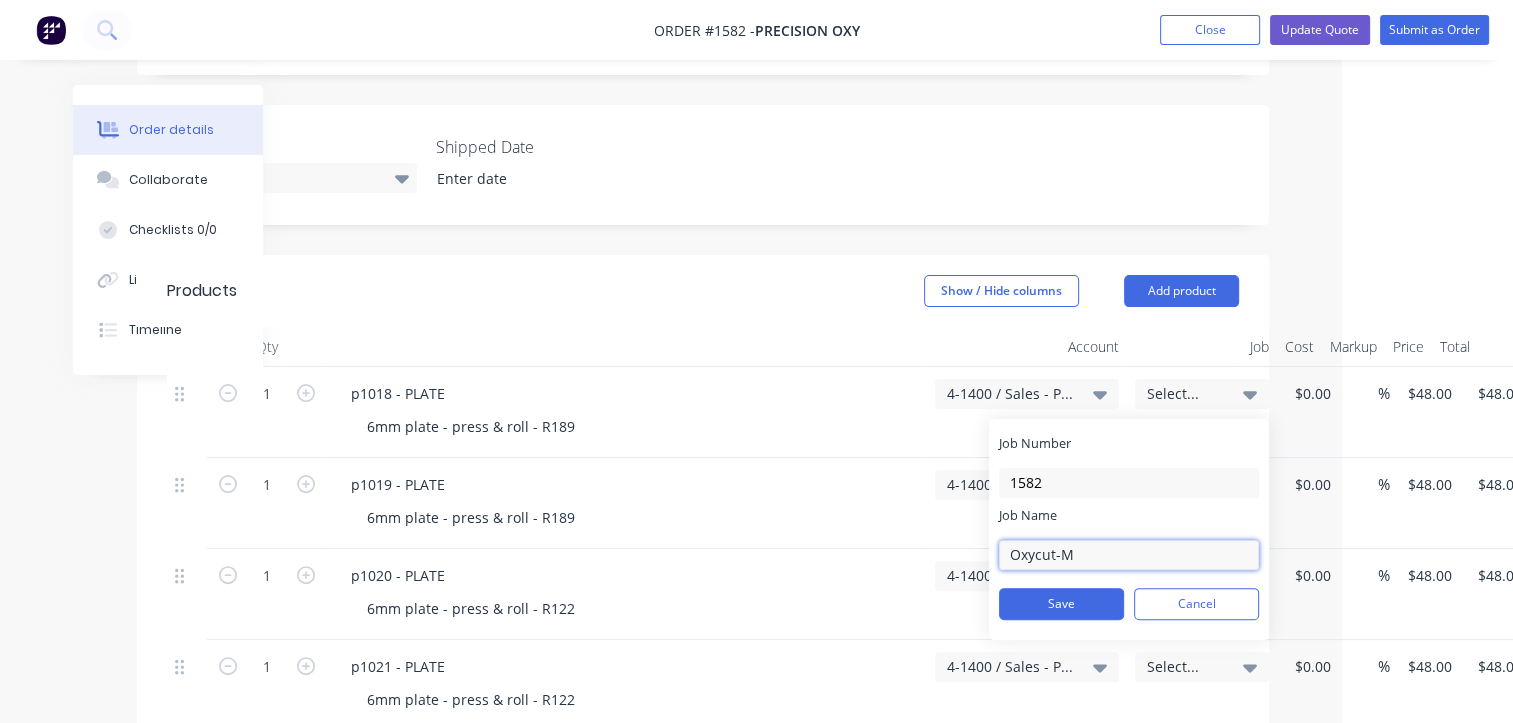 scroll, scrollTop: 500, scrollLeft: 156, axis: both 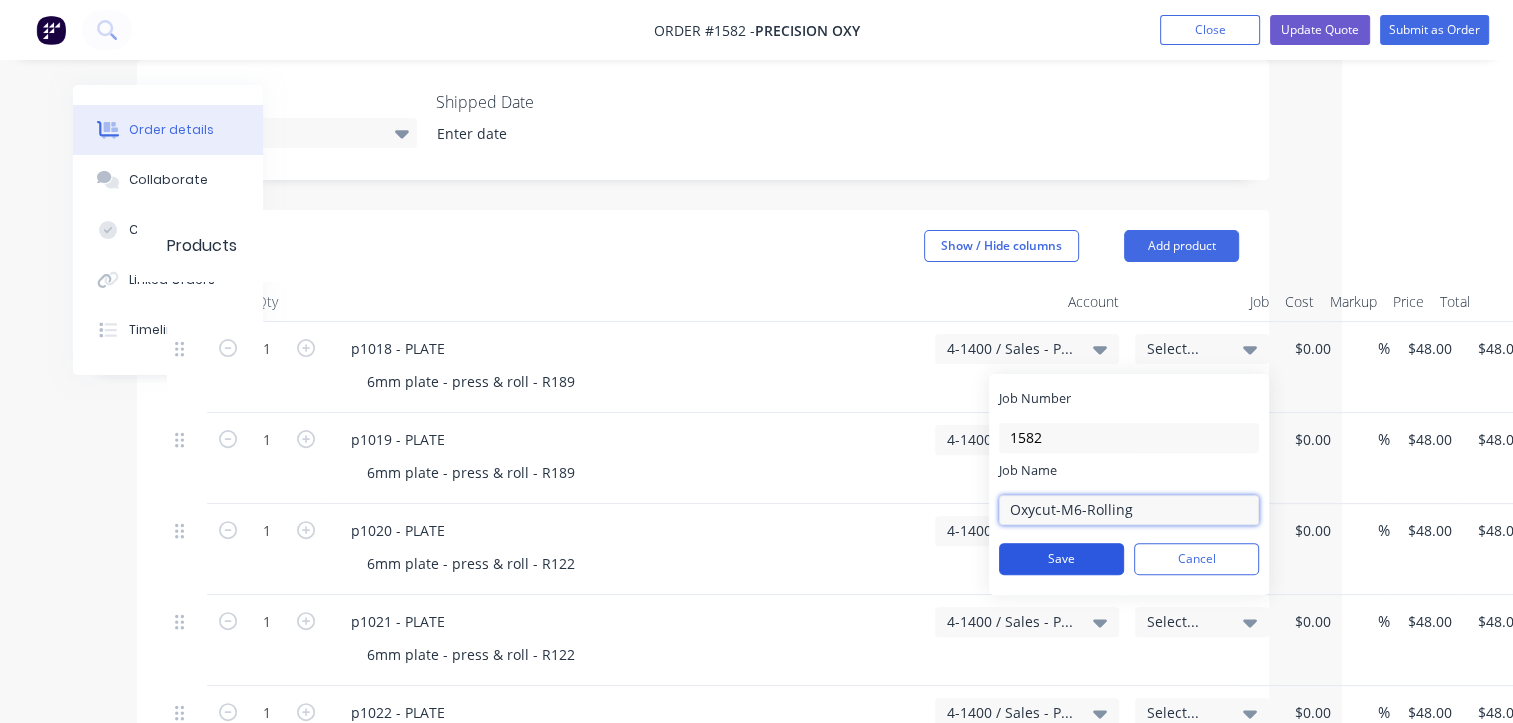 type on "Oxycut-M6-Rolling" 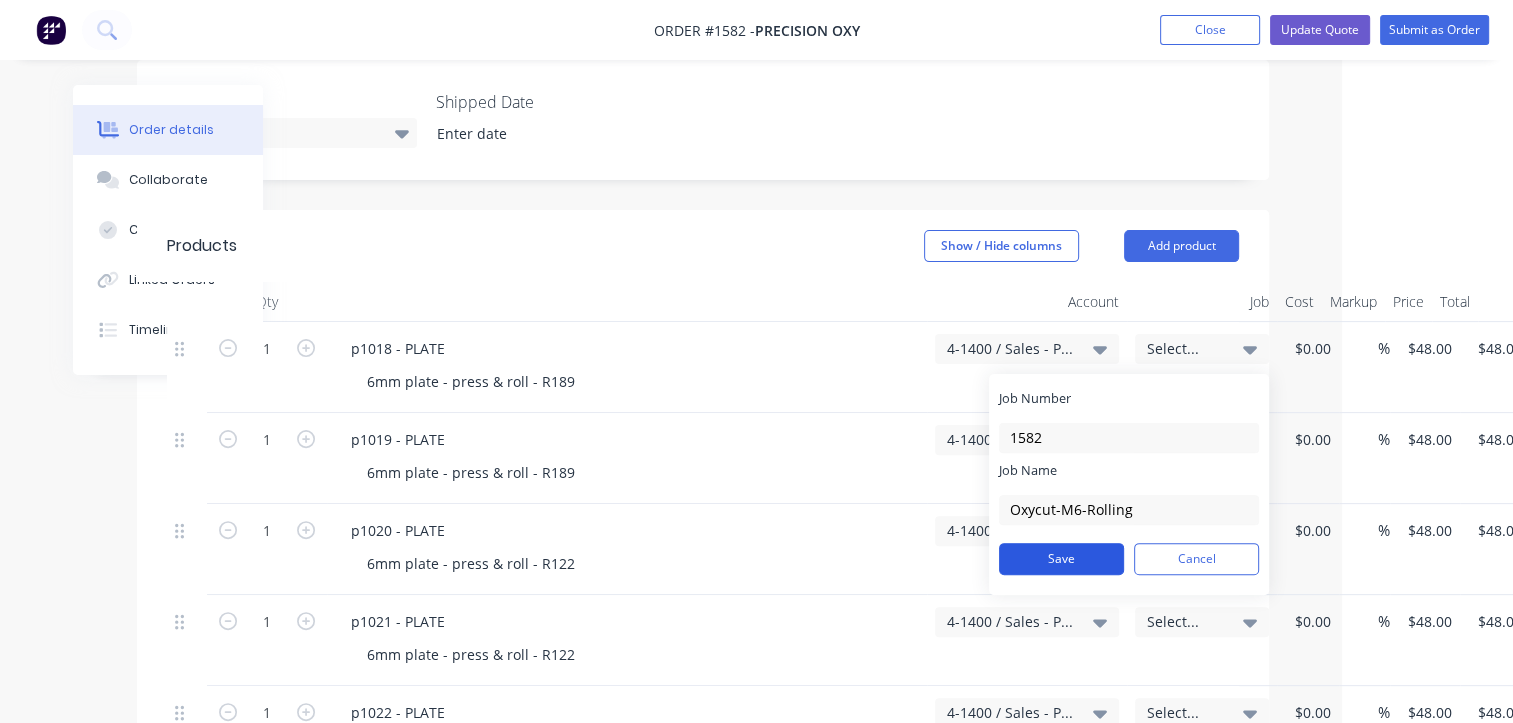 click on "Save" at bounding box center [1061, 559] 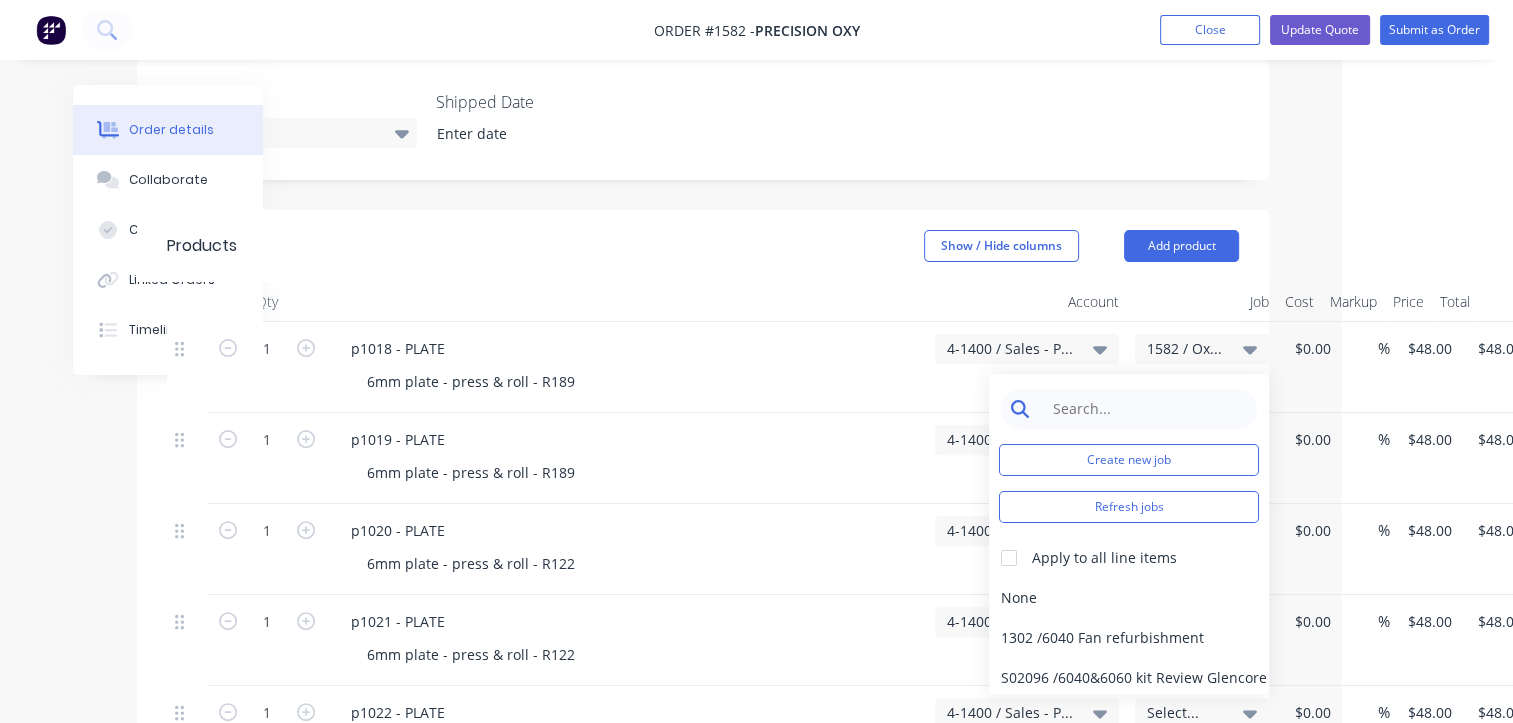 click at bounding box center (1144, 409) 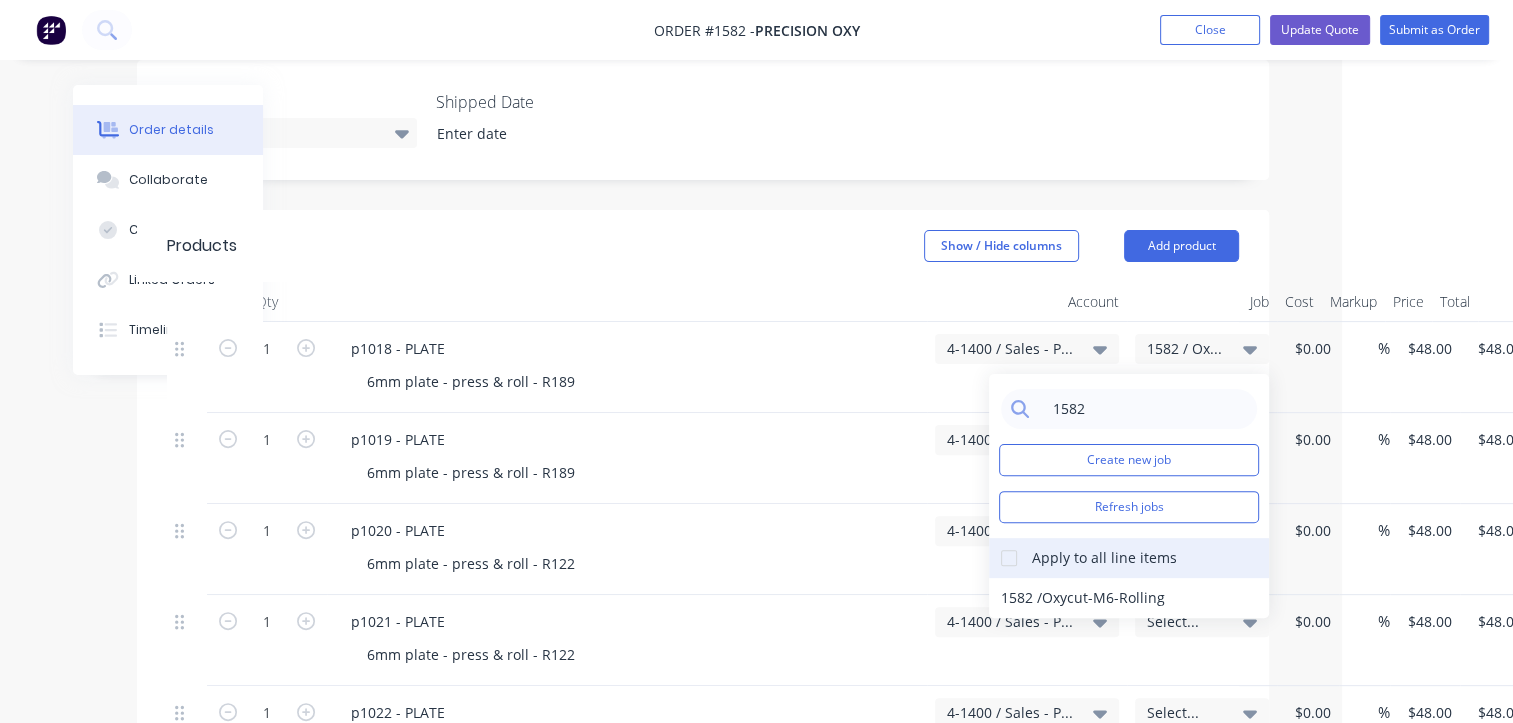 type on "1582" 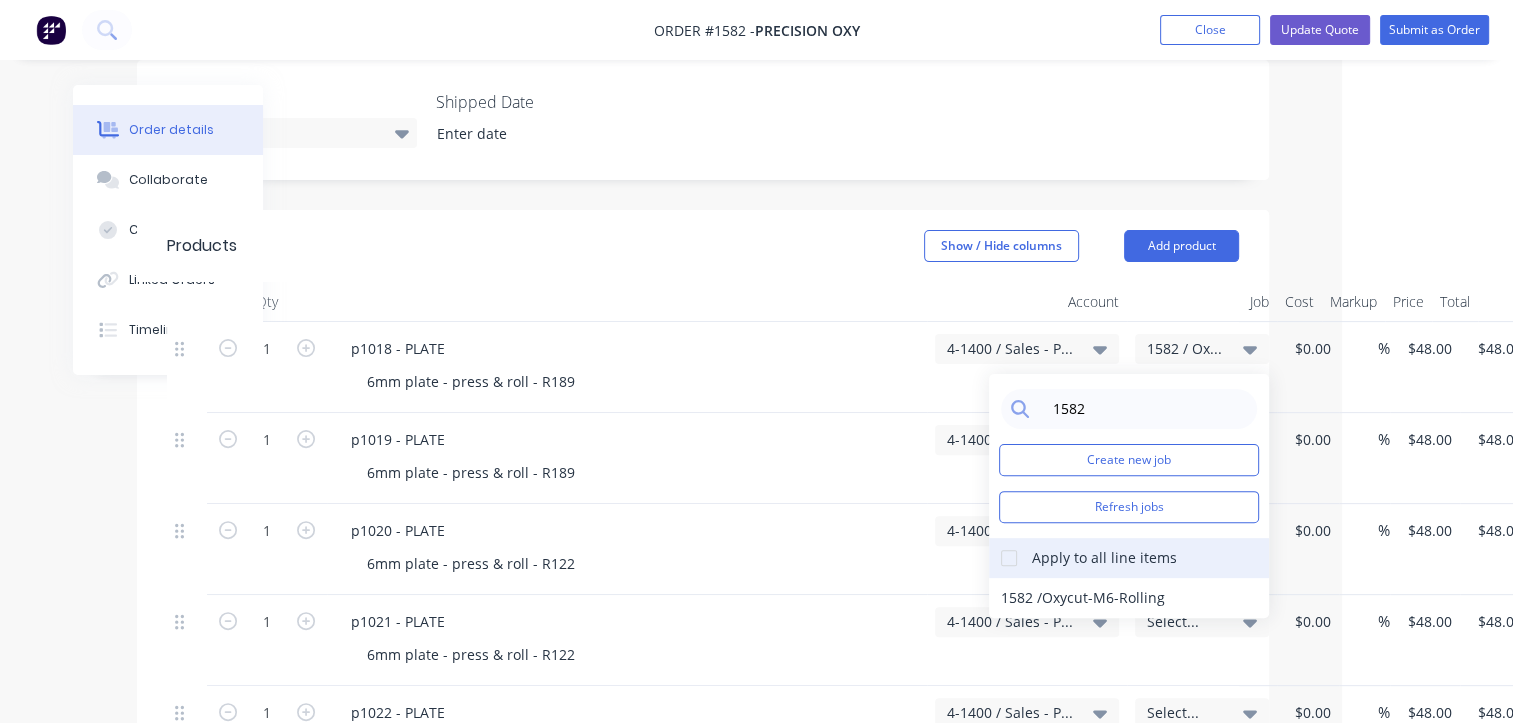 click at bounding box center [1009, 558] 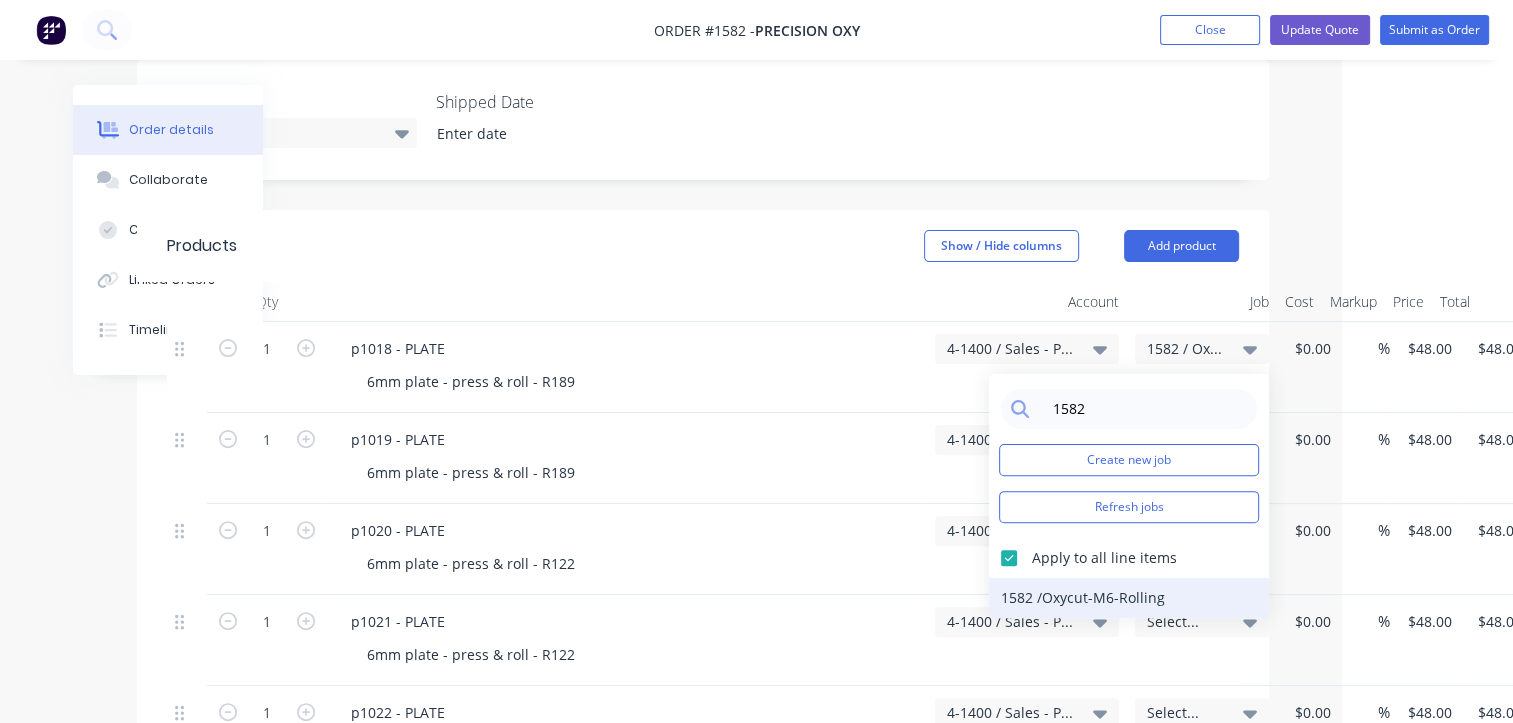 click on "1582 /  Oxycut-M6-Rolling" at bounding box center [1129, 598] 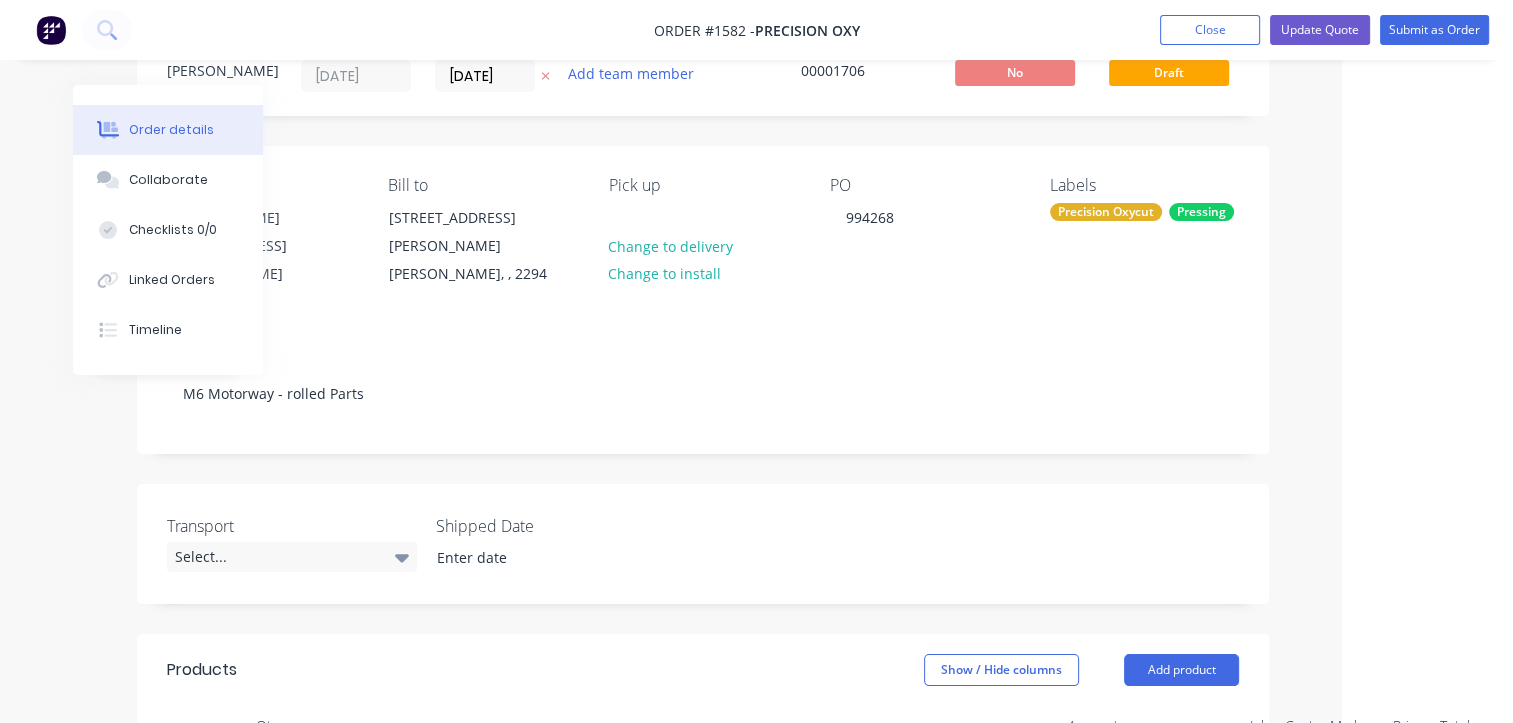 scroll, scrollTop: 0, scrollLeft: 156, axis: horizontal 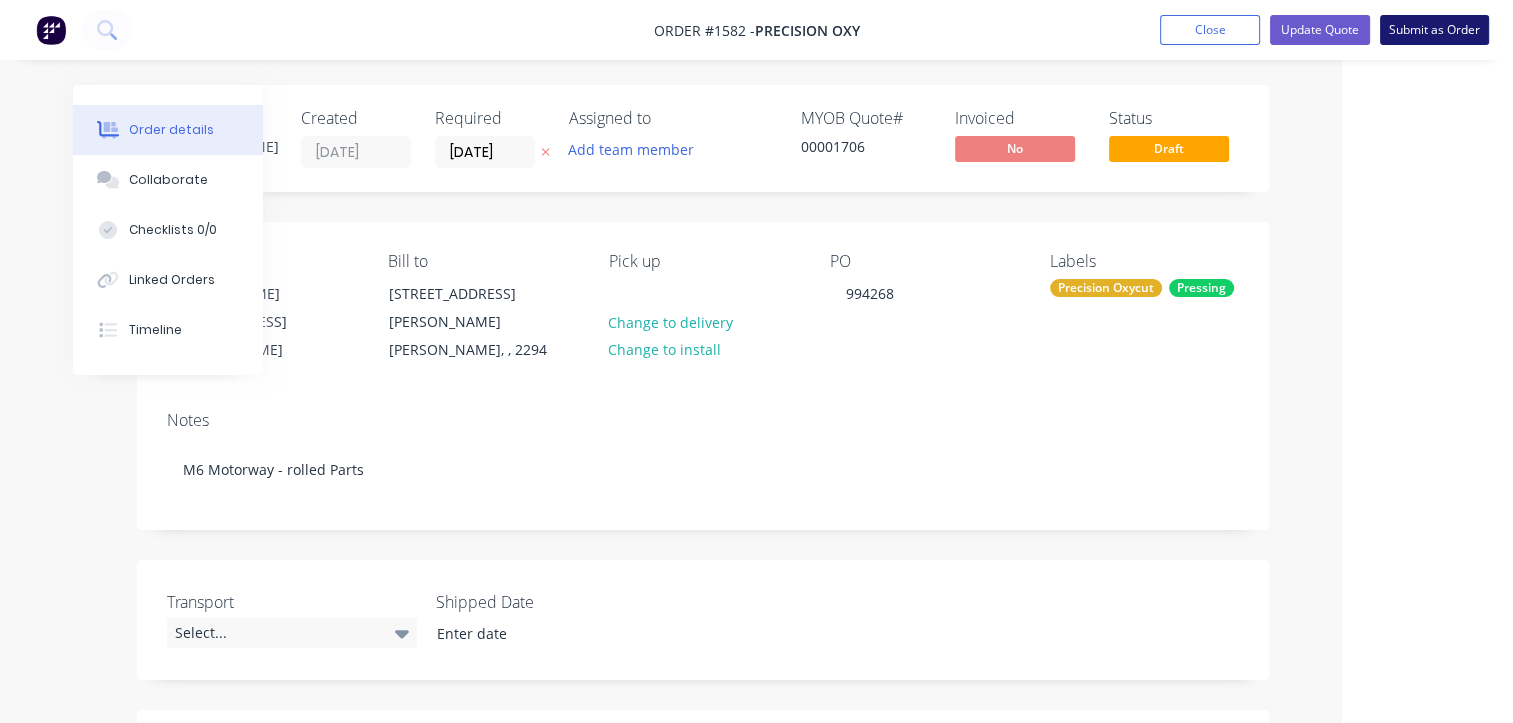 click on "Submit as Order" at bounding box center (1434, 30) 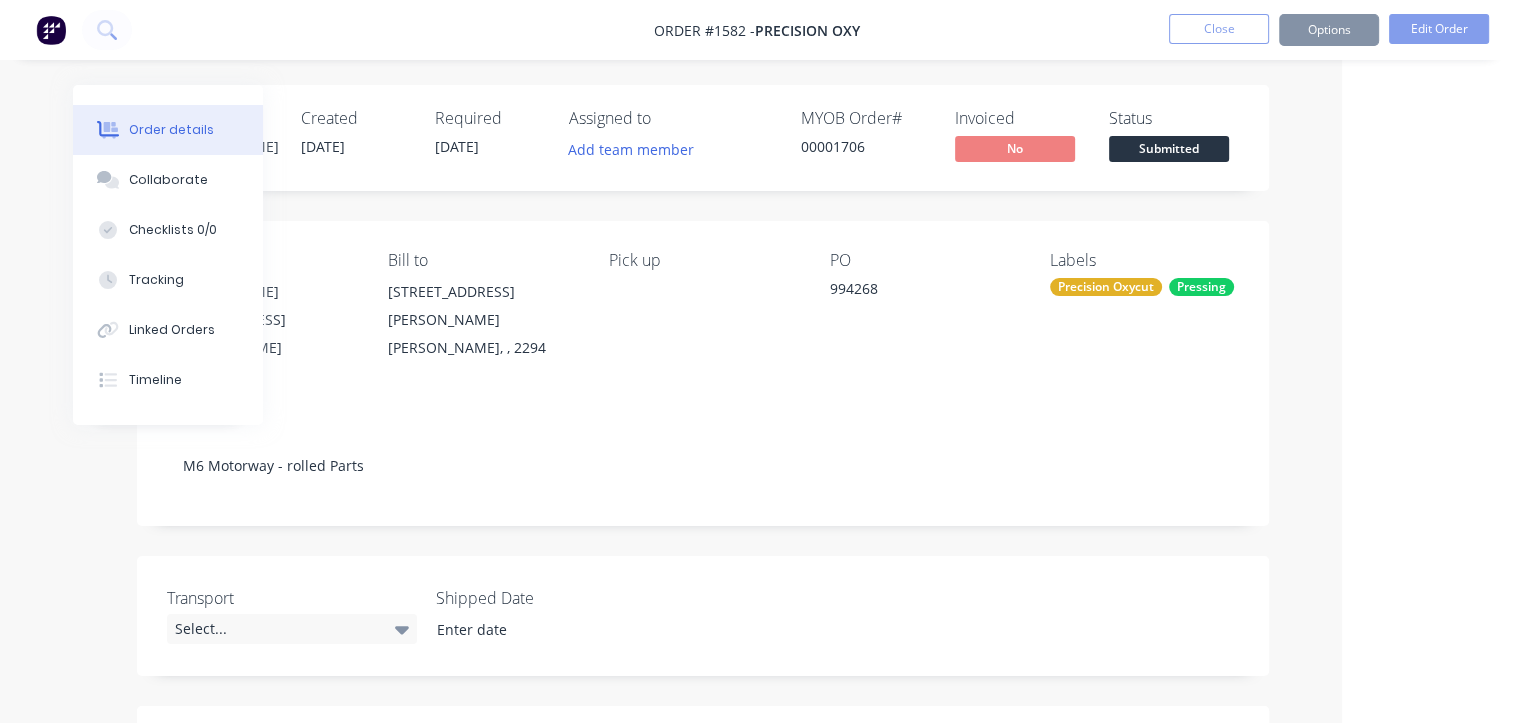 scroll, scrollTop: 0, scrollLeft: 0, axis: both 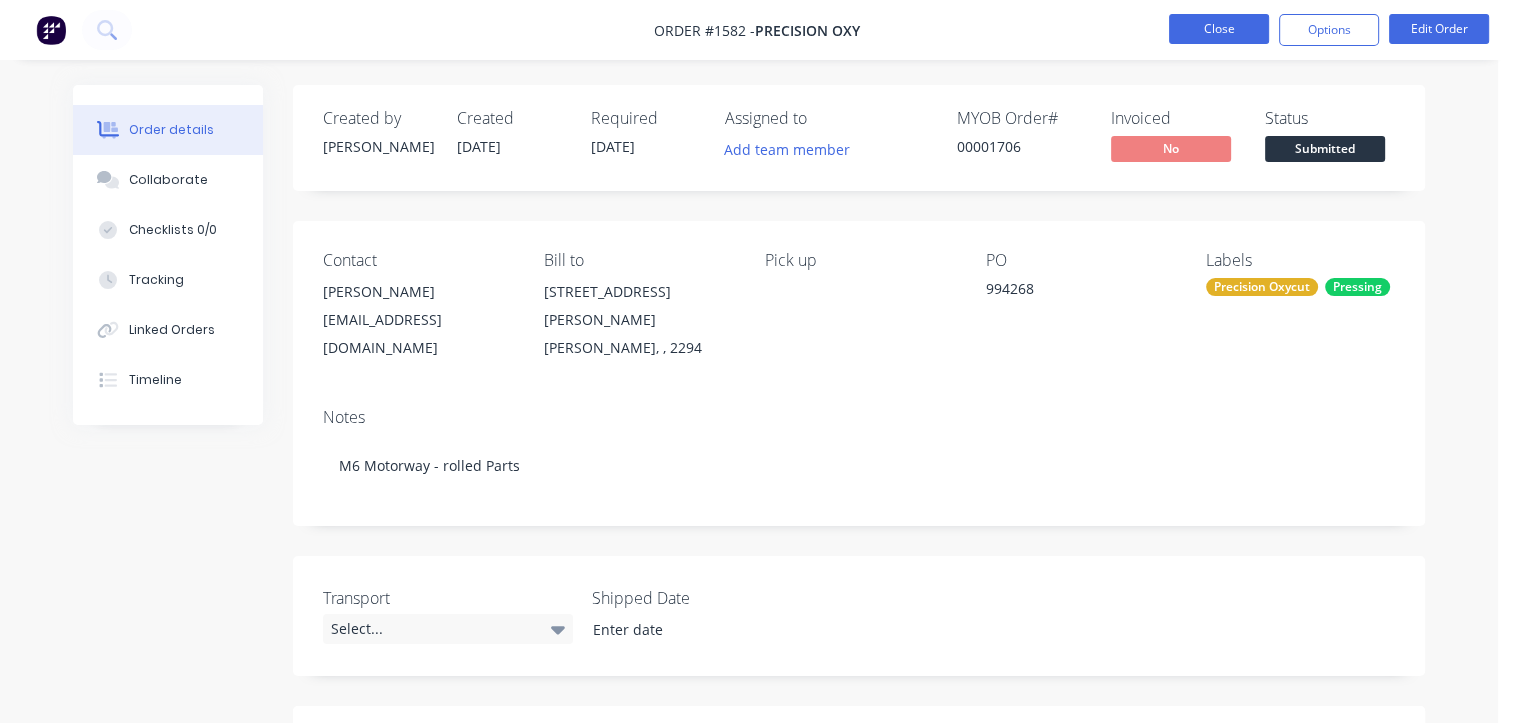 click on "Close" at bounding box center (1219, 29) 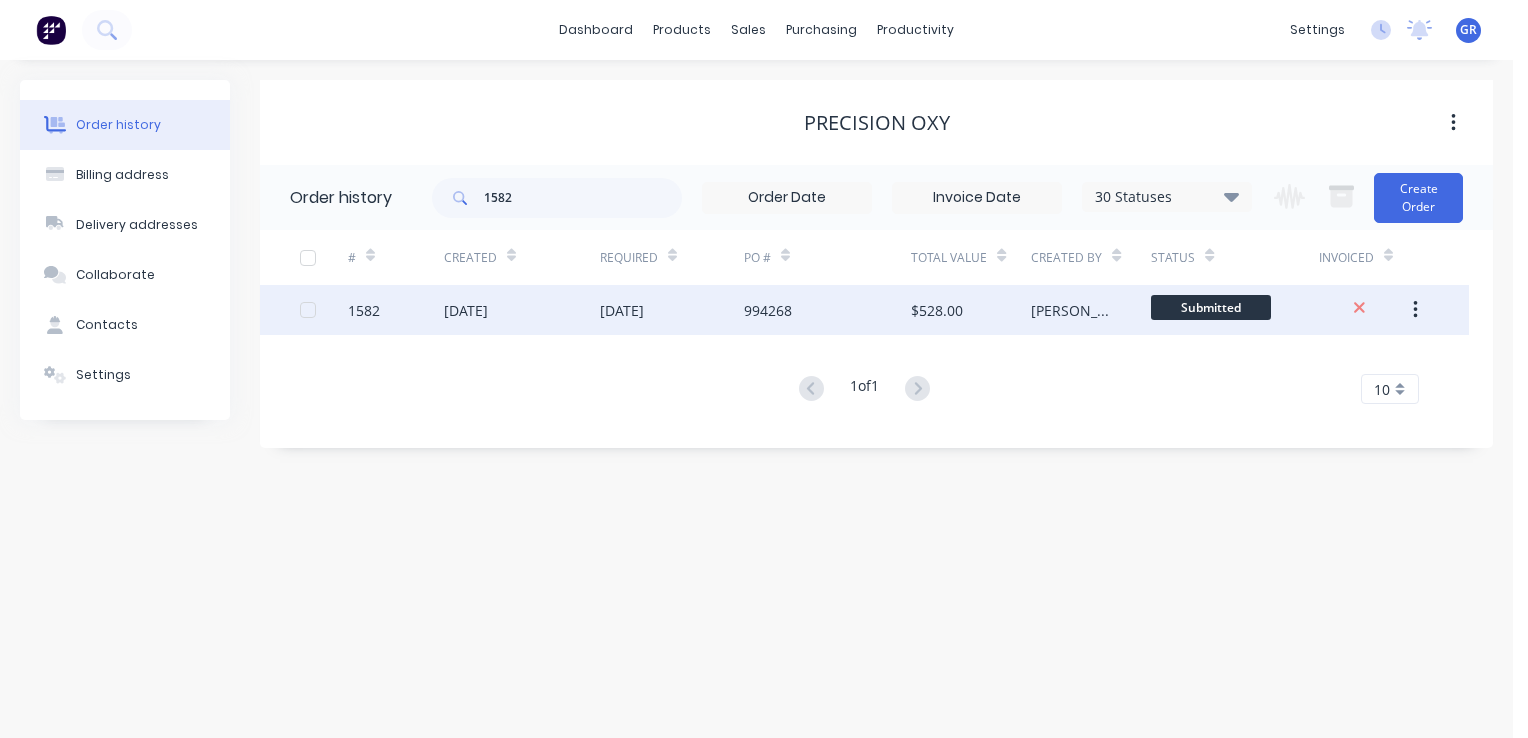 click on "1582" at bounding box center (364, 310) 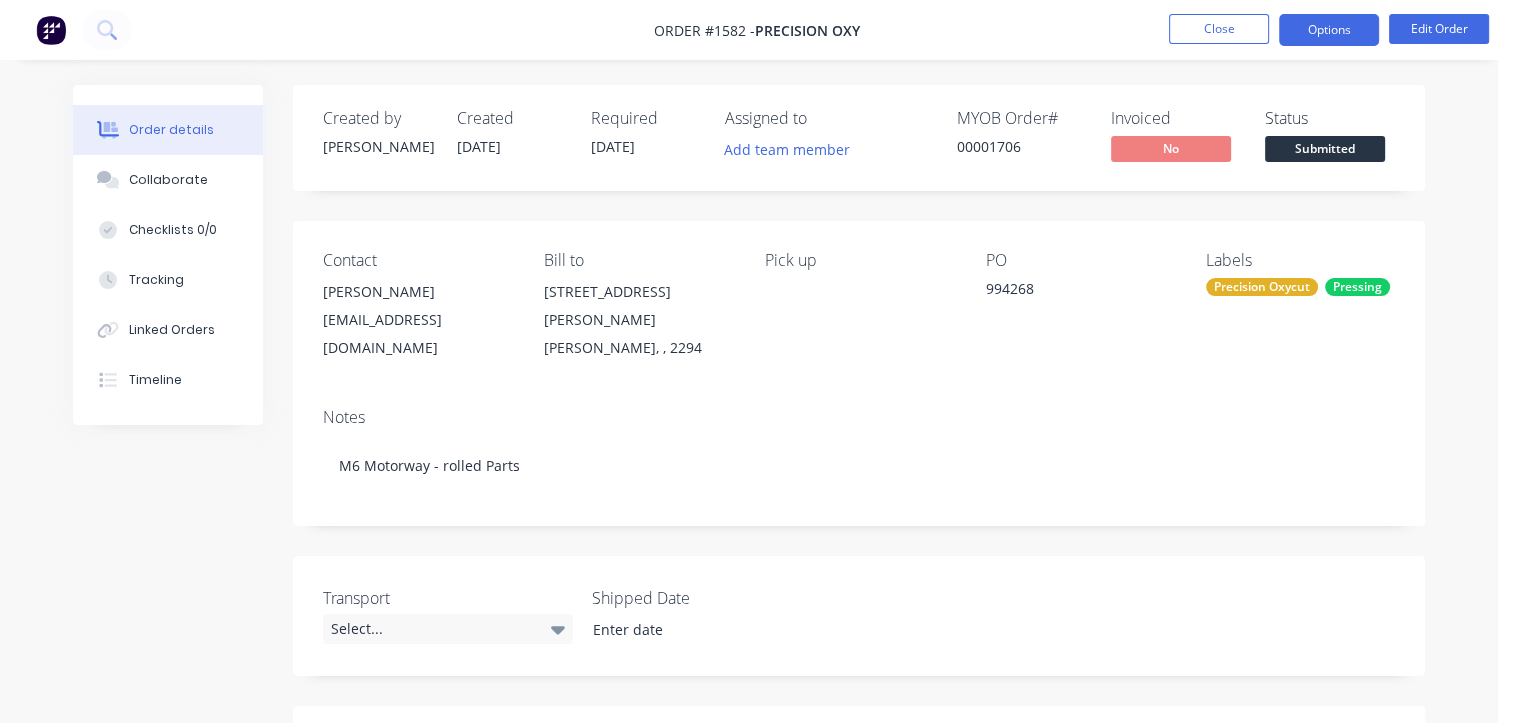 click on "Options" at bounding box center (1329, 30) 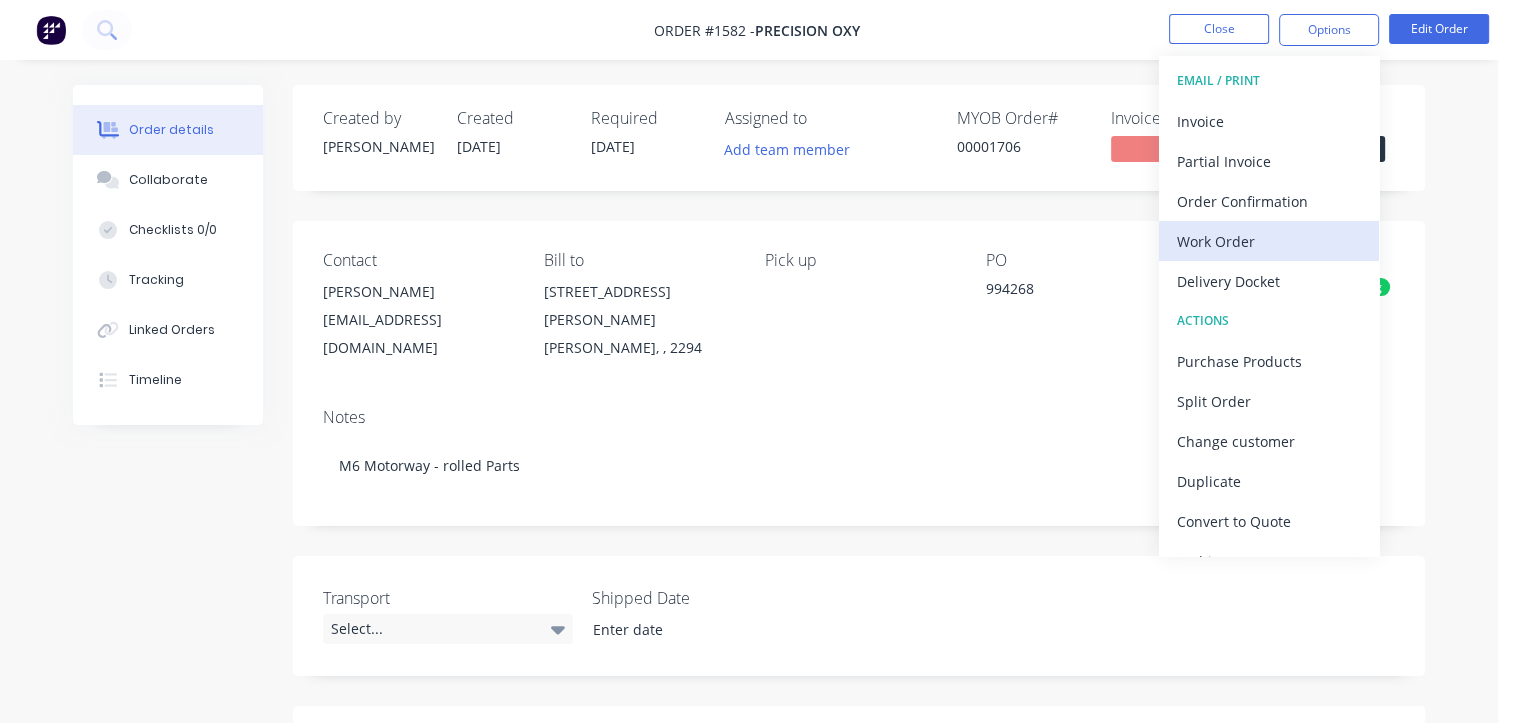 click on "Work Order" at bounding box center (1269, 241) 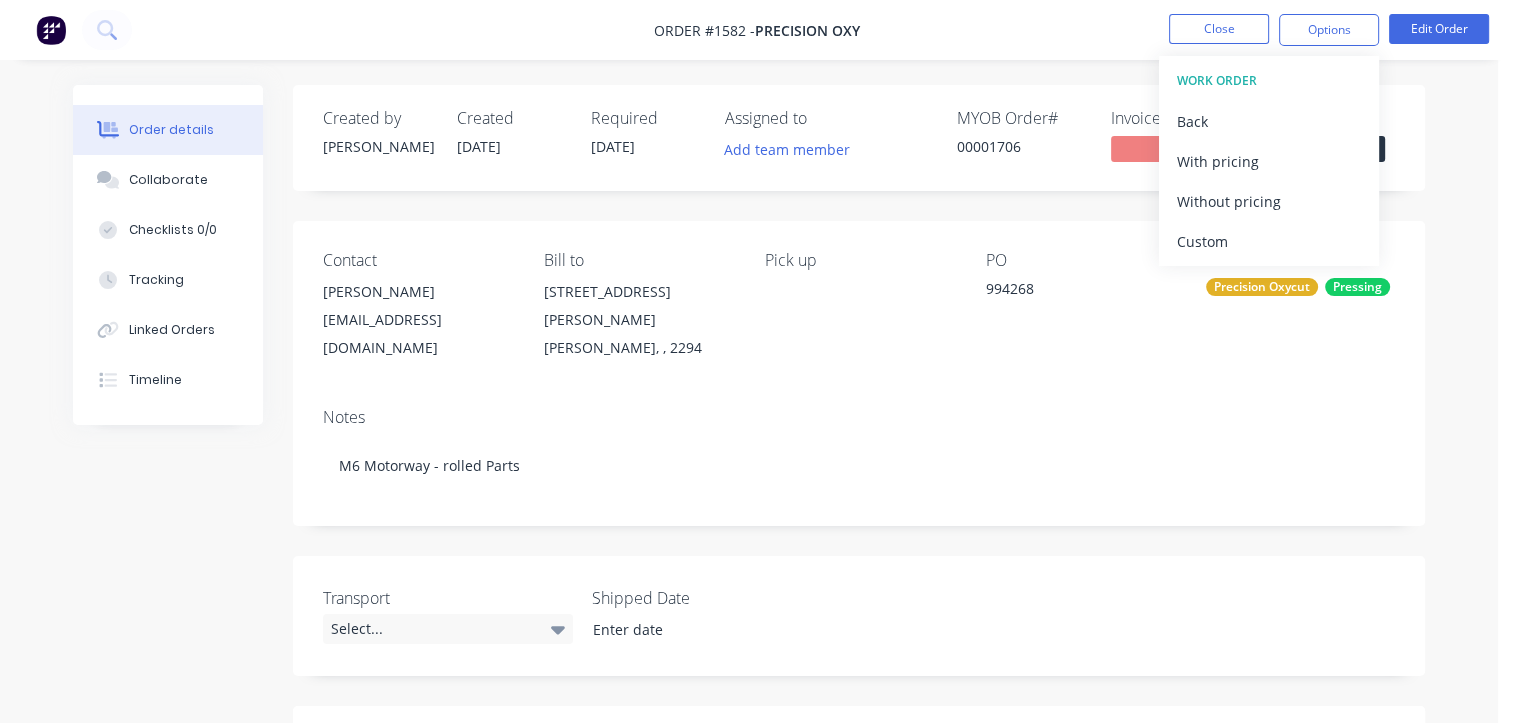 click on "Custom" at bounding box center [1269, 241] 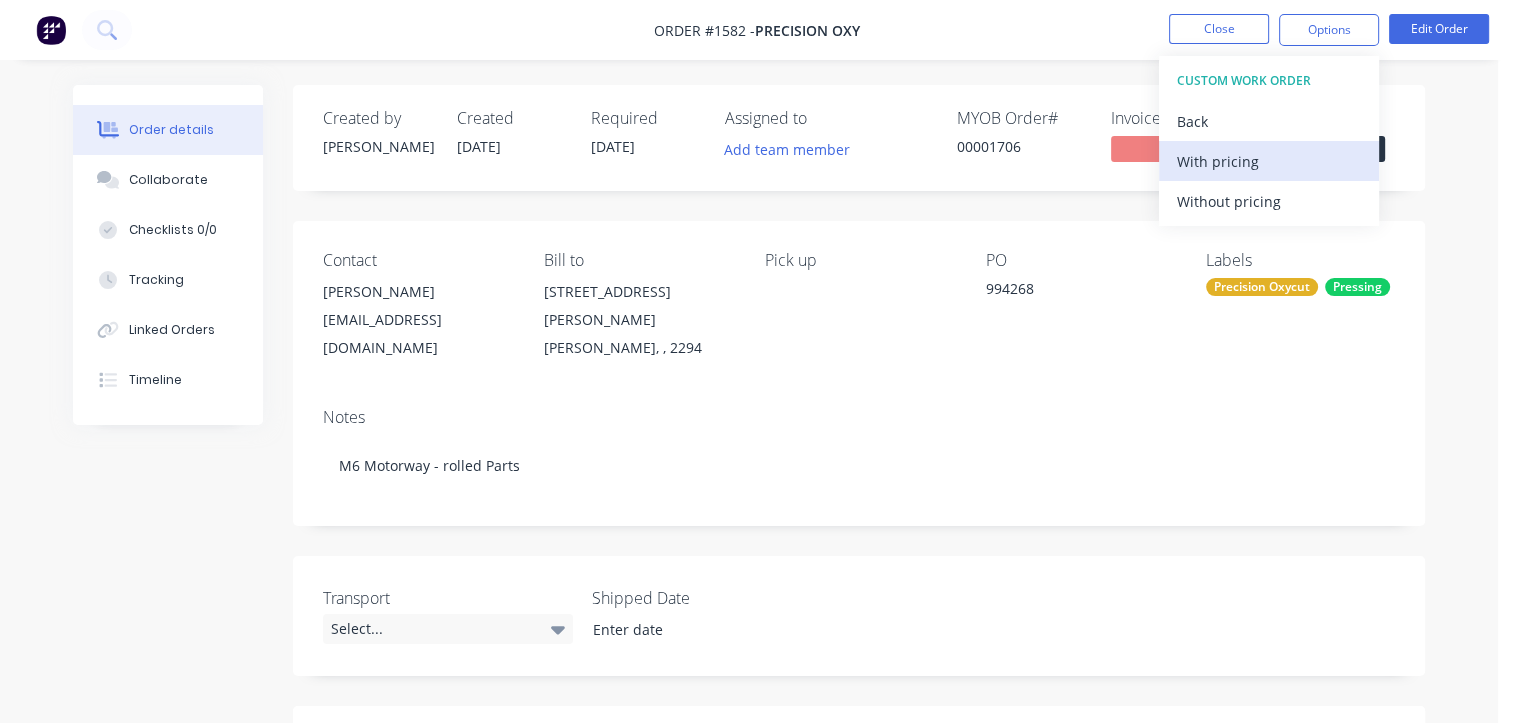 click on "With pricing" at bounding box center [1269, 161] 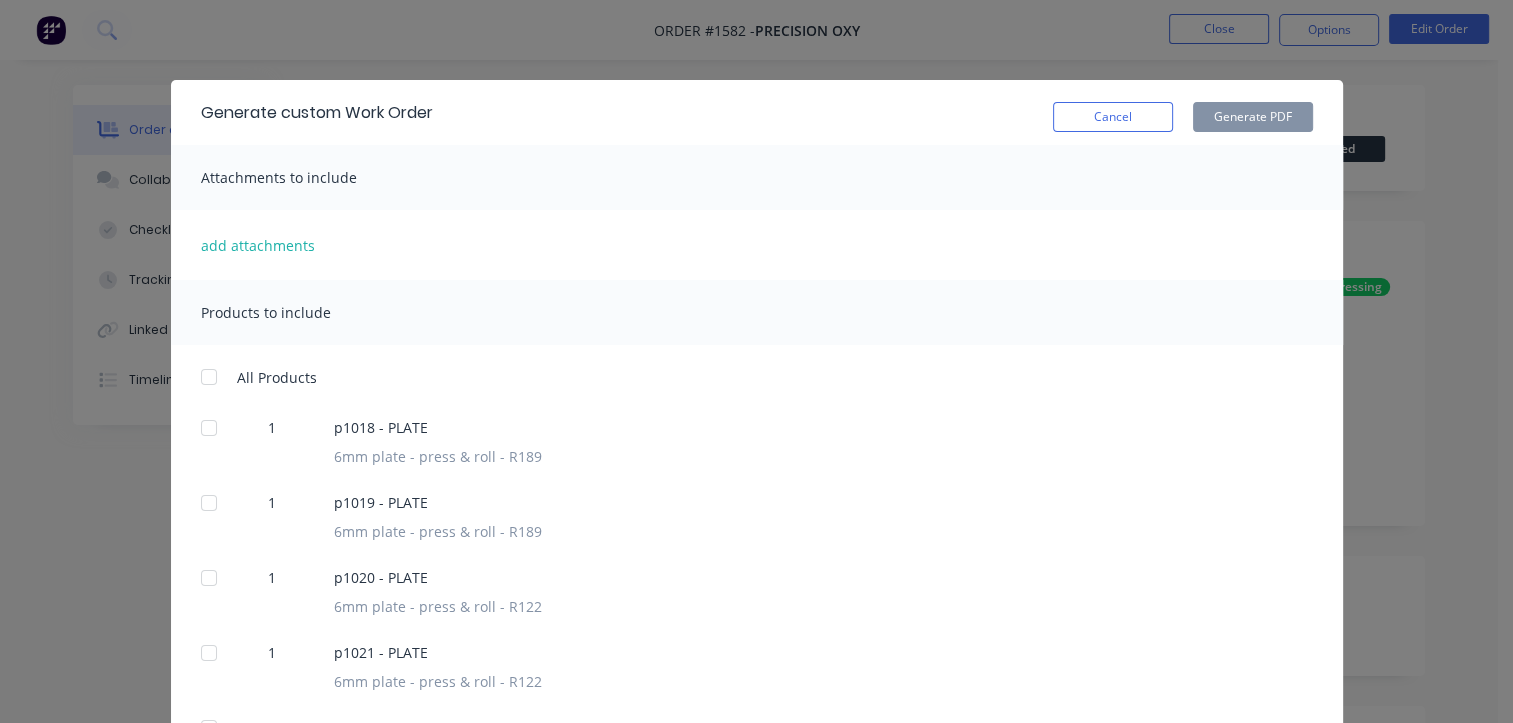 click at bounding box center (209, 377) 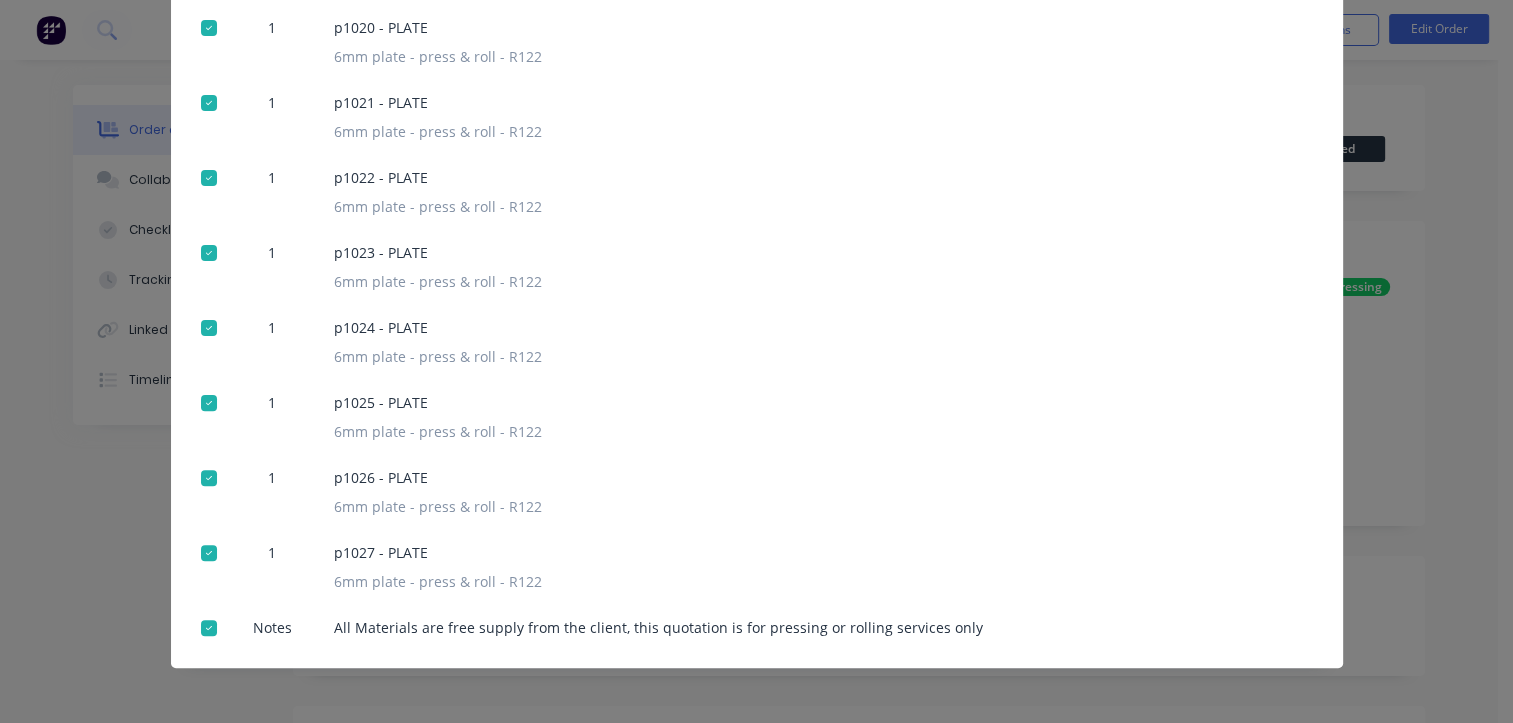 scroll, scrollTop: 552, scrollLeft: 0, axis: vertical 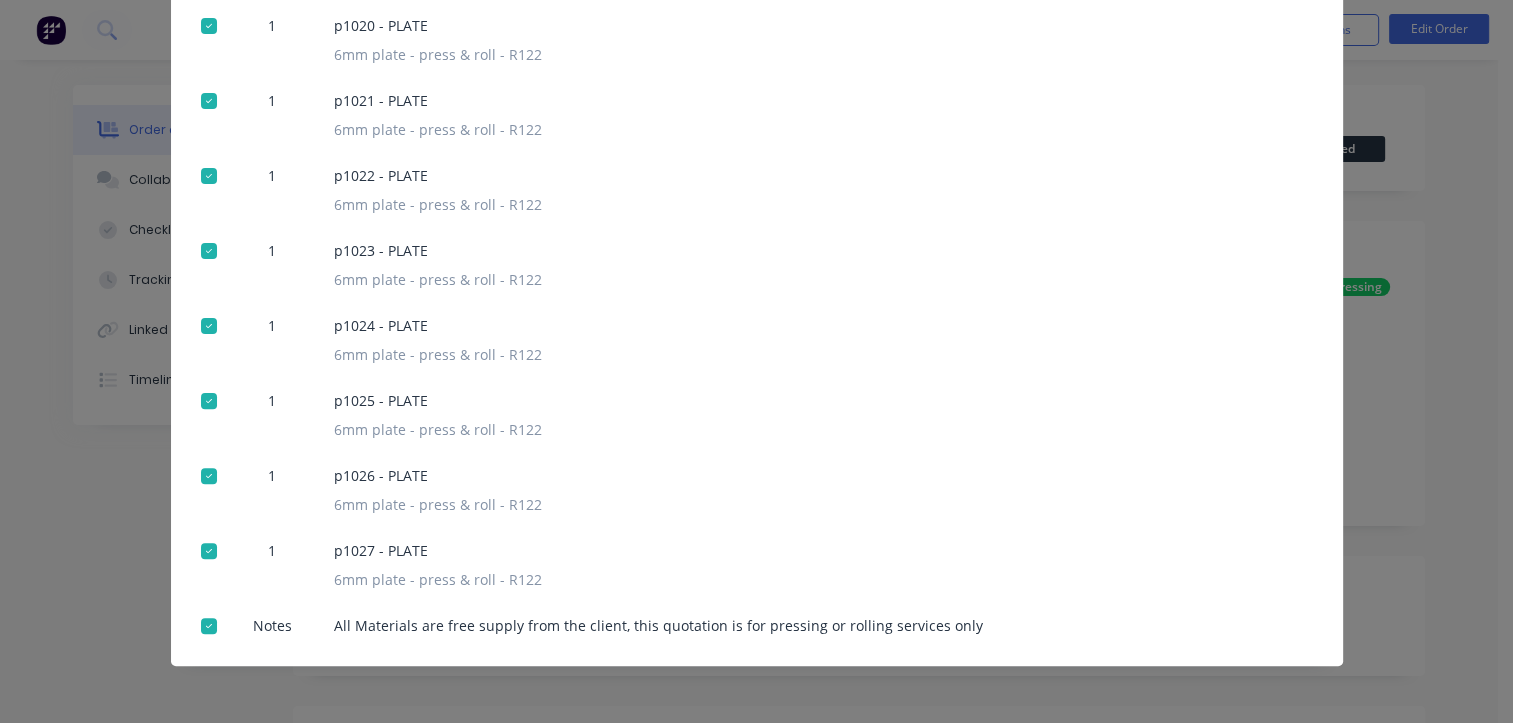 click at bounding box center [209, 626] 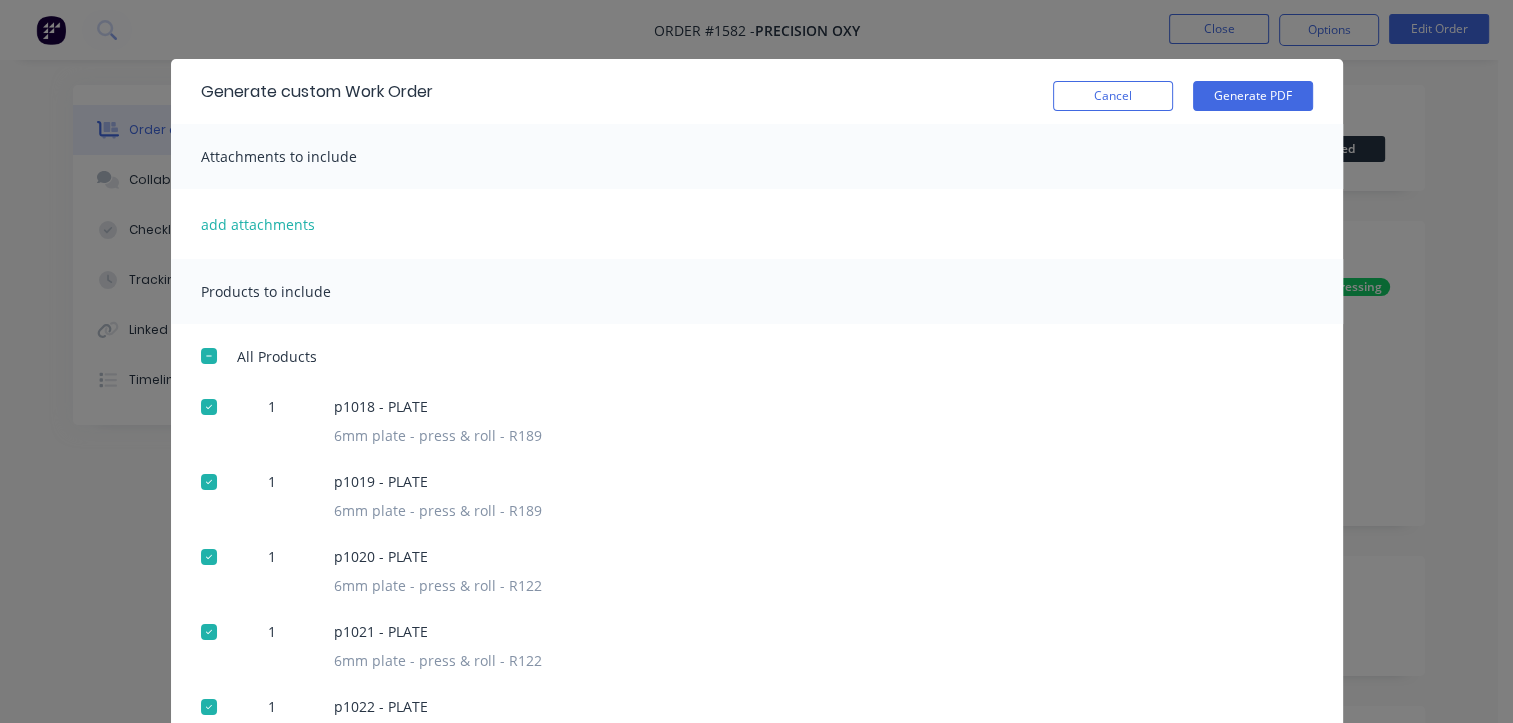 scroll, scrollTop: 0, scrollLeft: 0, axis: both 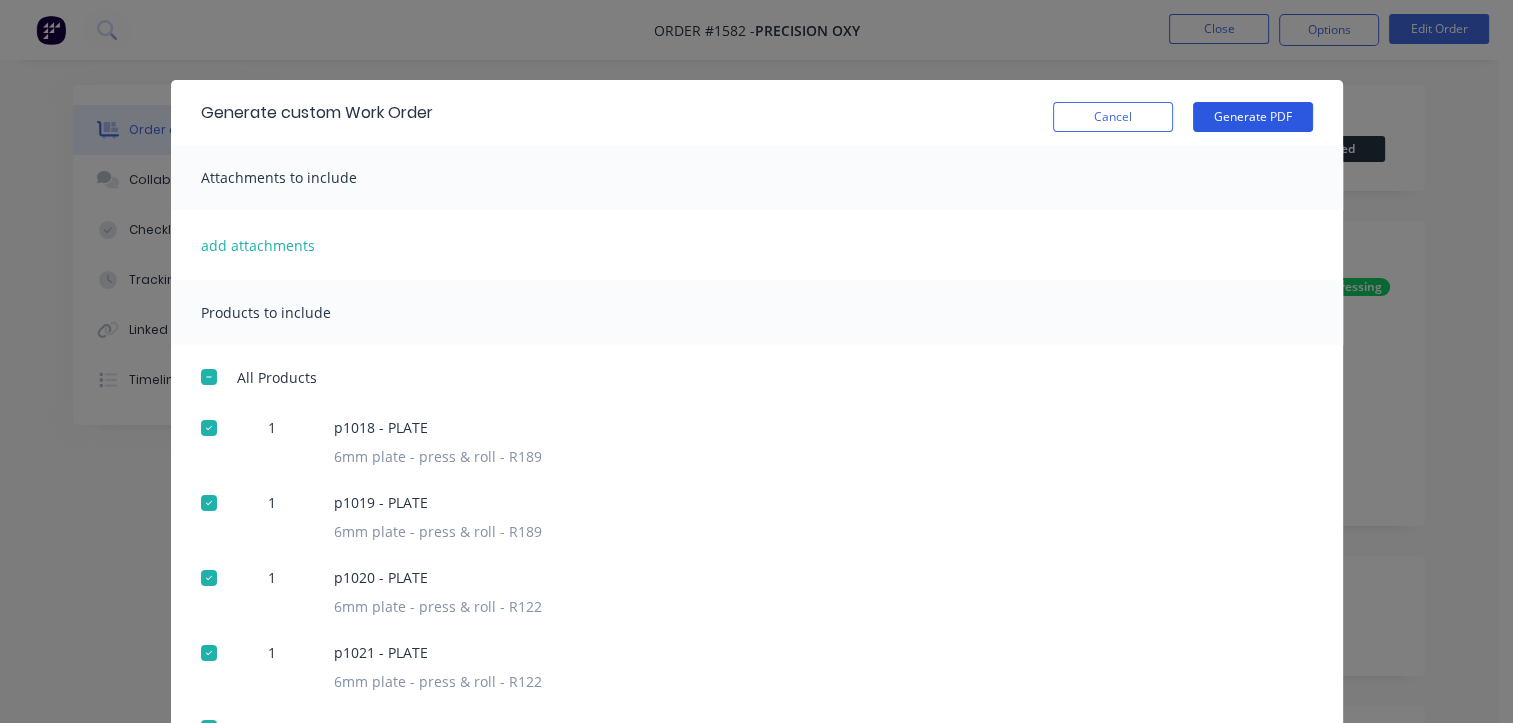 click on "Generate PDF" at bounding box center [1253, 117] 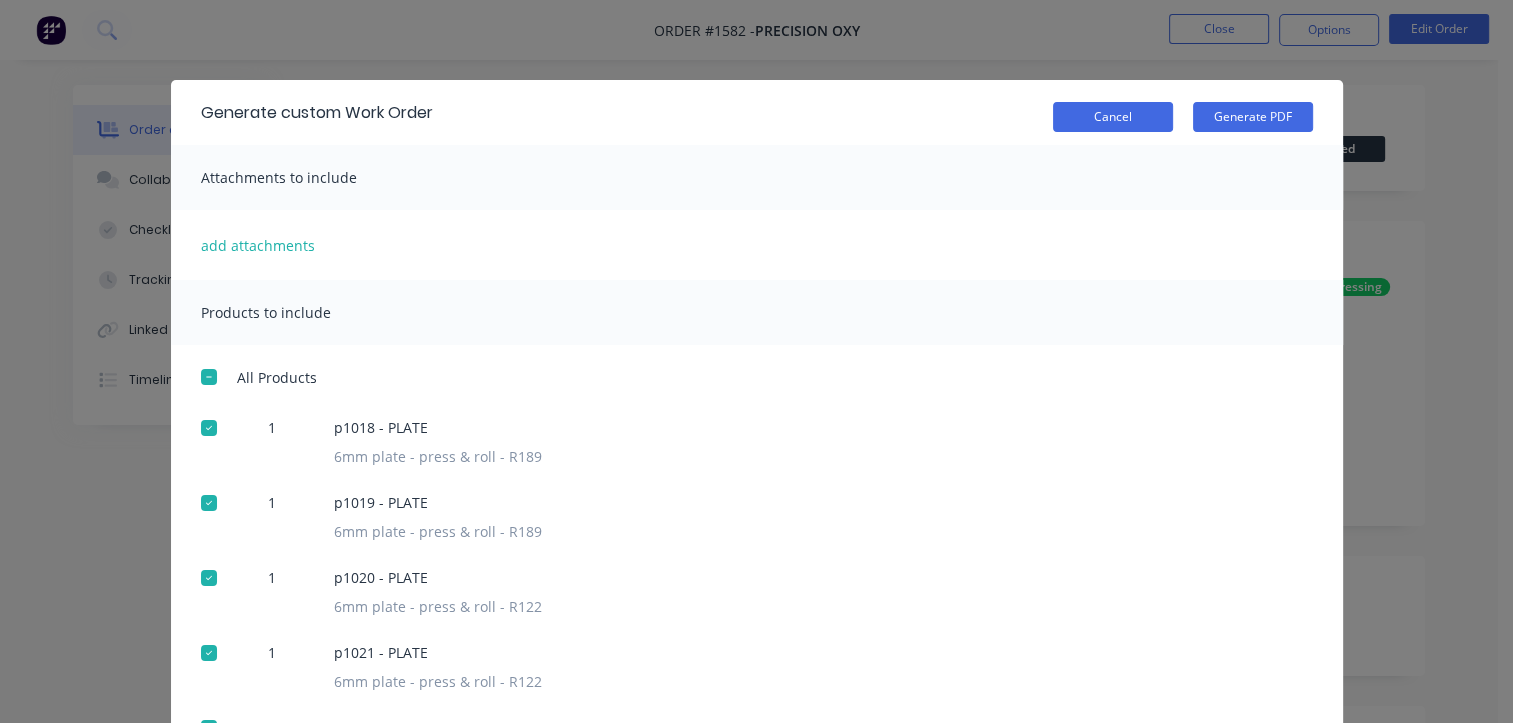 click on "Cancel" at bounding box center [1113, 117] 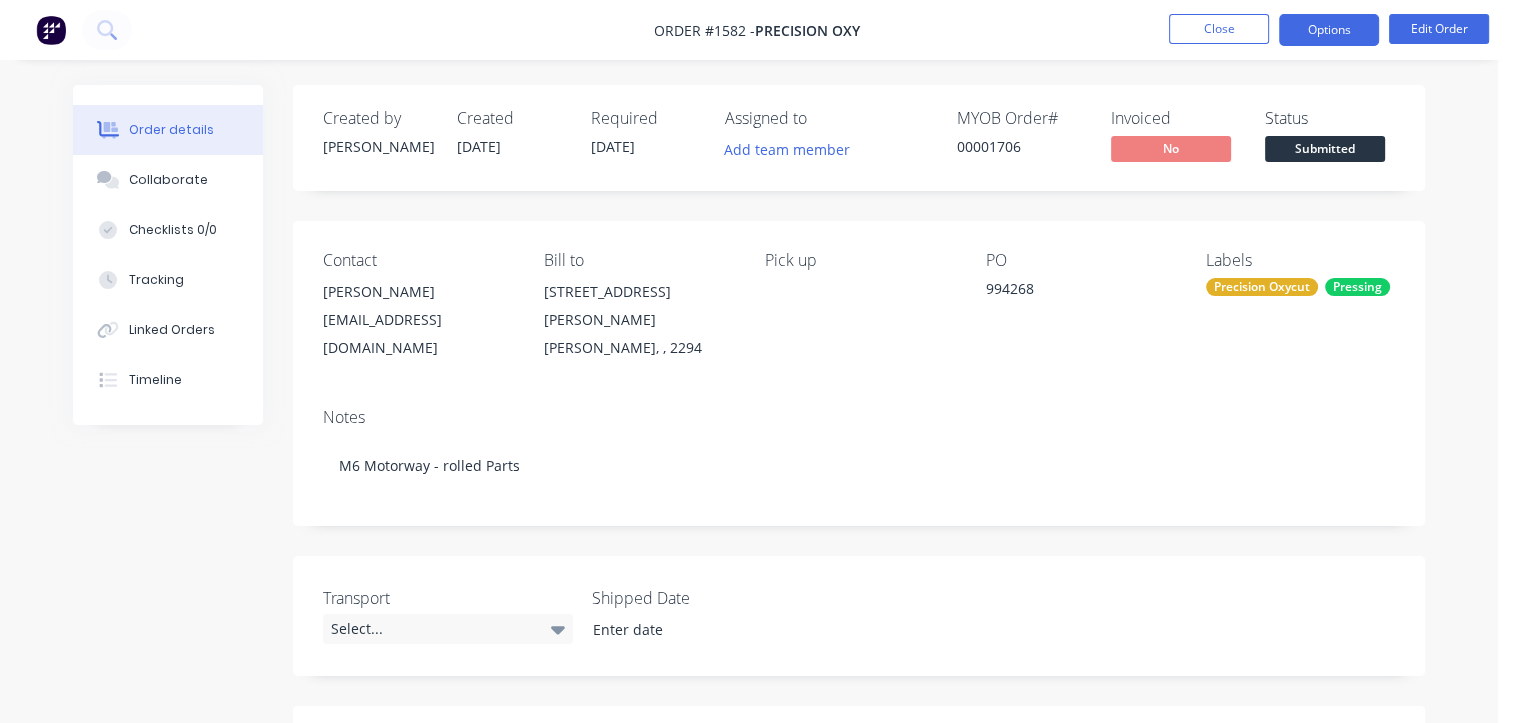 click on "Options" at bounding box center (1329, 30) 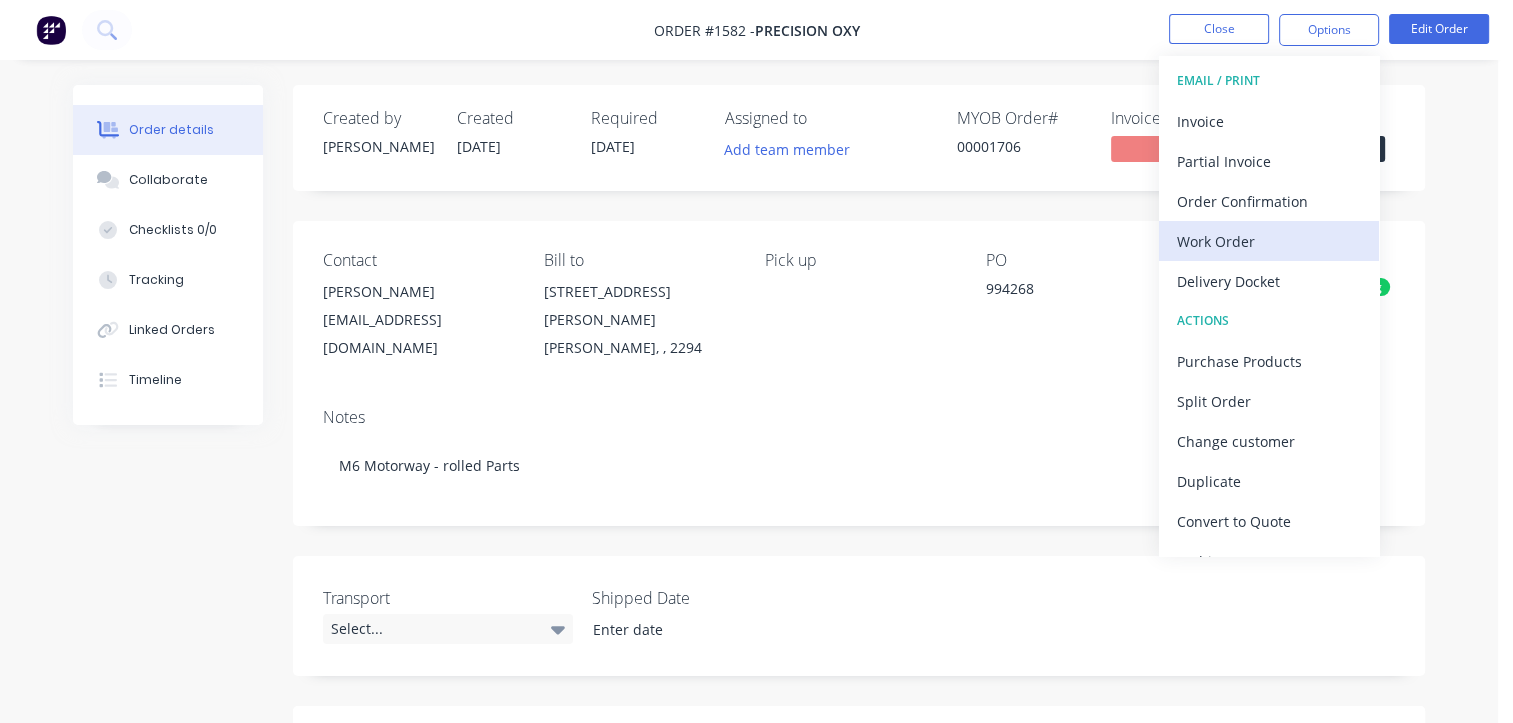 click on "Work Order" at bounding box center (1269, 241) 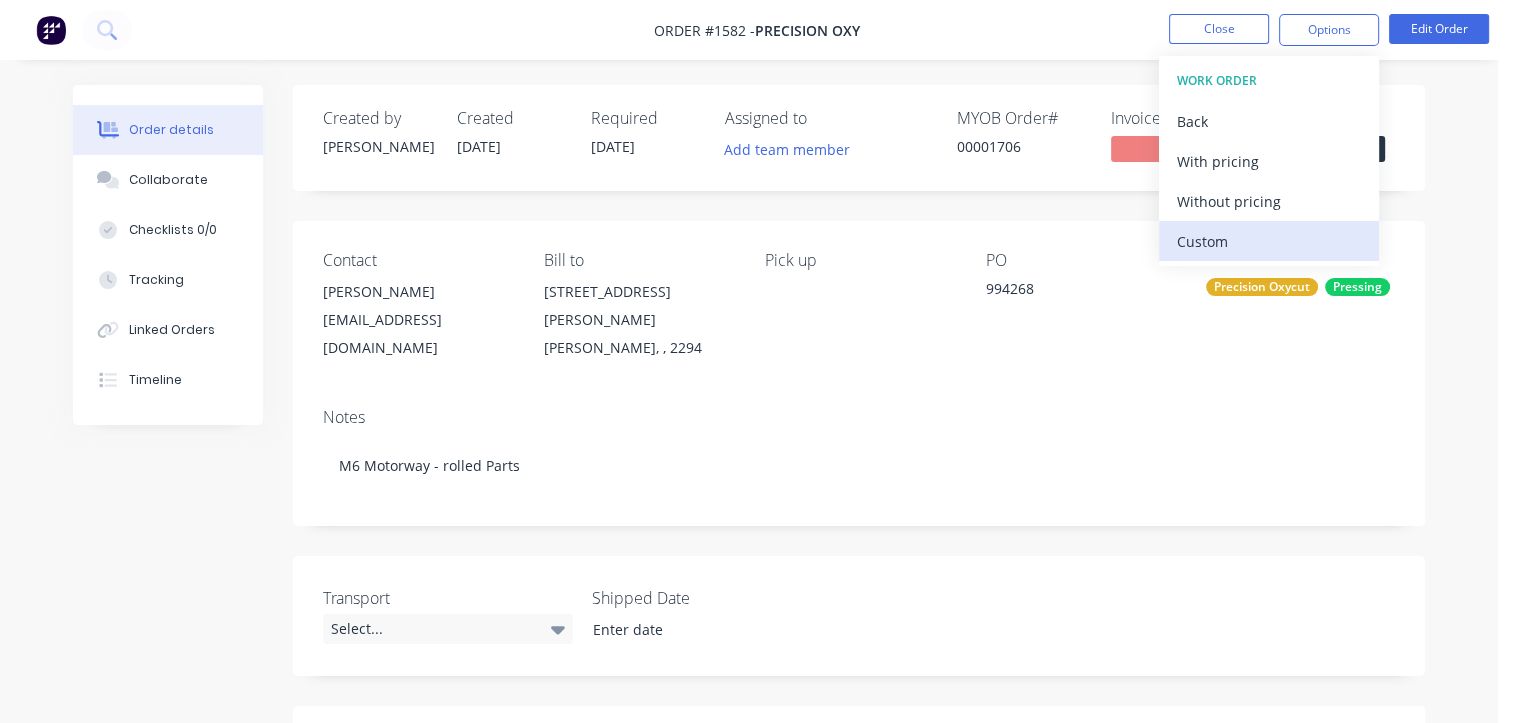 click on "Custom" at bounding box center [1269, 241] 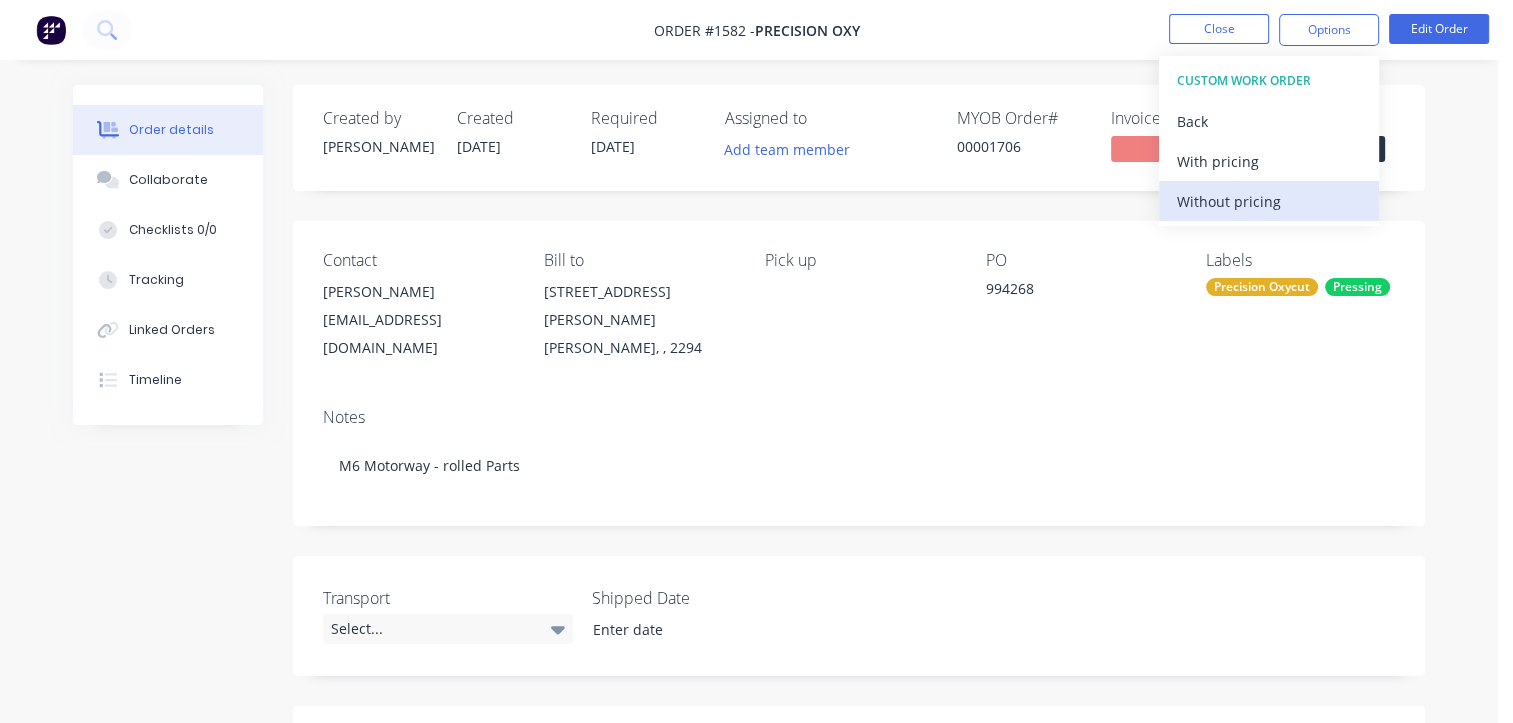 click on "Without pricing" at bounding box center [1269, 201] 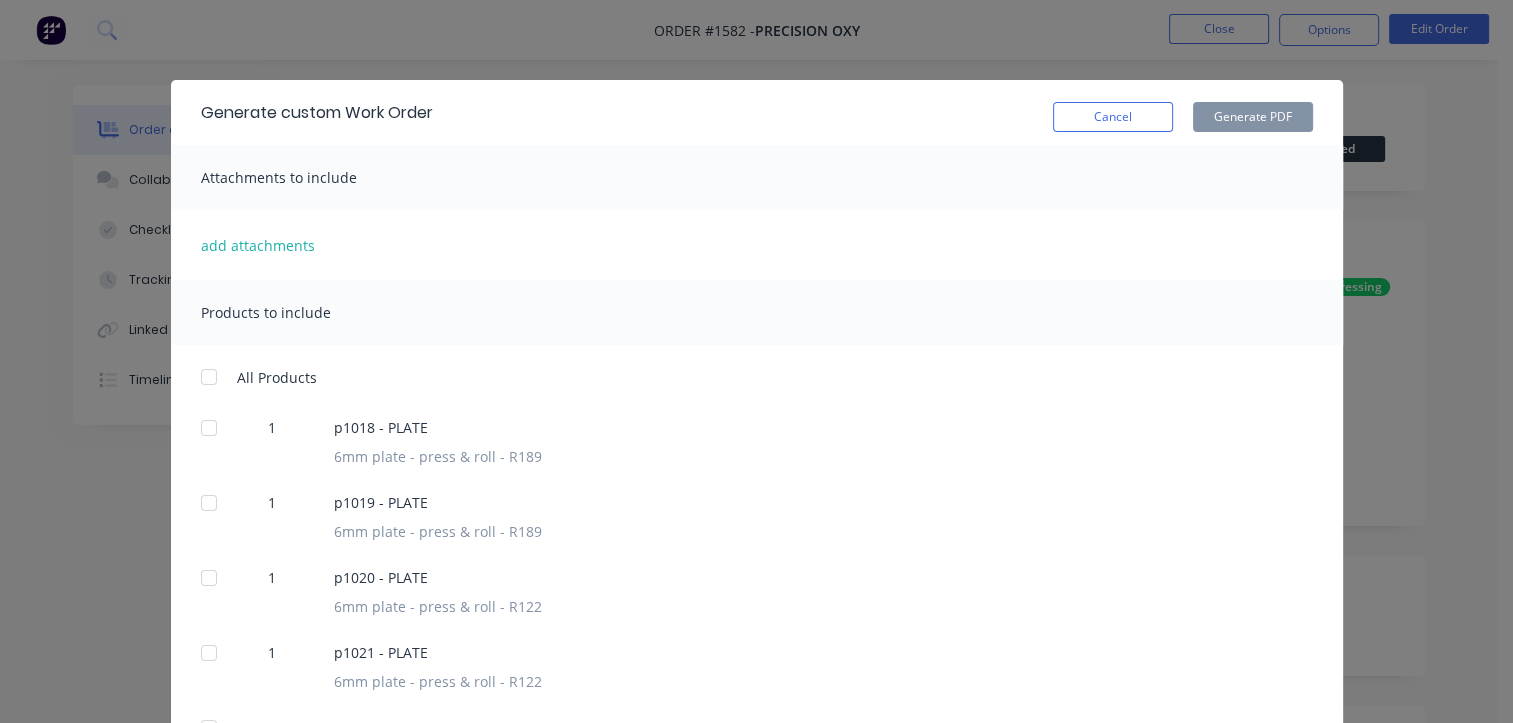 click at bounding box center [209, 377] 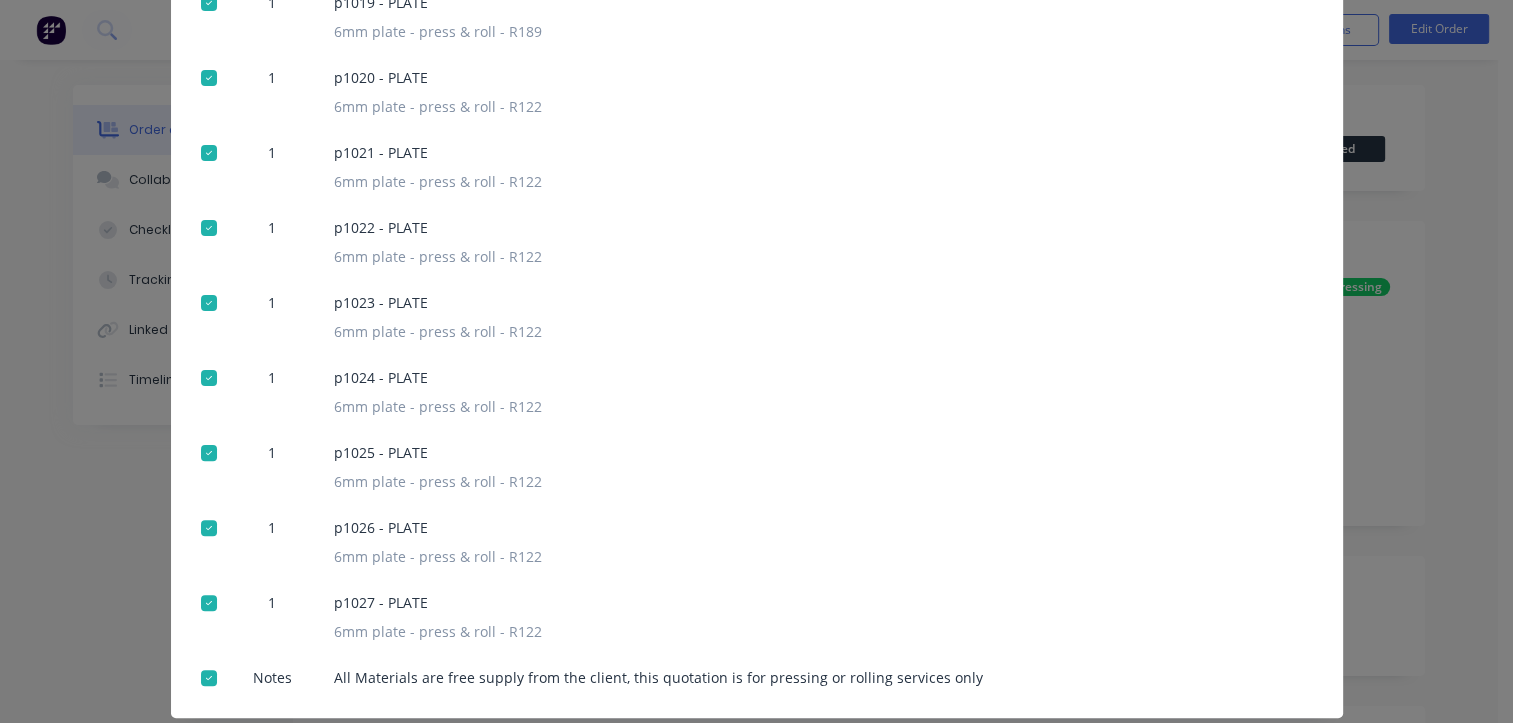 scroll, scrollTop: 552, scrollLeft: 0, axis: vertical 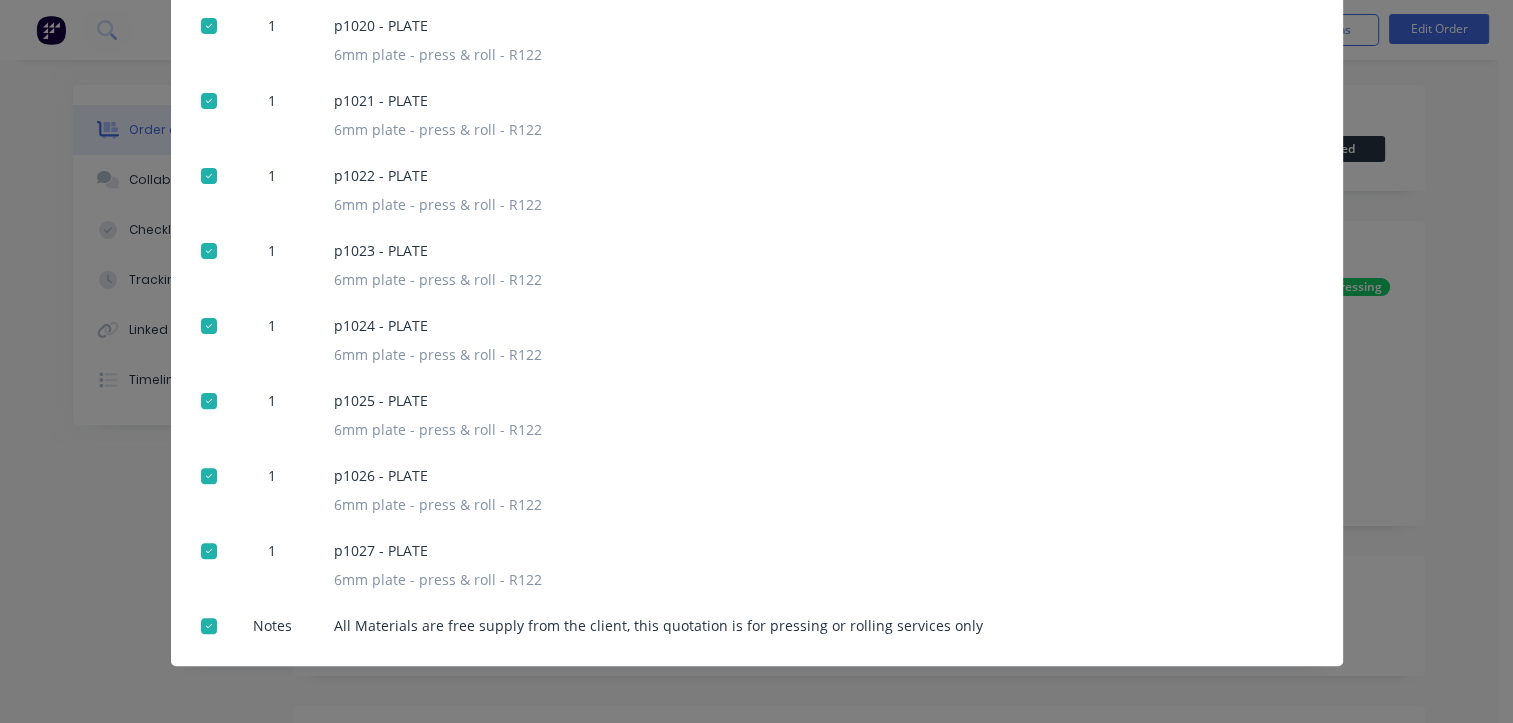 click at bounding box center (209, 626) 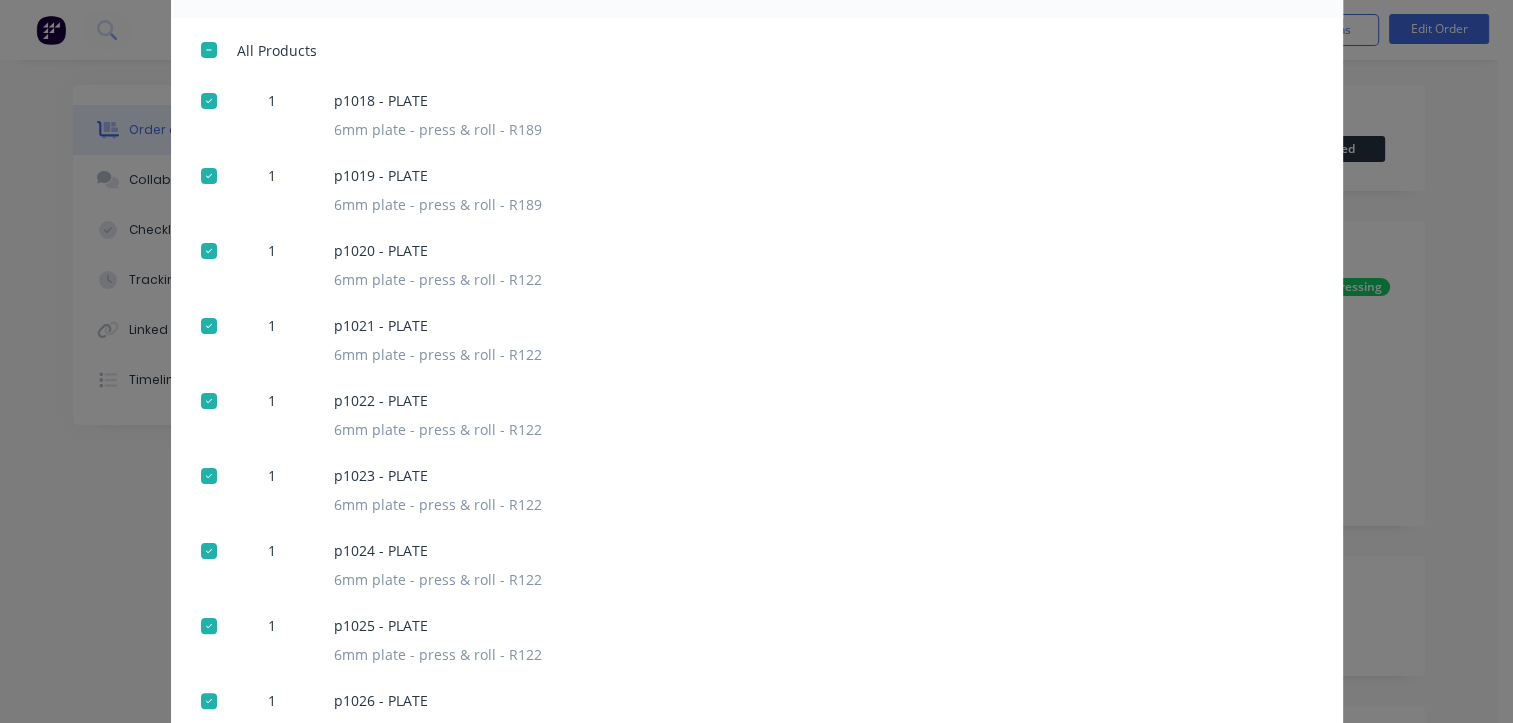 scroll, scrollTop: 0, scrollLeft: 0, axis: both 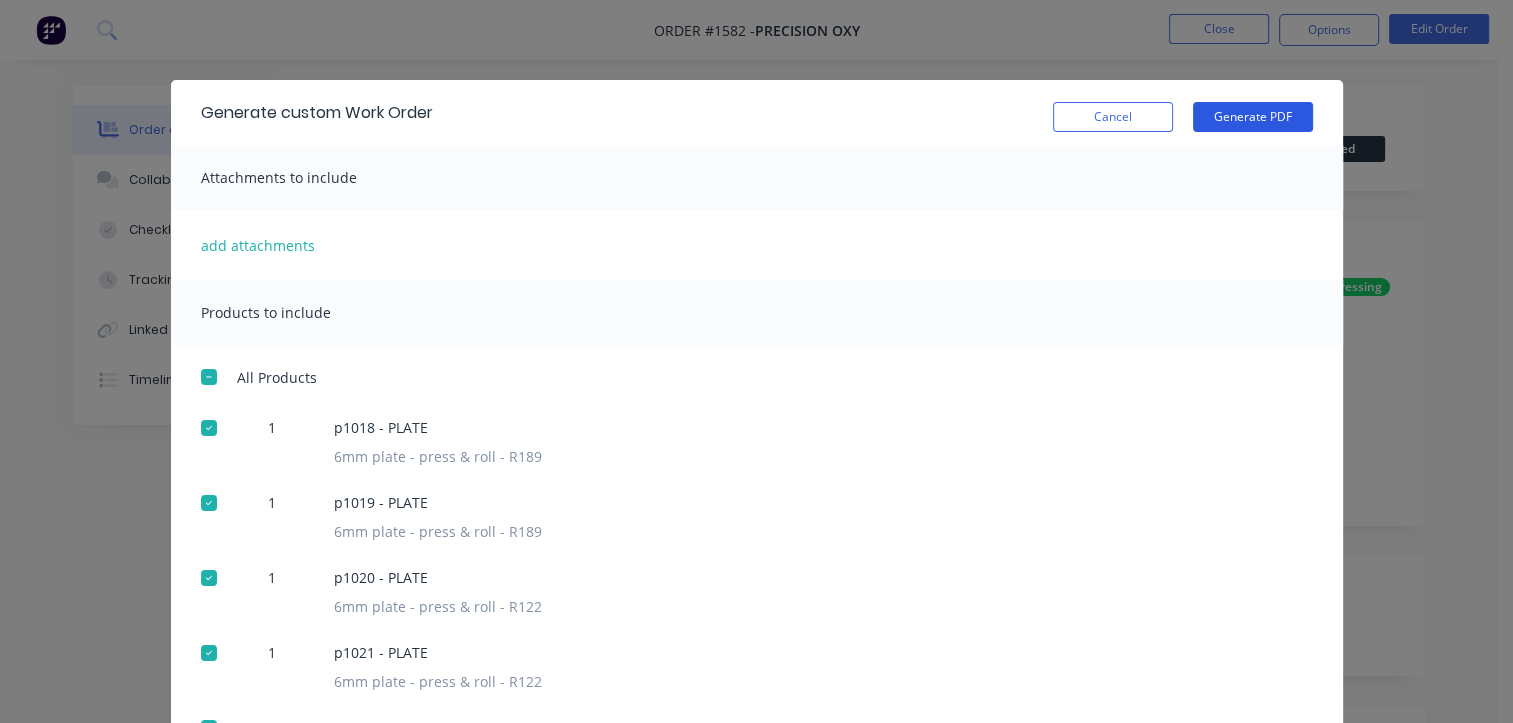 click on "Generate PDF" at bounding box center [1253, 117] 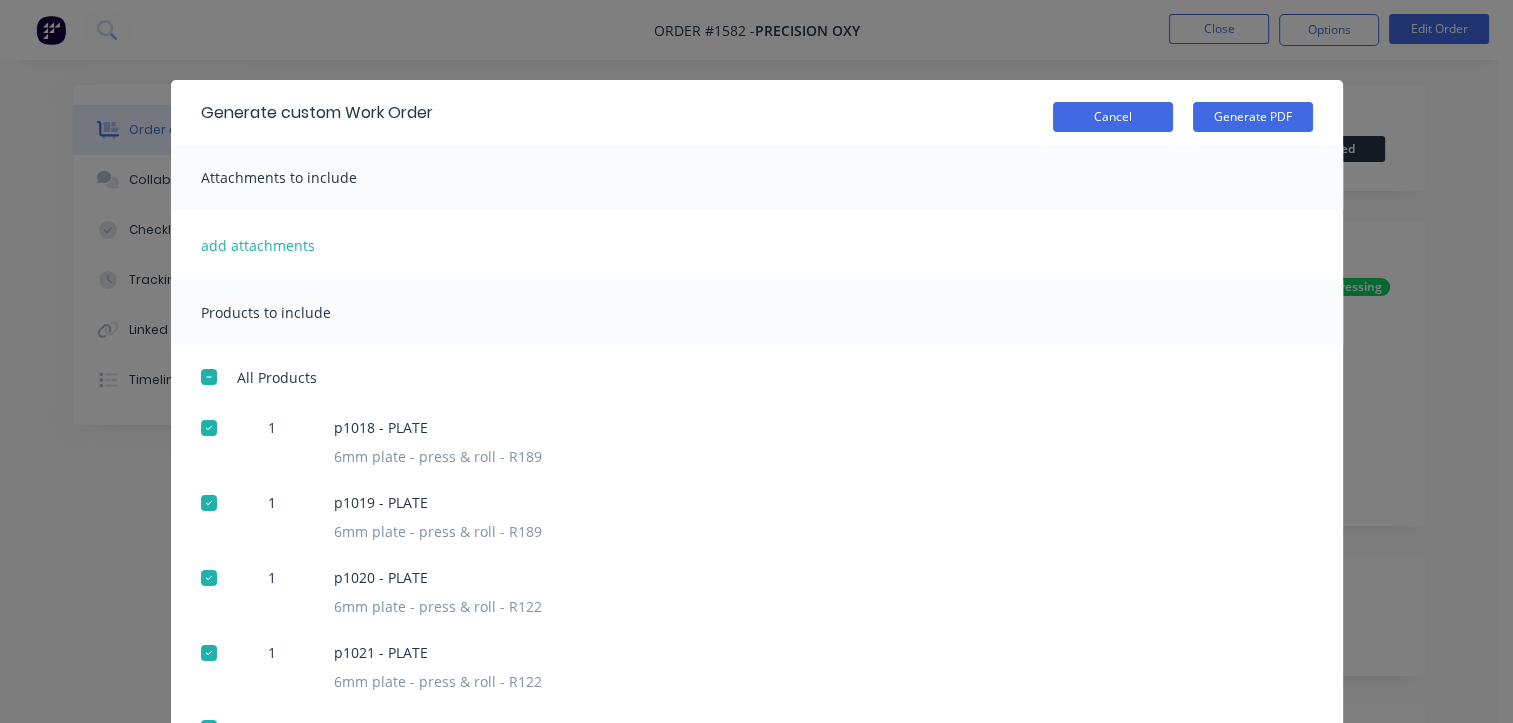 click on "Cancel" at bounding box center (1113, 117) 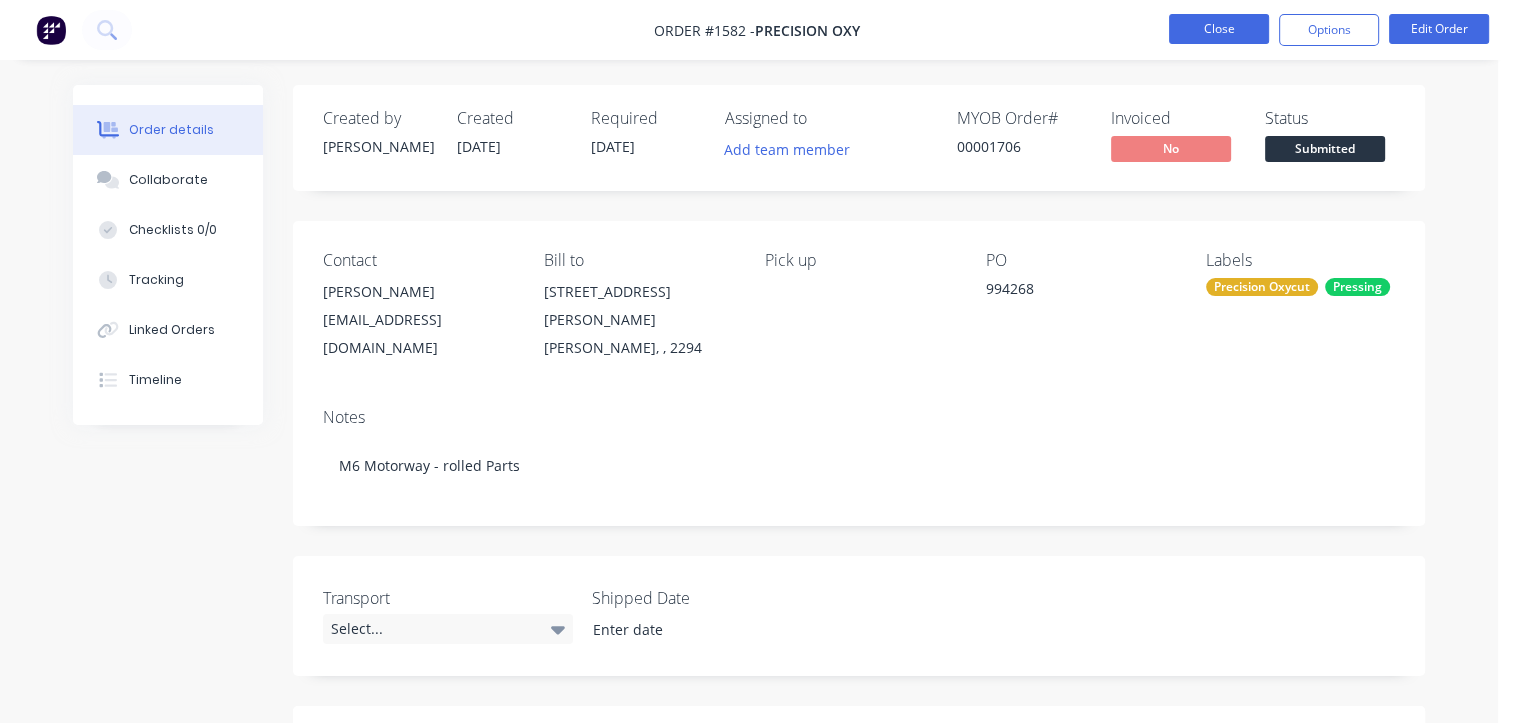 click on "Close" at bounding box center (1219, 29) 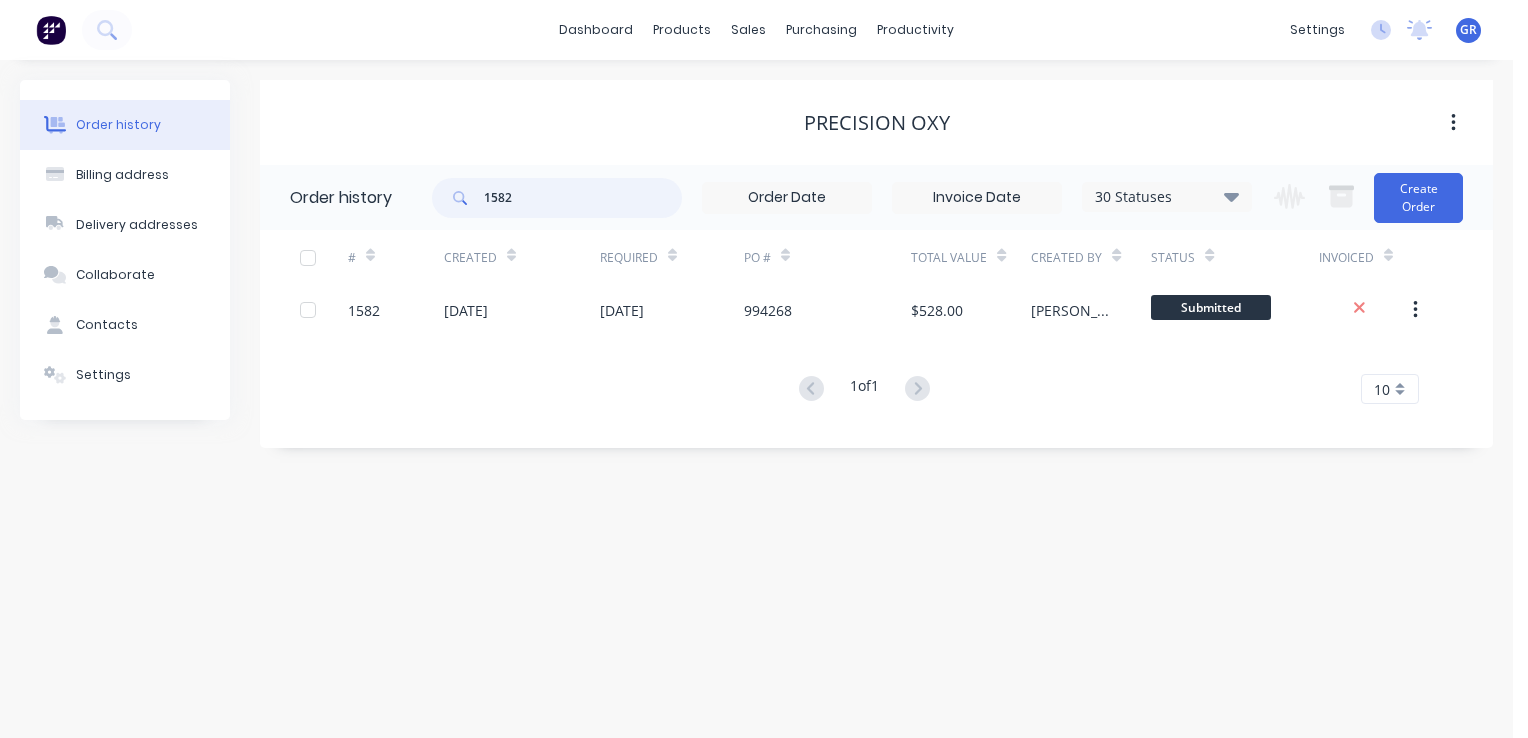 drag, startPoint x: 521, startPoint y: 199, endPoint x: 479, endPoint y: 198, distance: 42.0119 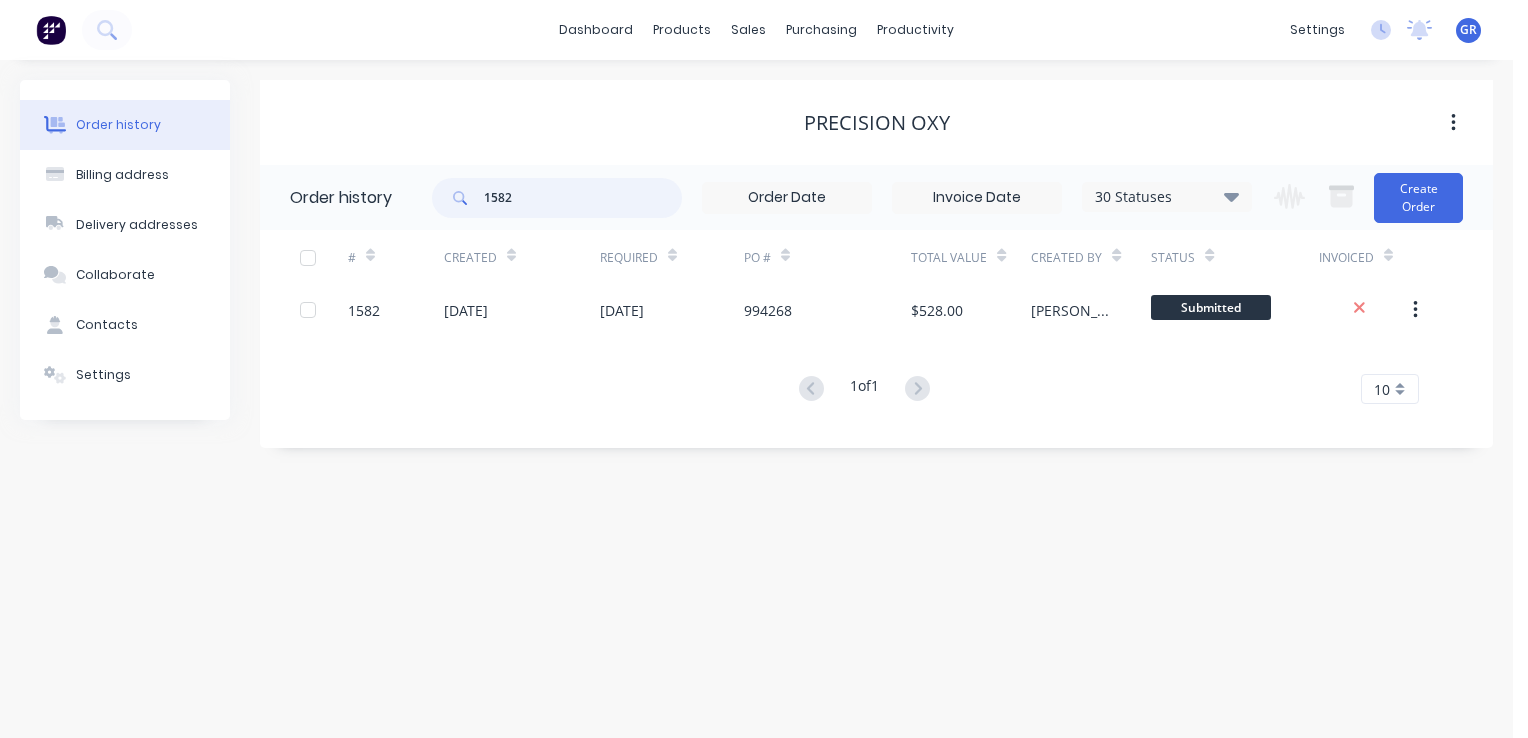 click on "1582" at bounding box center (557, 198) 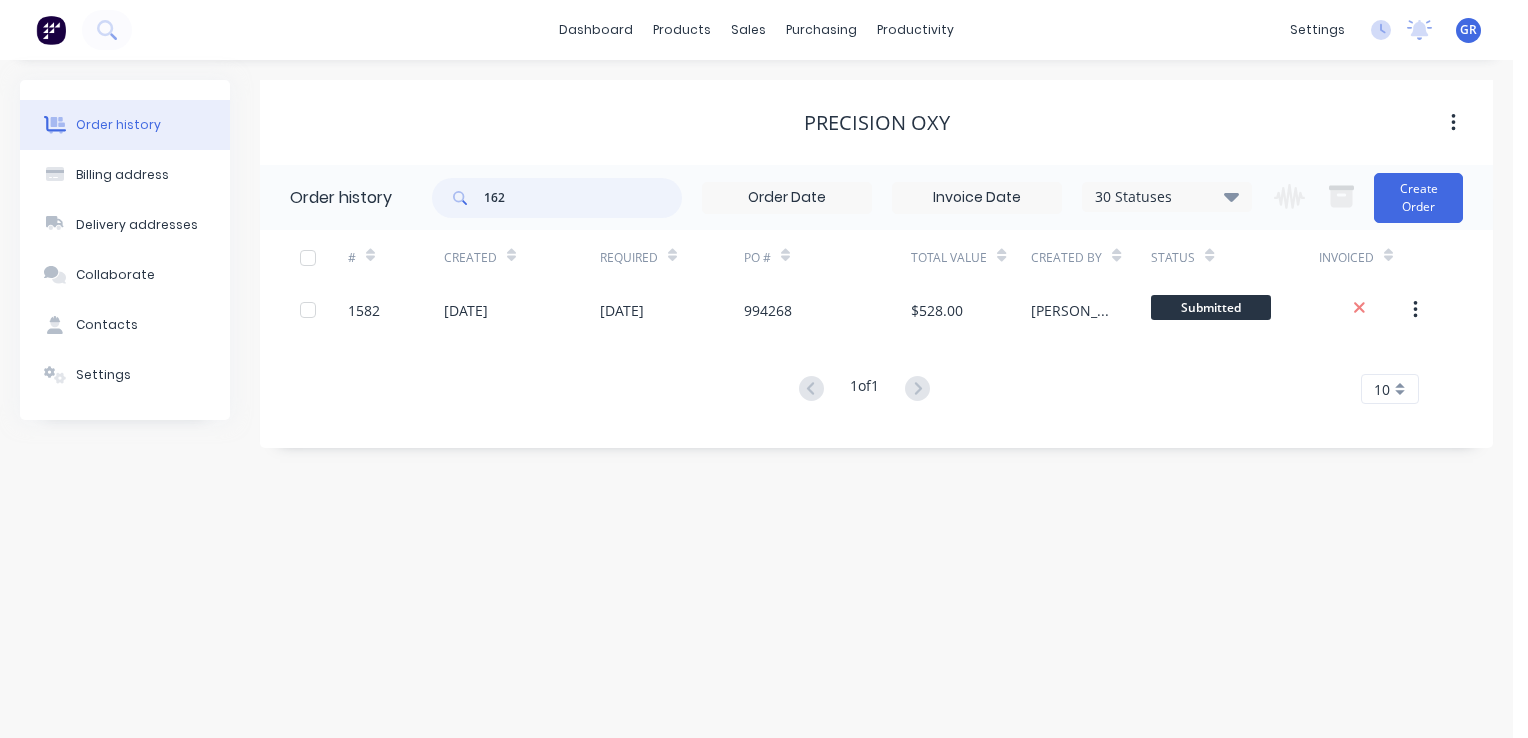 type on "1624" 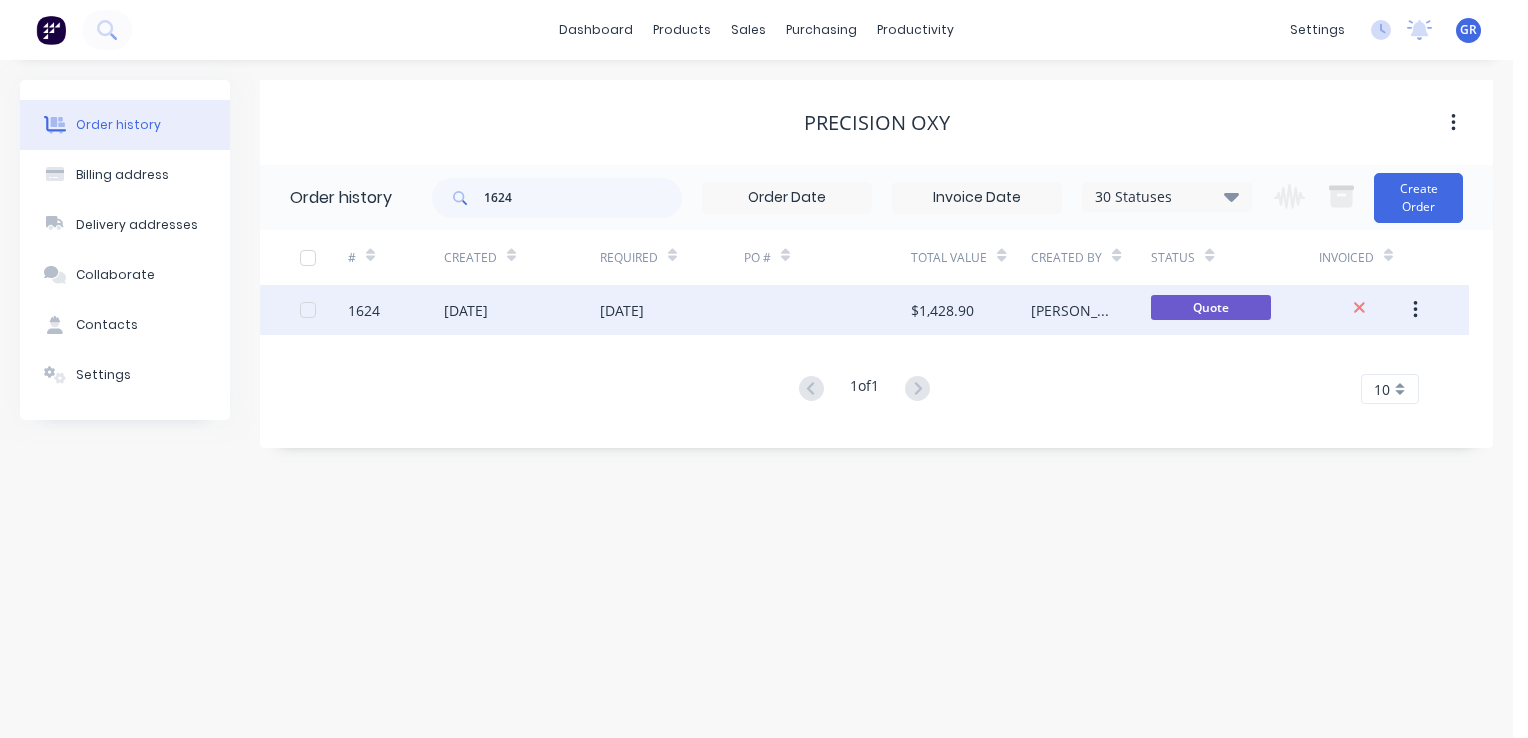 click on "1624" at bounding box center [364, 310] 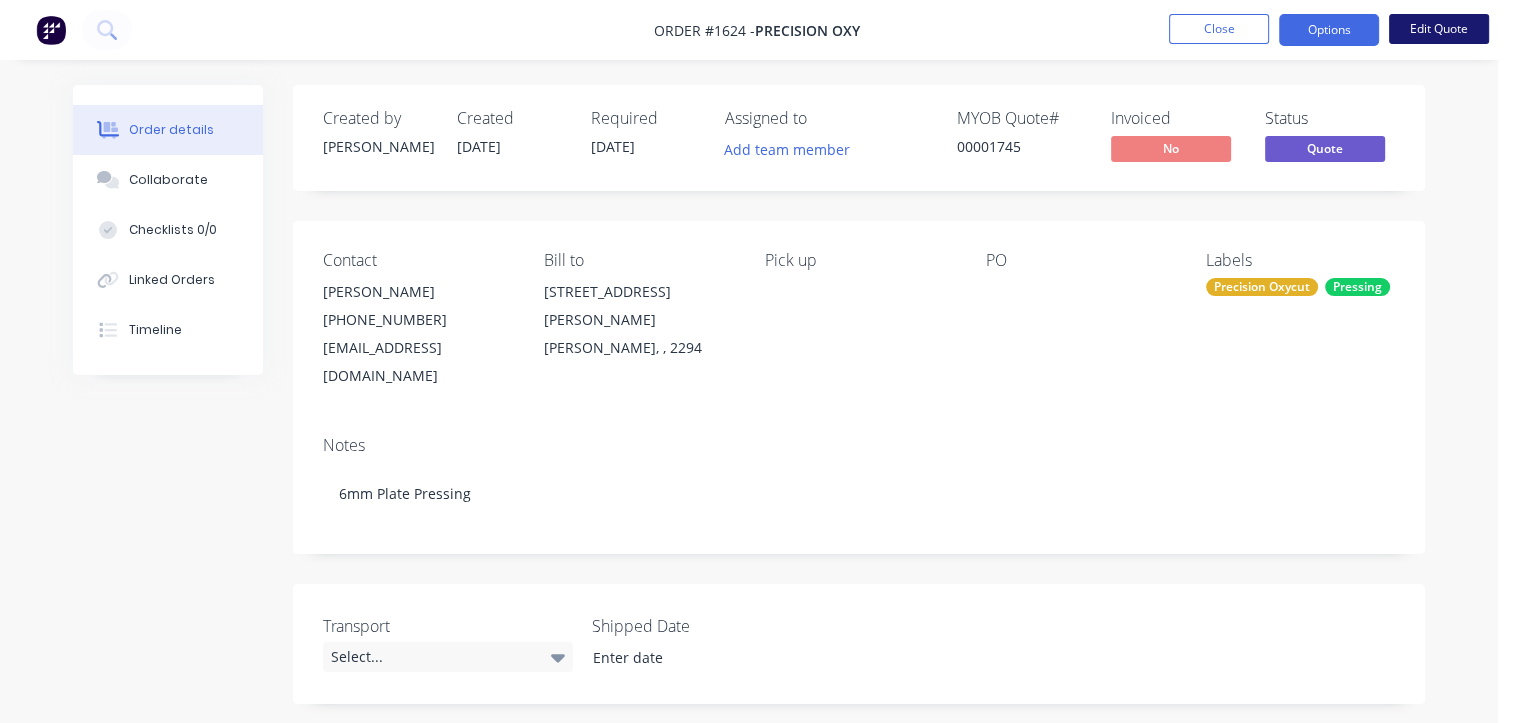 click on "Edit Quote" at bounding box center (1439, 29) 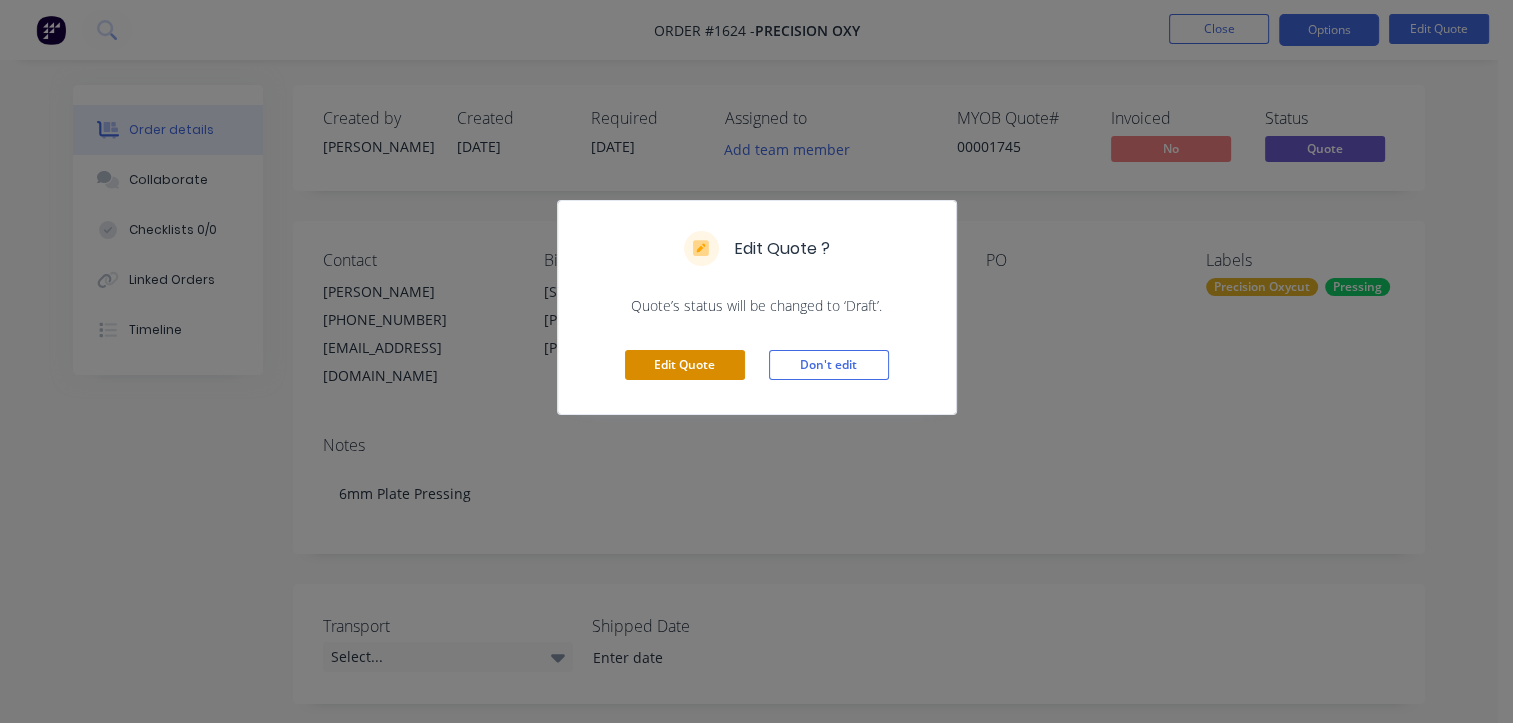 click on "Edit Quote" at bounding box center (685, 365) 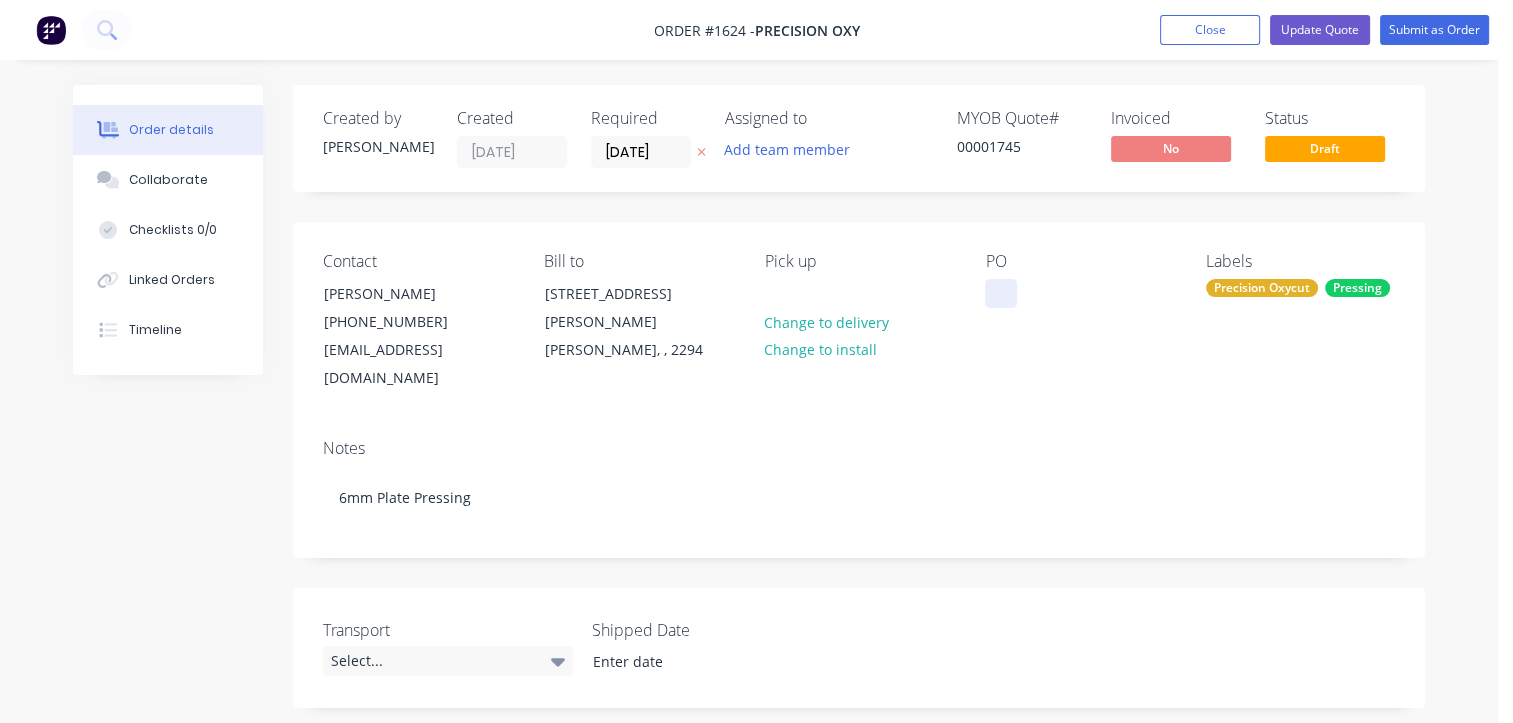 click at bounding box center (1001, 293) 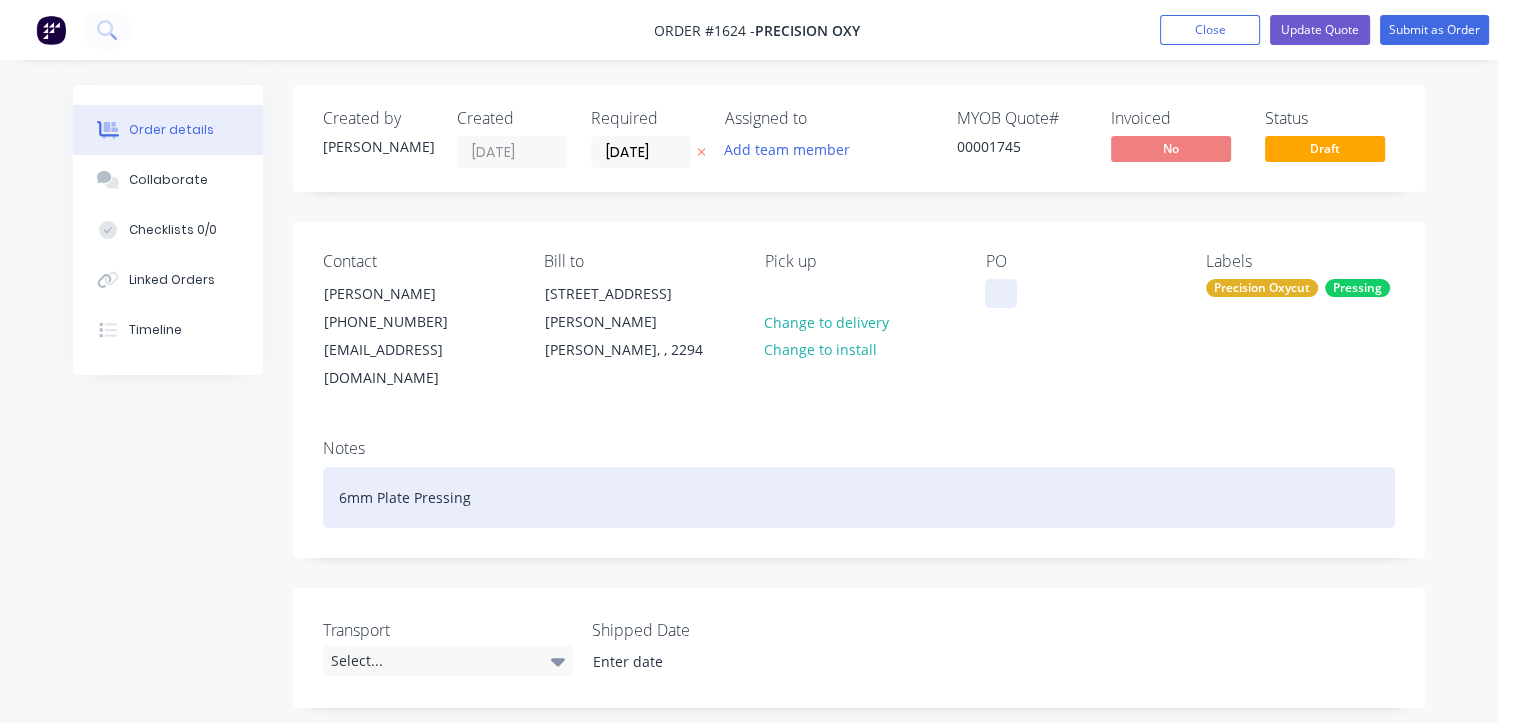 type 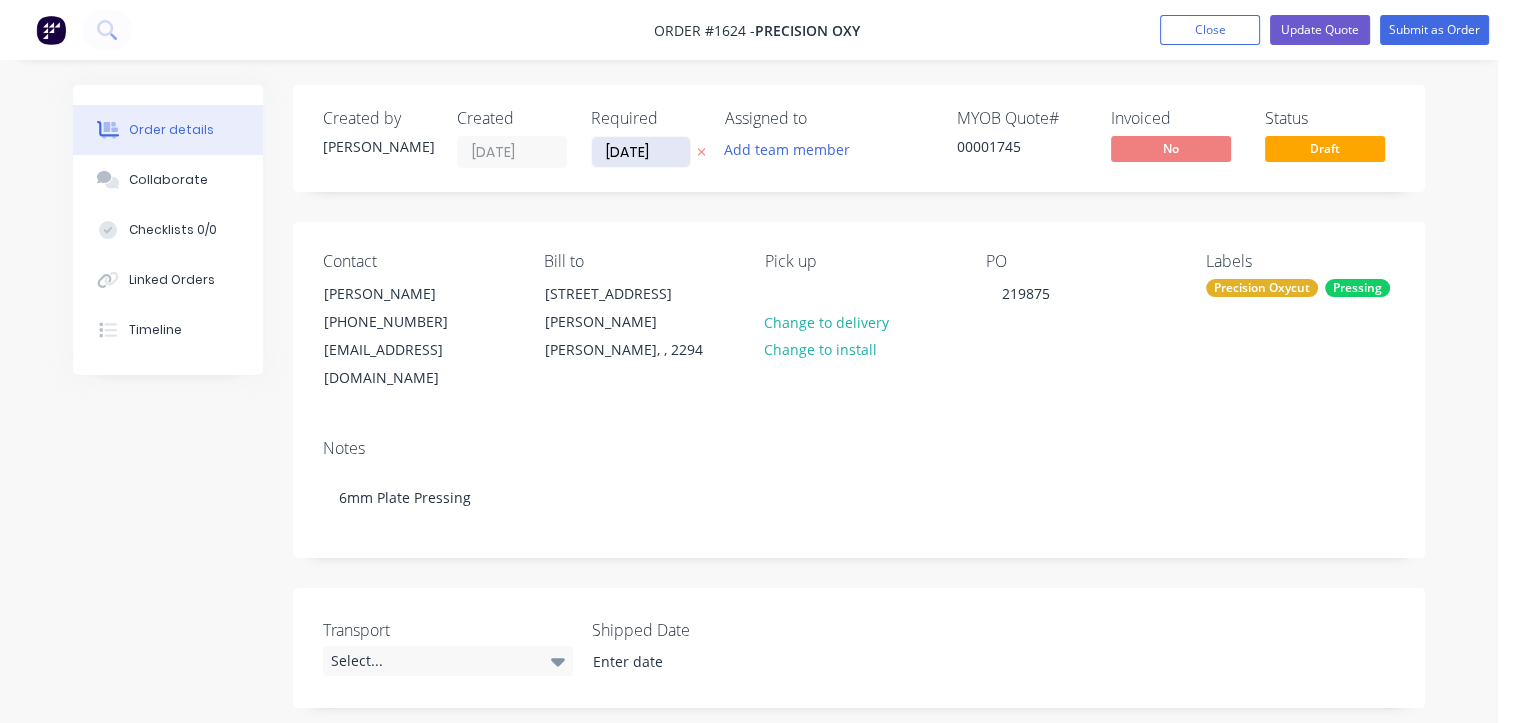 click on "23/07/25" at bounding box center [641, 152] 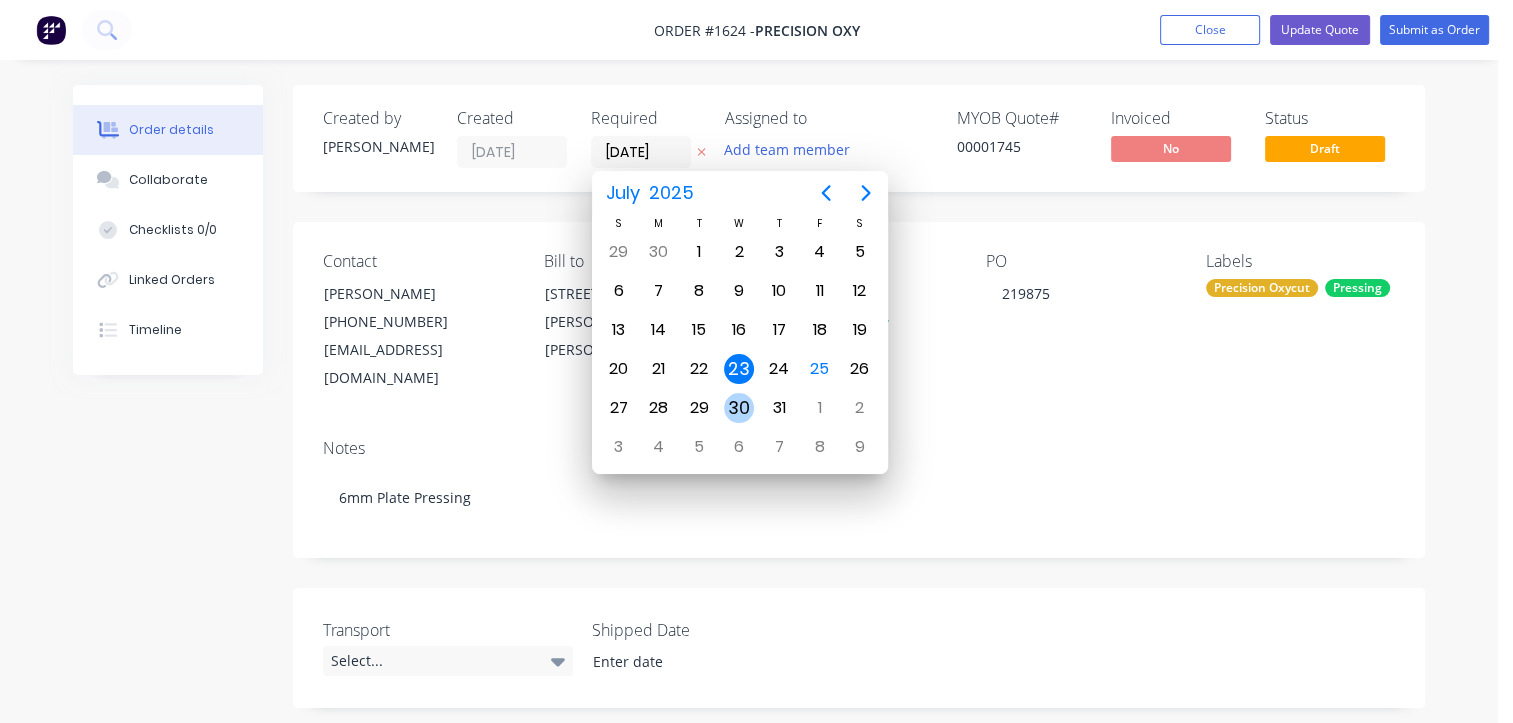 click on "30" at bounding box center [739, 408] 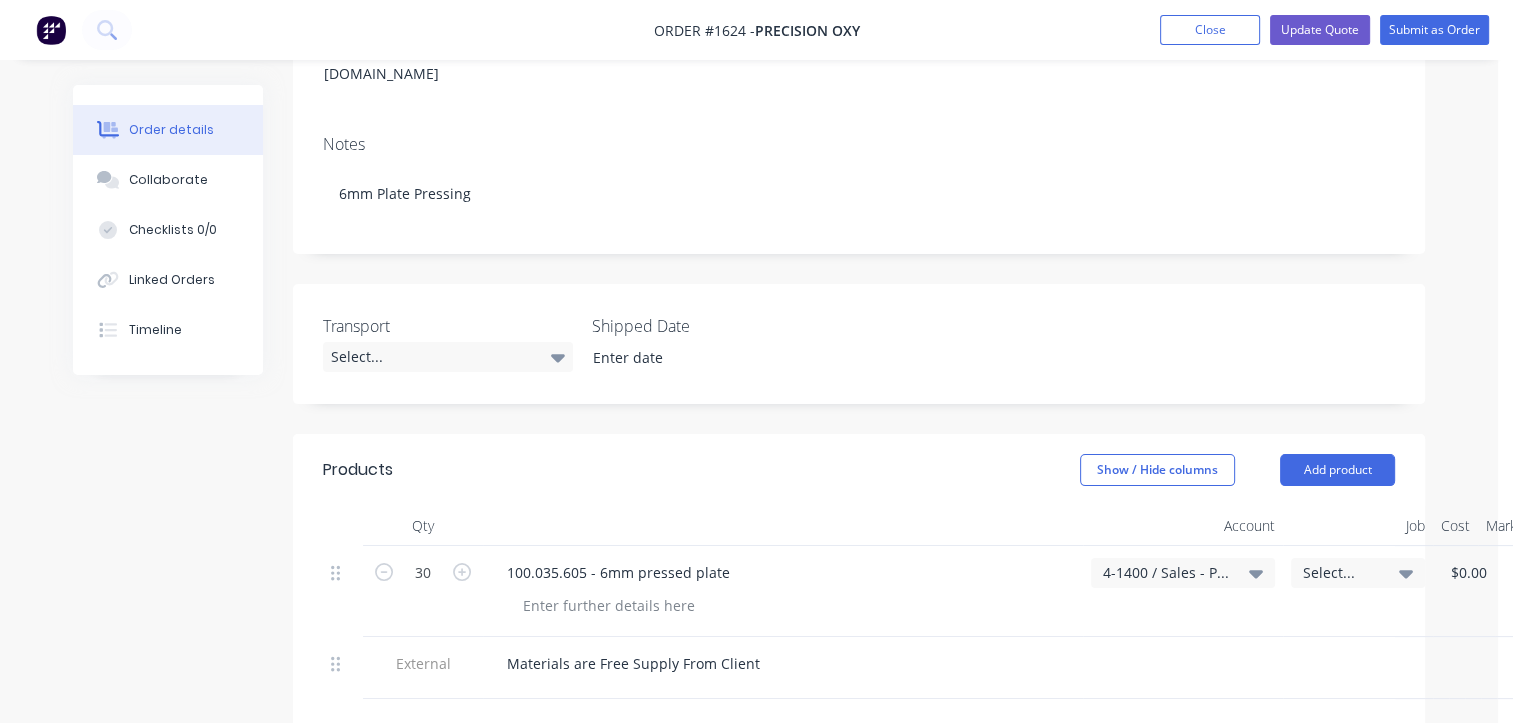 scroll, scrollTop: 300, scrollLeft: 0, axis: vertical 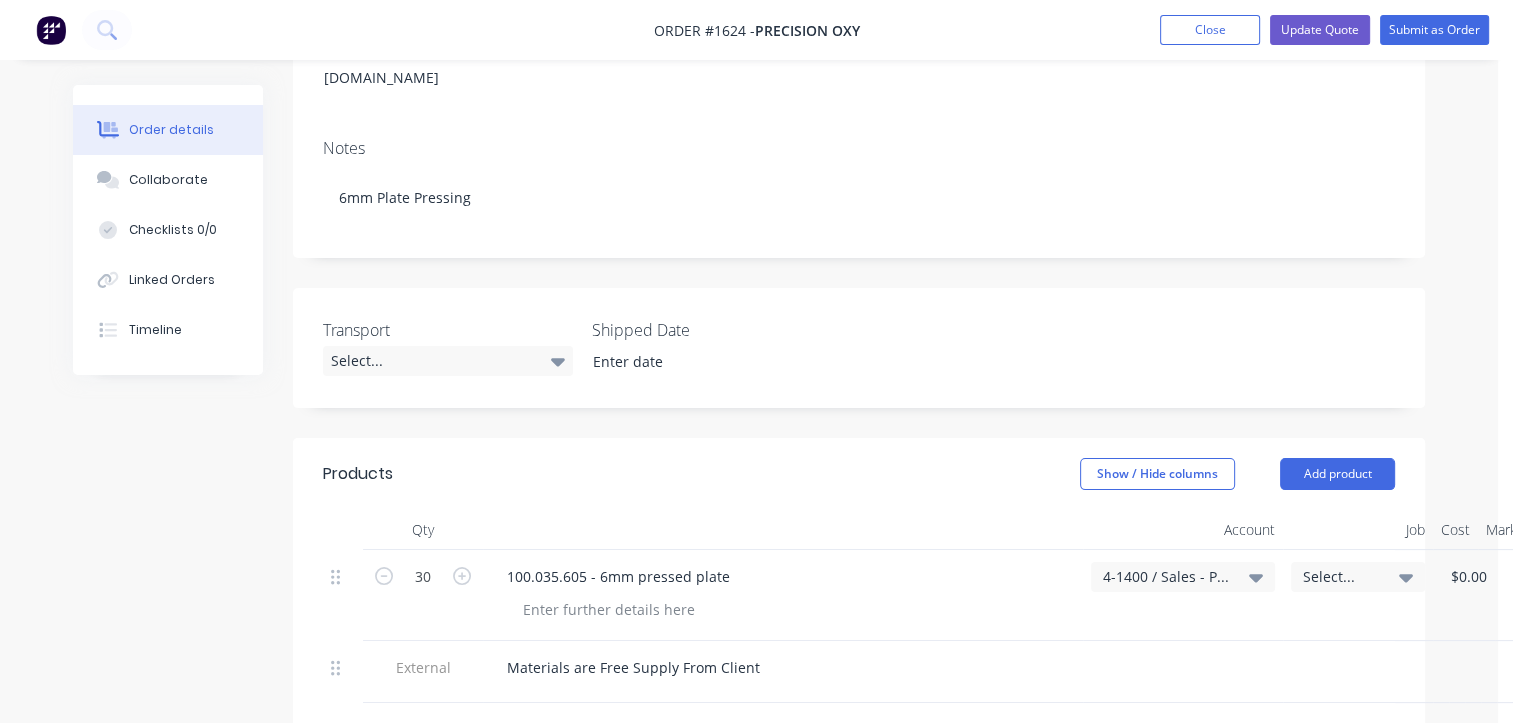 click on "Select..." at bounding box center (1341, 576) 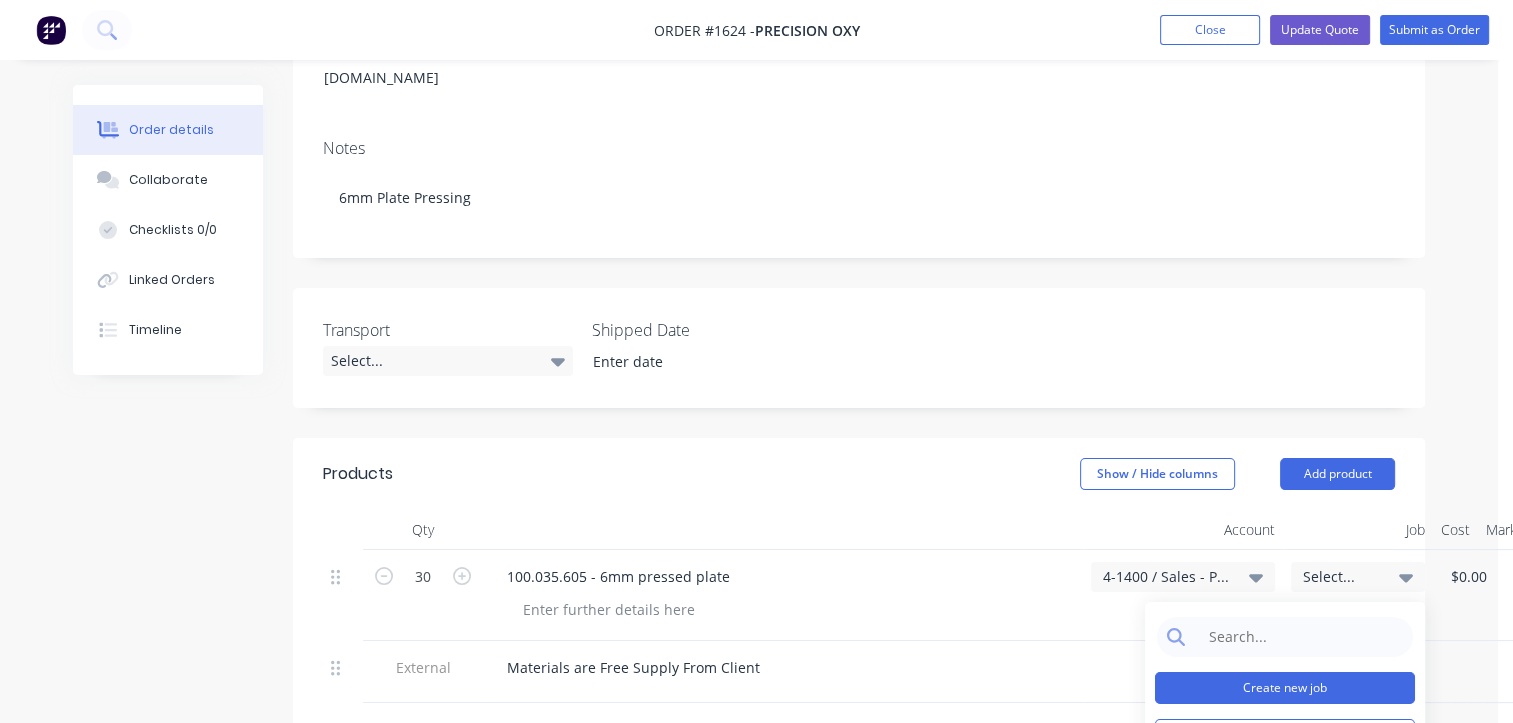 click on "Create new job" at bounding box center (1285, 688) 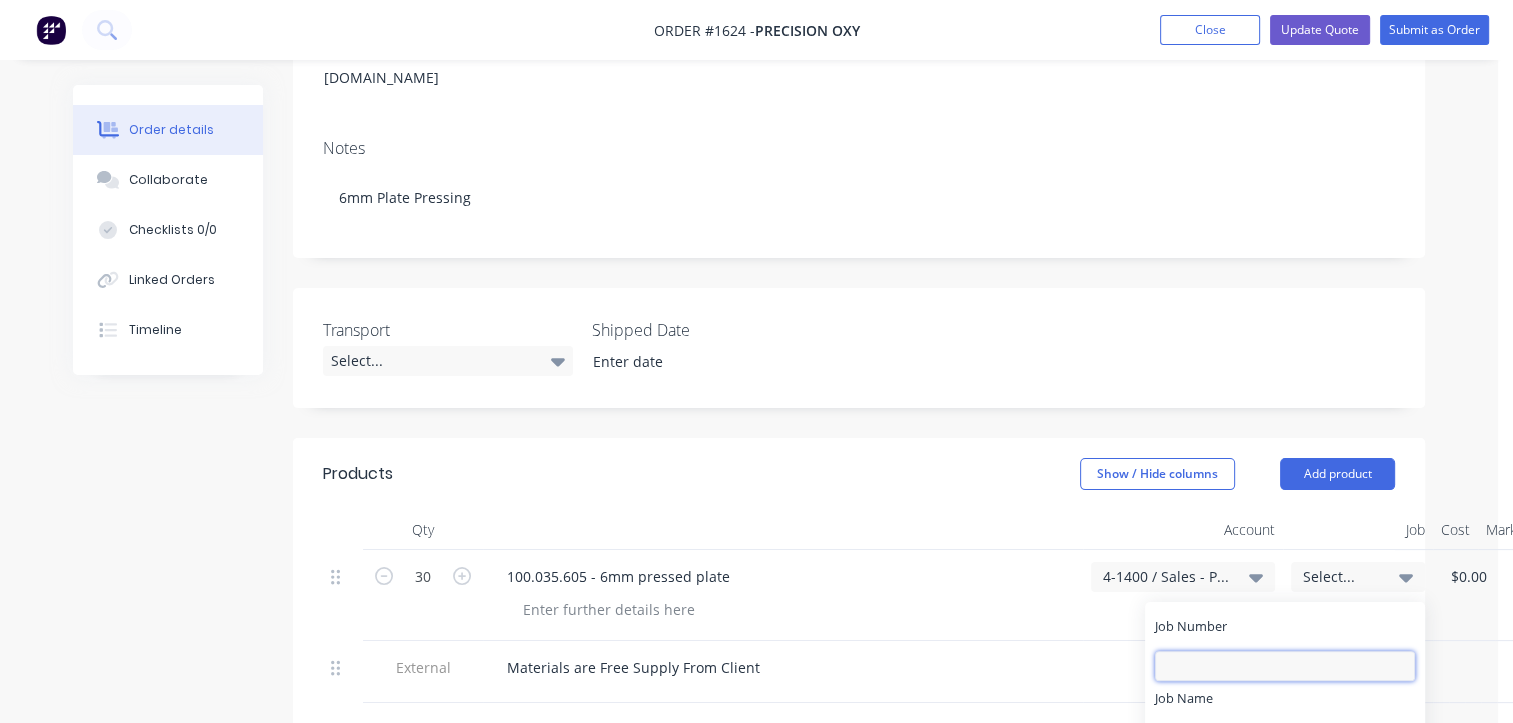 click on "Job Number" at bounding box center [1285, 666] 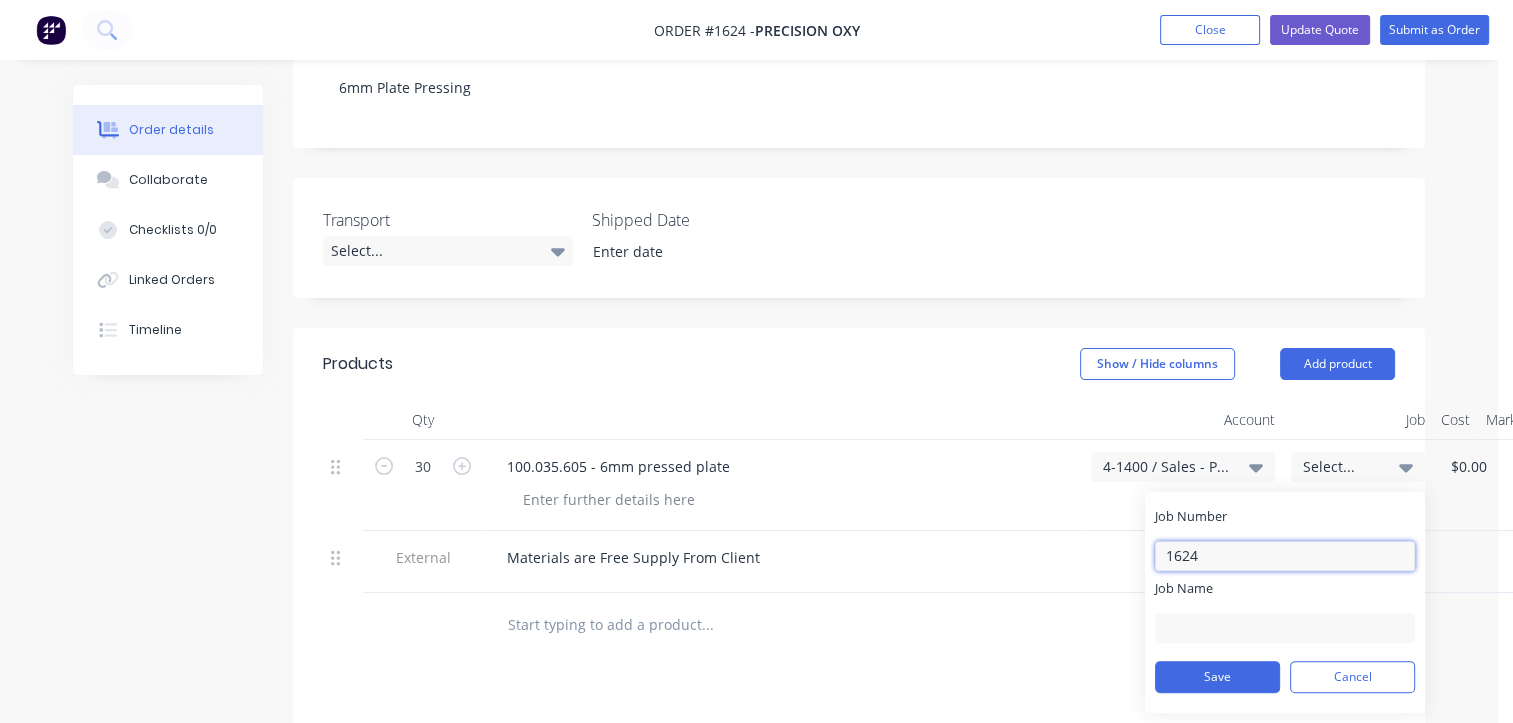 scroll, scrollTop: 500, scrollLeft: 0, axis: vertical 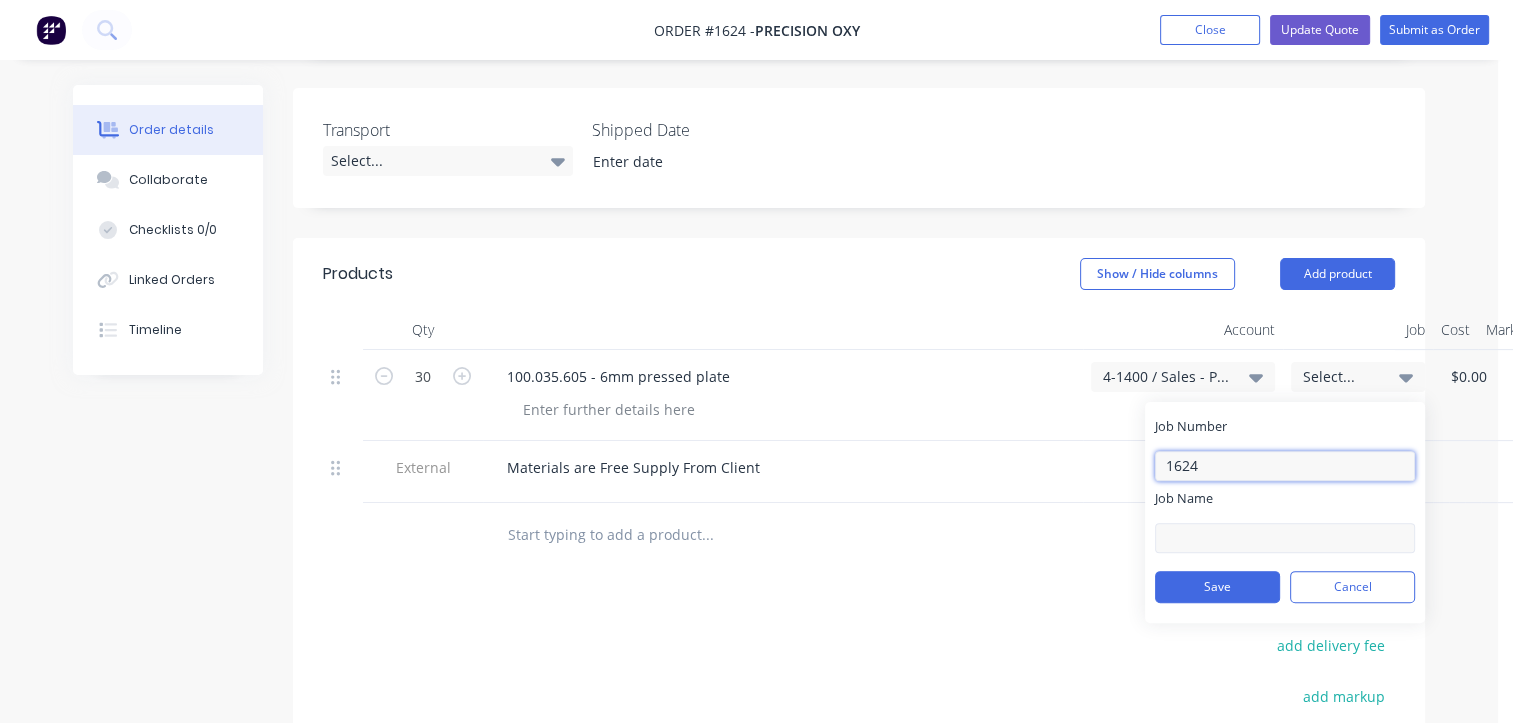 type on "1624" 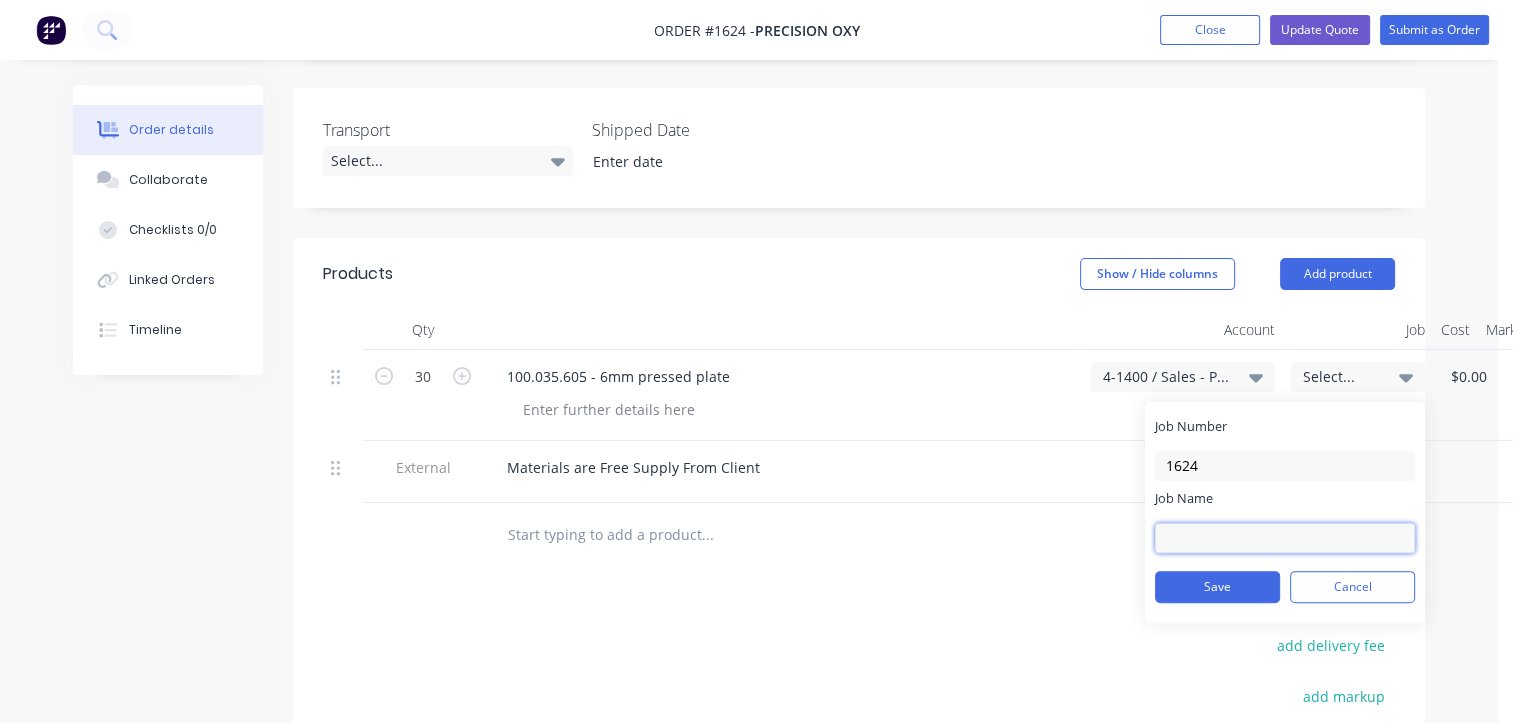 click on "Job Name" at bounding box center (1285, 538) 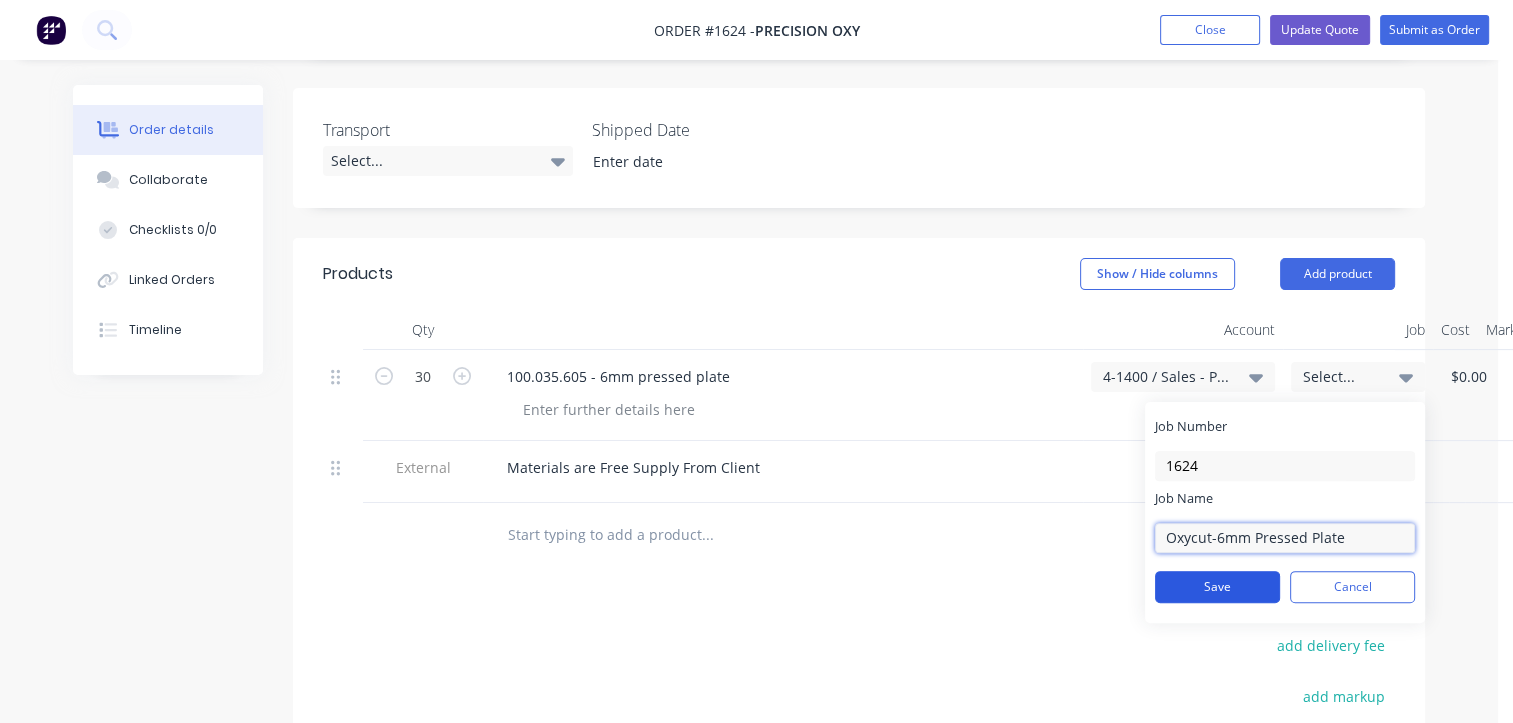 type on "Oxycut-6mm Pressed Plate" 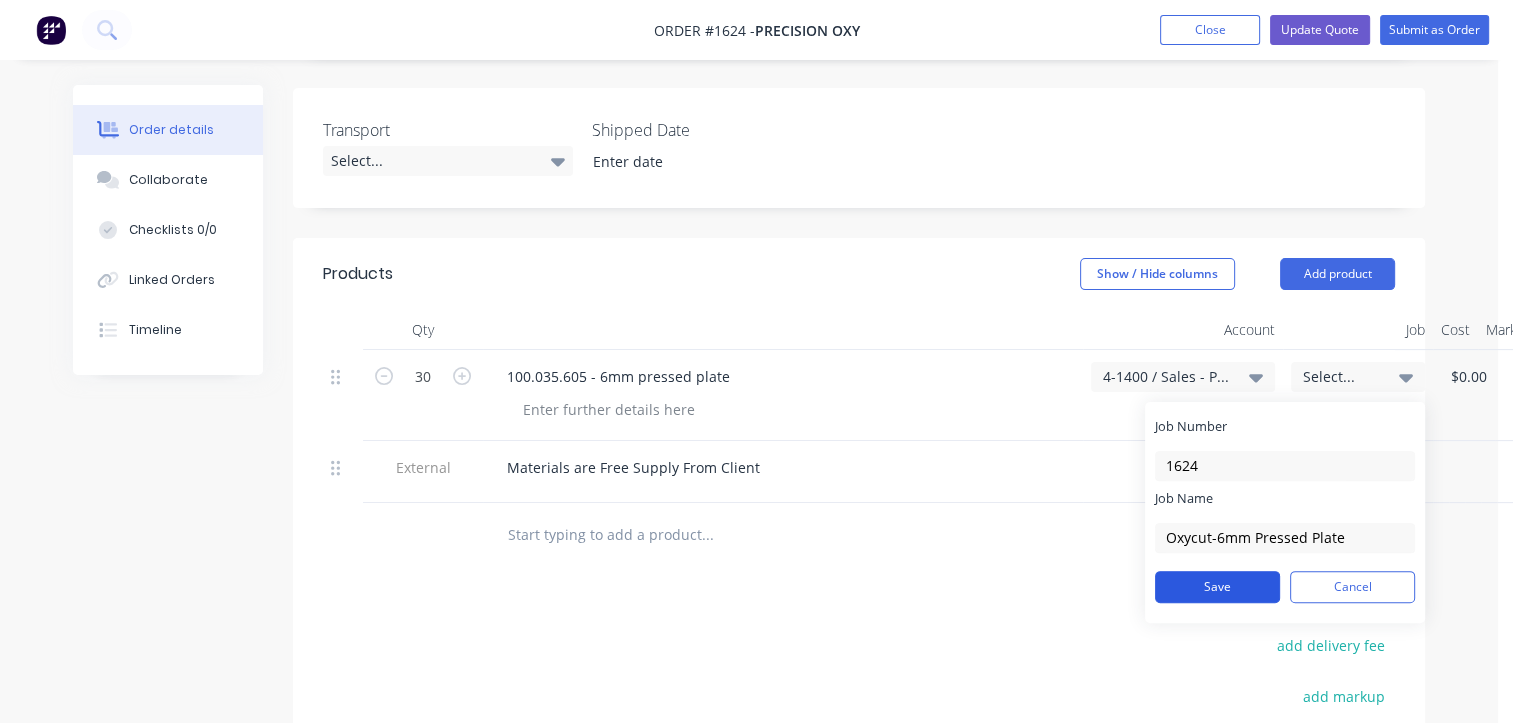 click on "Save" at bounding box center [1217, 587] 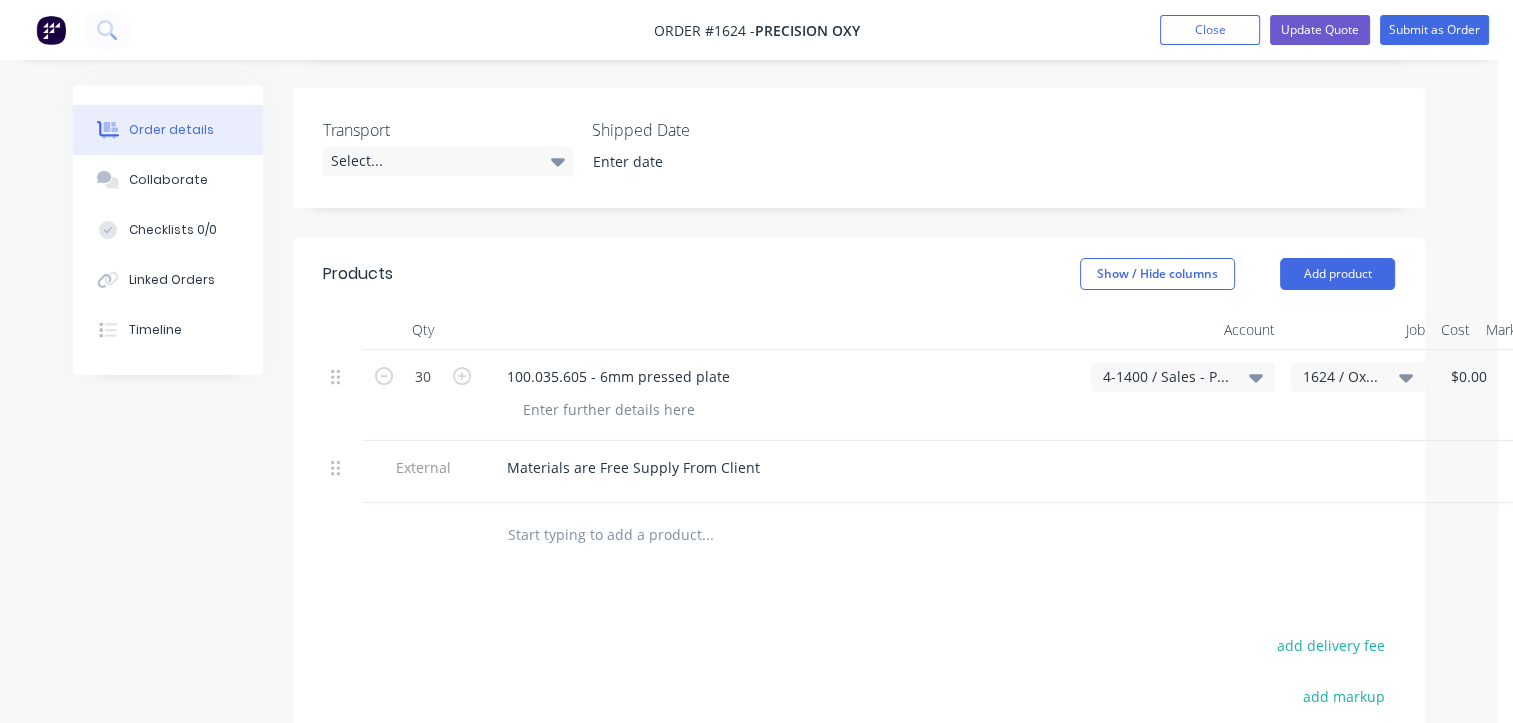 click on "100.035.605 - 6mm pressed plate" at bounding box center (783, 395) 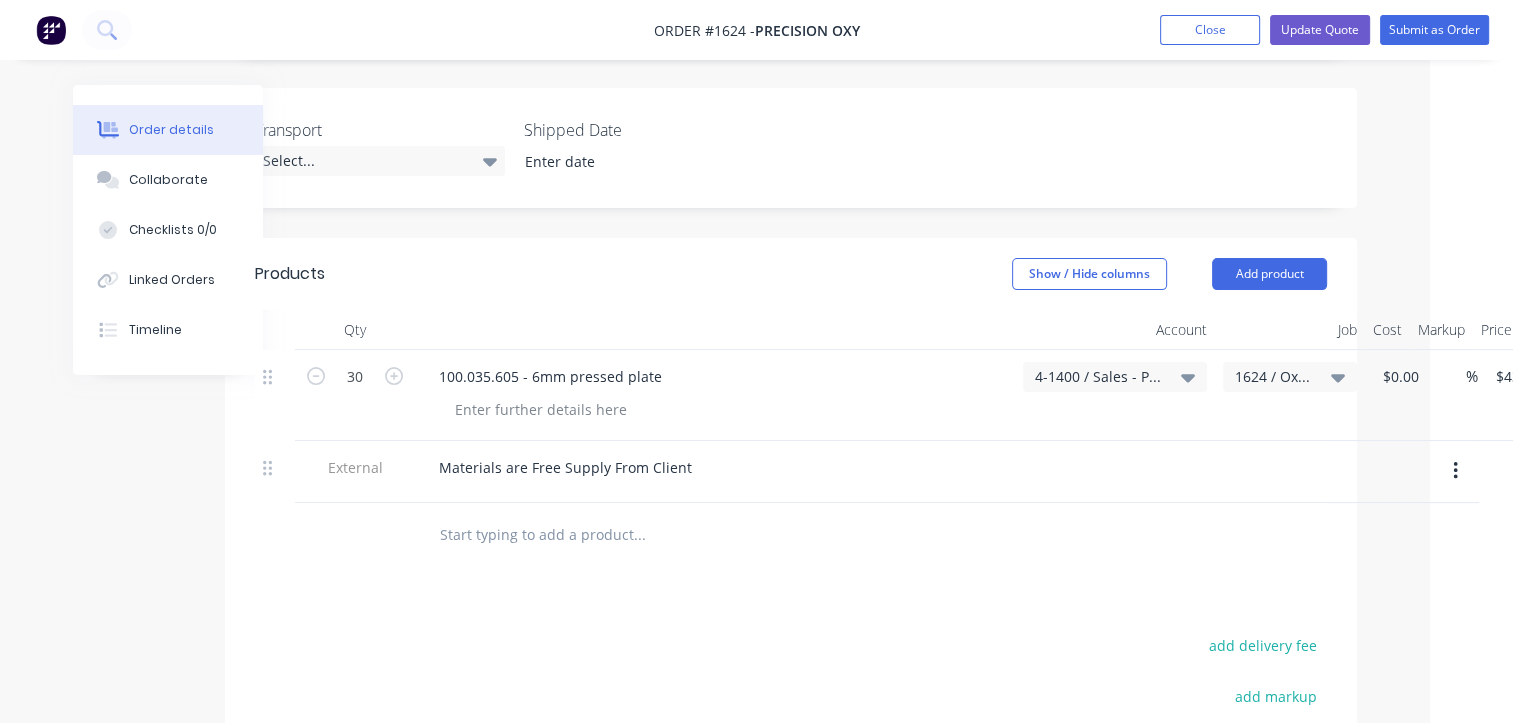 scroll, scrollTop: 500, scrollLeft: 0, axis: vertical 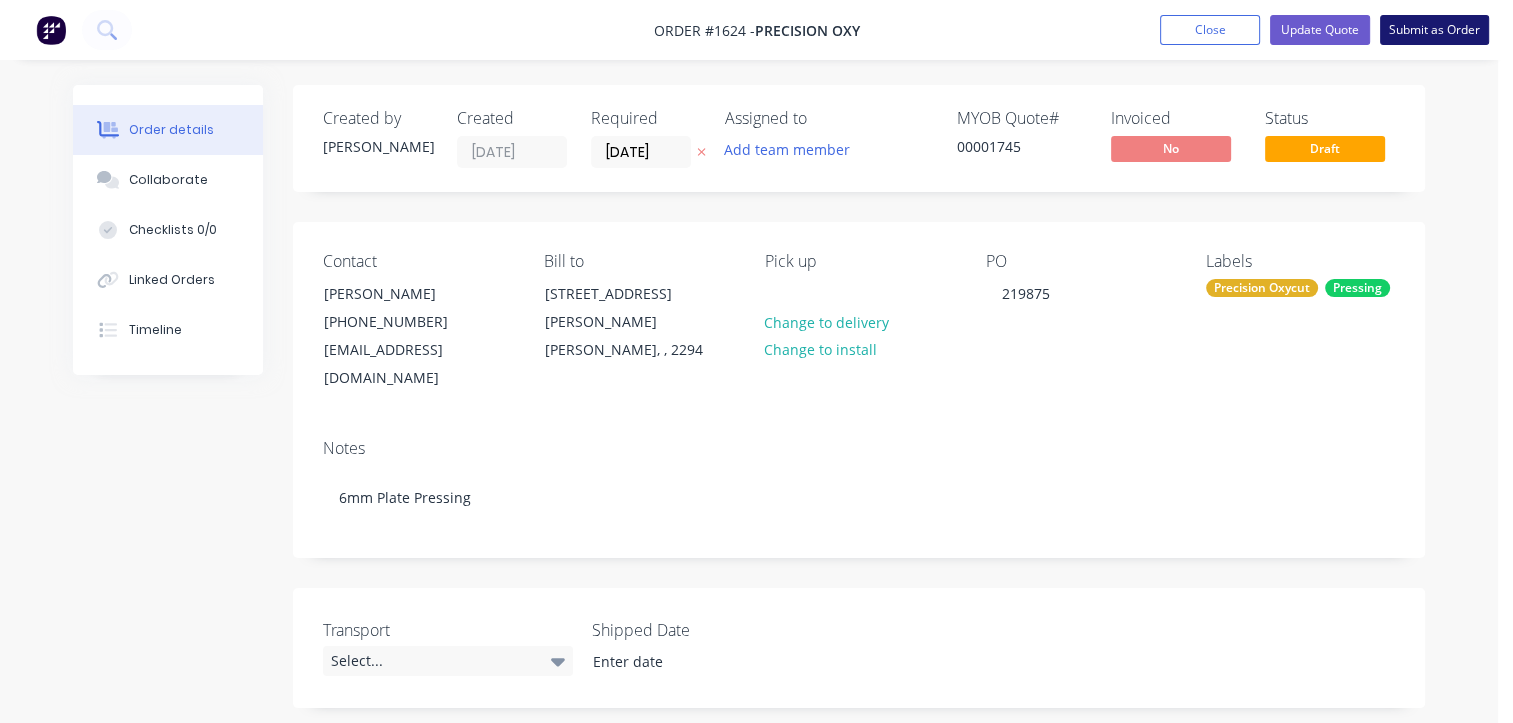 click on "Submit as Order" at bounding box center (1434, 30) 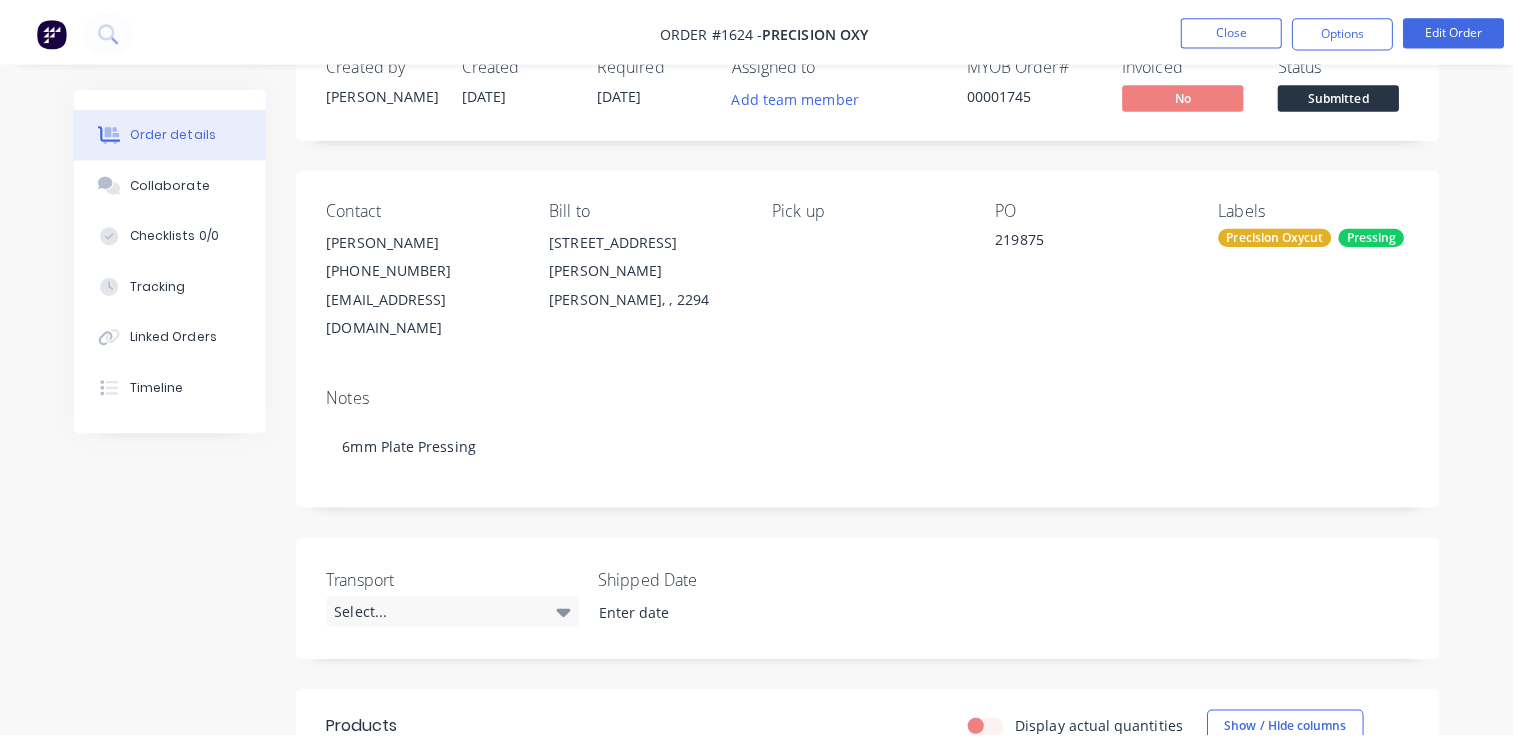 scroll, scrollTop: 0, scrollLeft: 0, axis: both 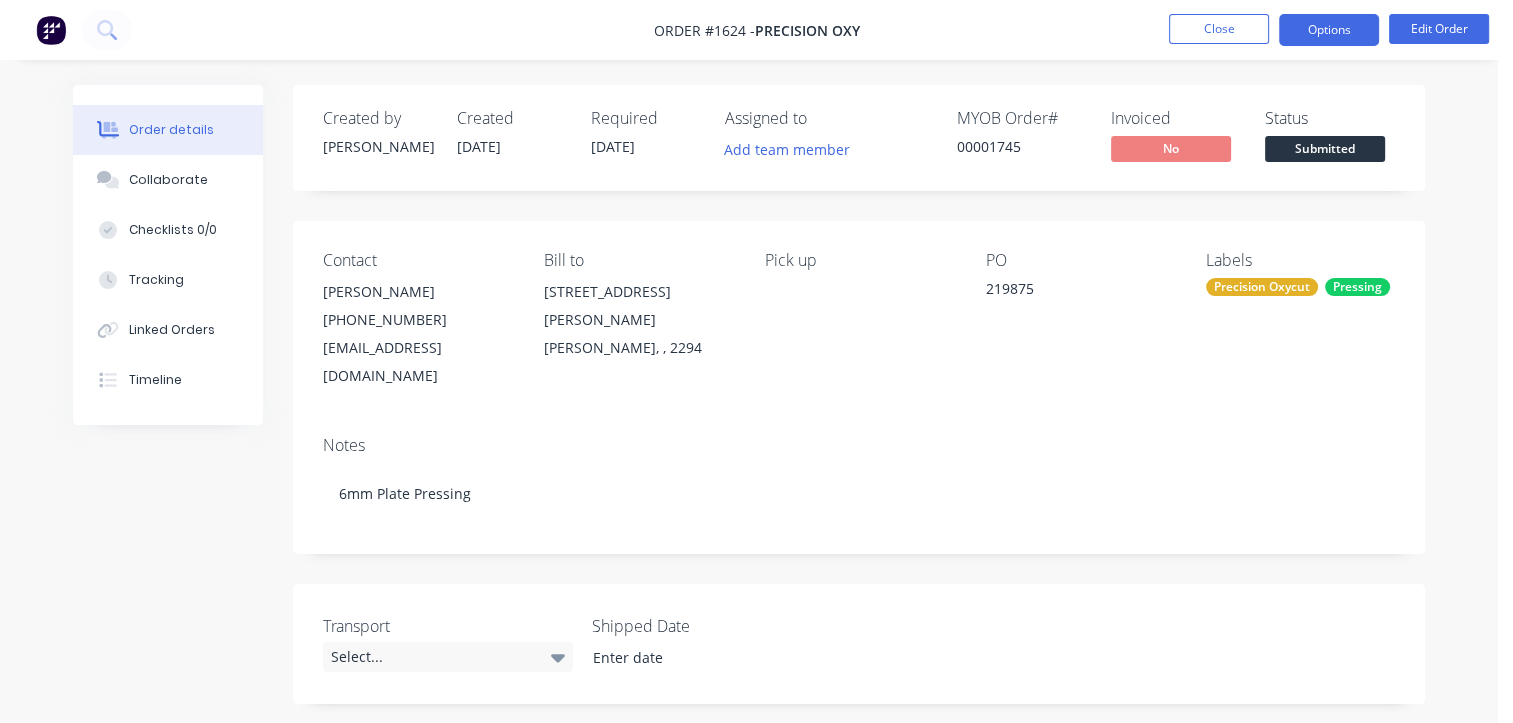 click on "Options" at bounding box center (1329, 30) 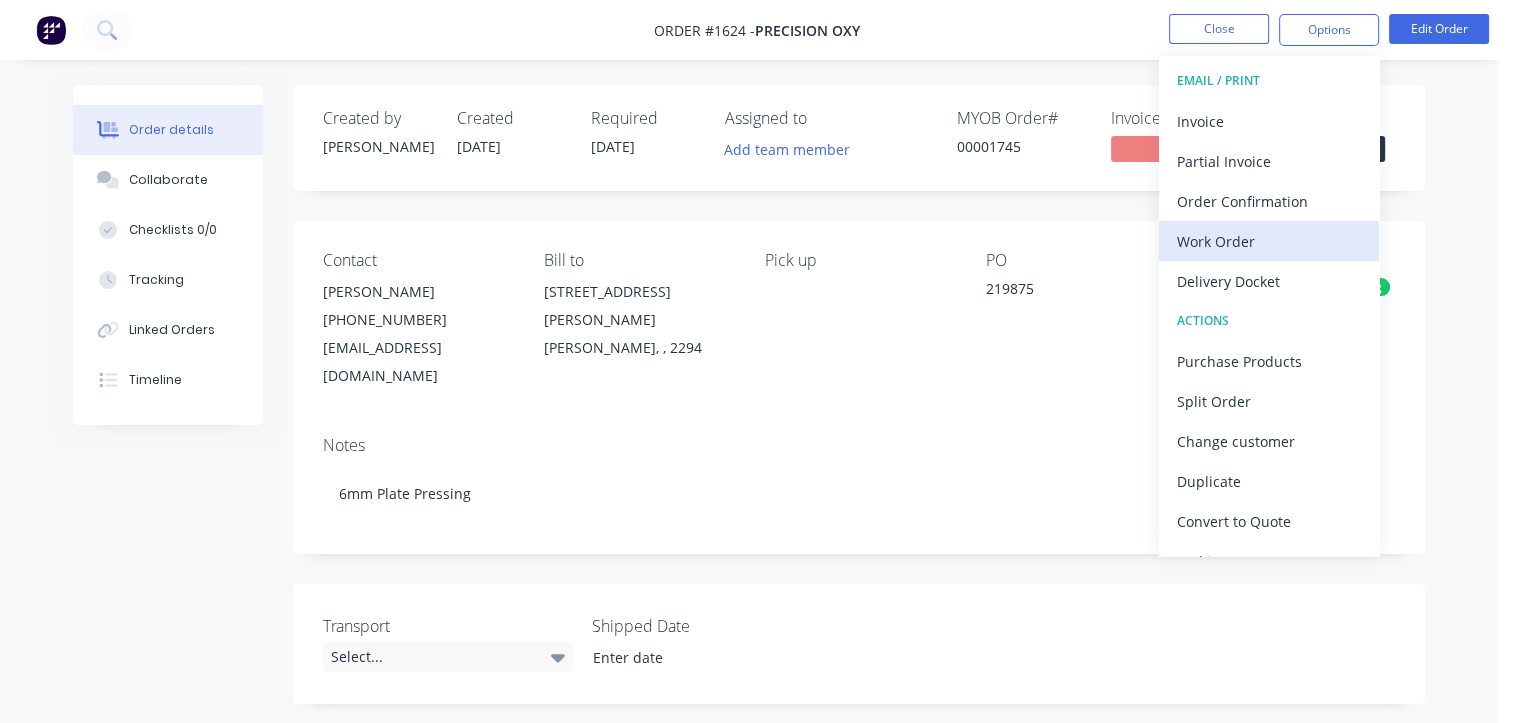 click on "Work Order" at bounding box center (1269, 241) 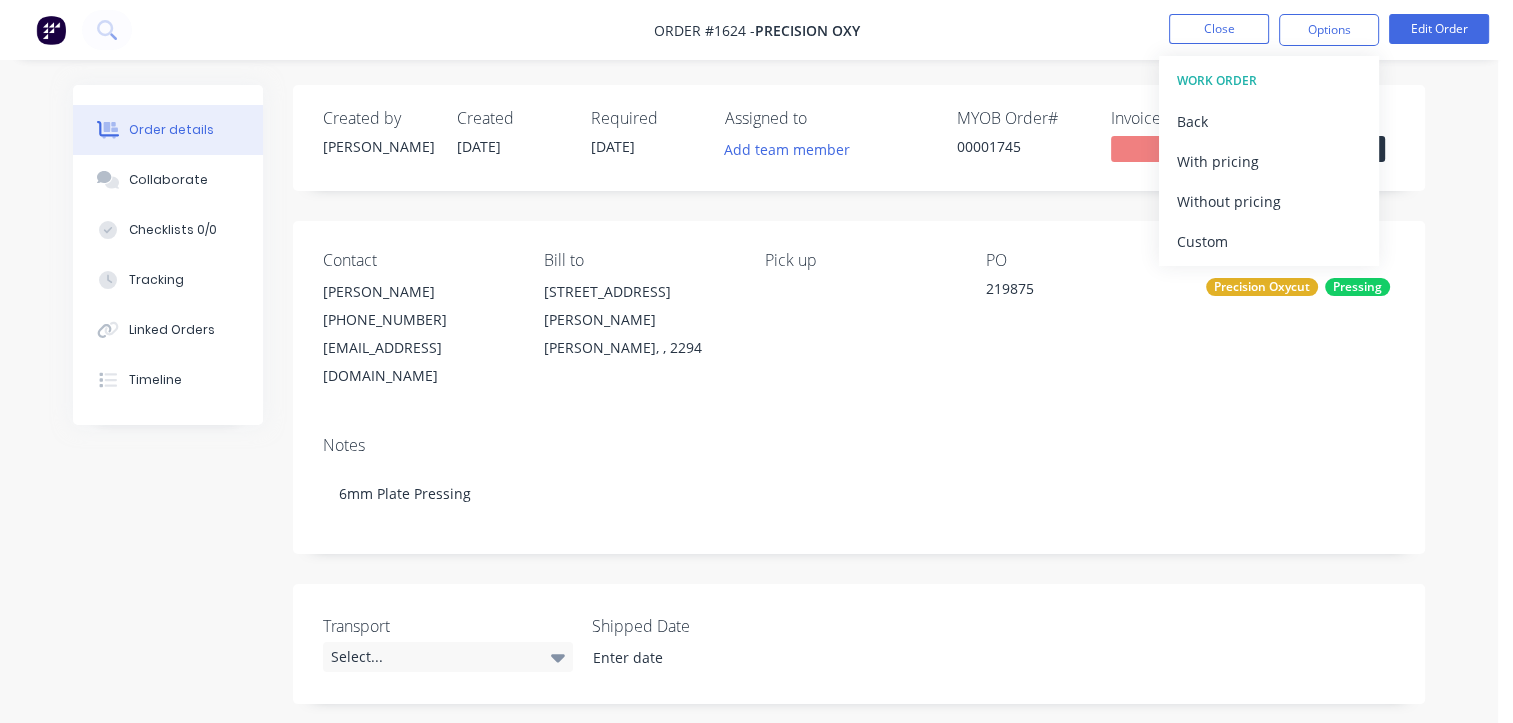 click on "Custom" at bounding box center [1269, 241] 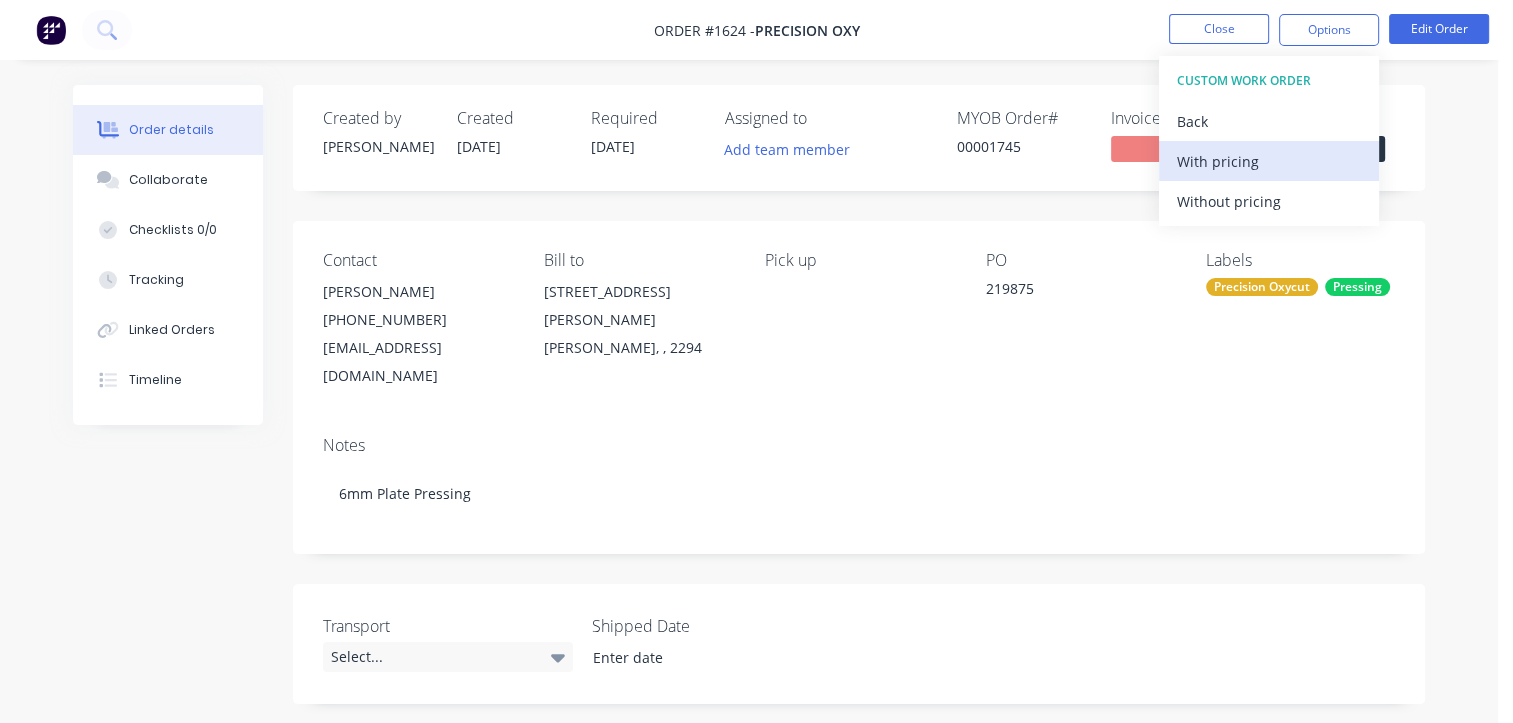 click on "With pricing" at bounding box center (1269, 161) 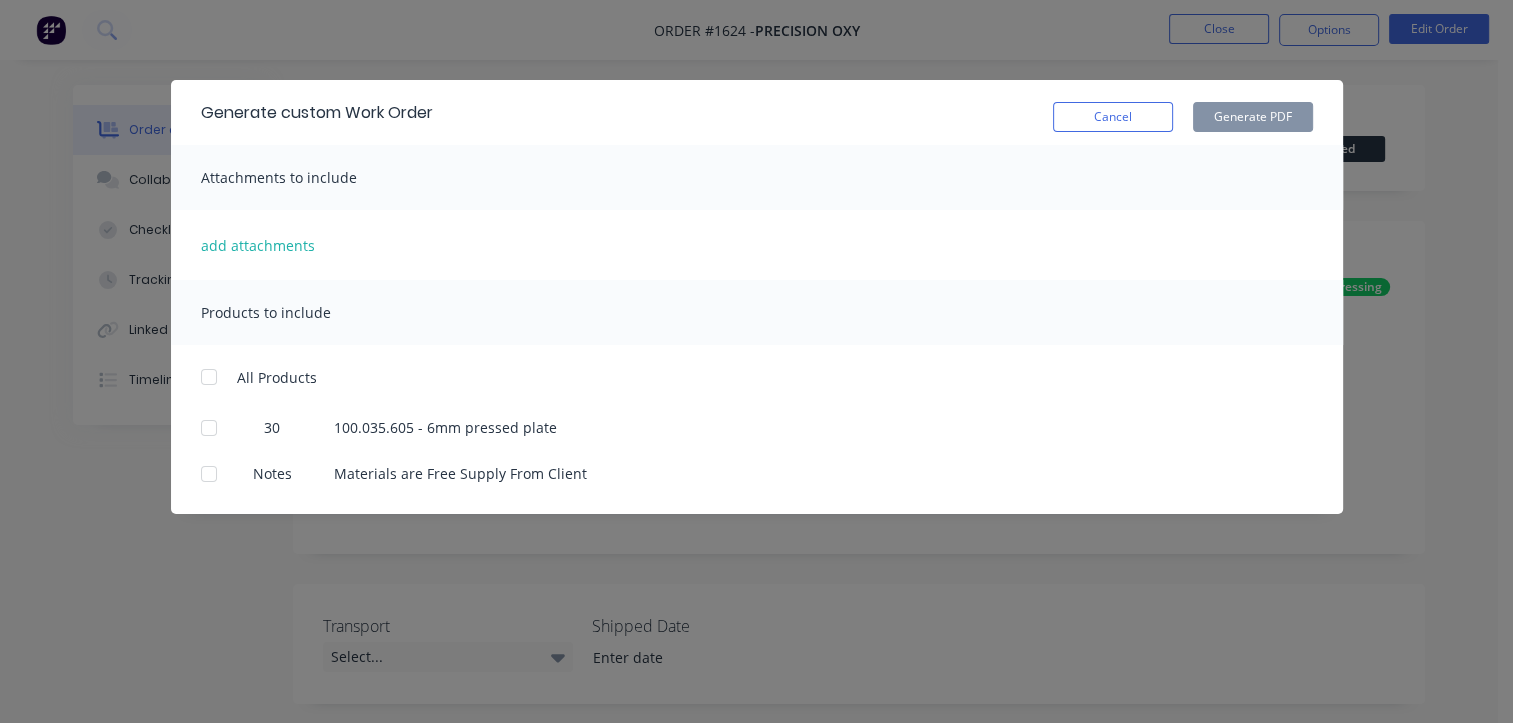 click at bounding box center [209, 428] 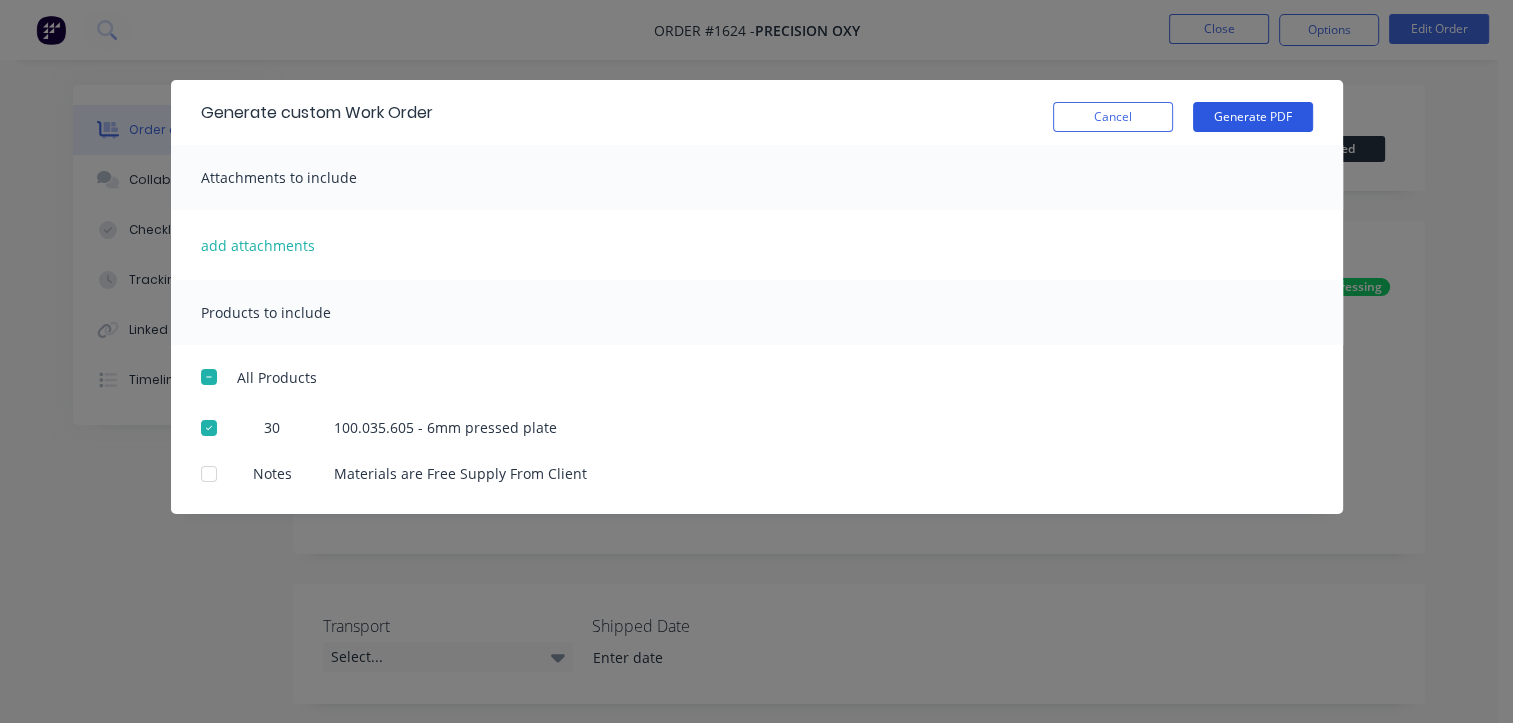 click on "Generate PDF" at bounding box center [1253, 117] 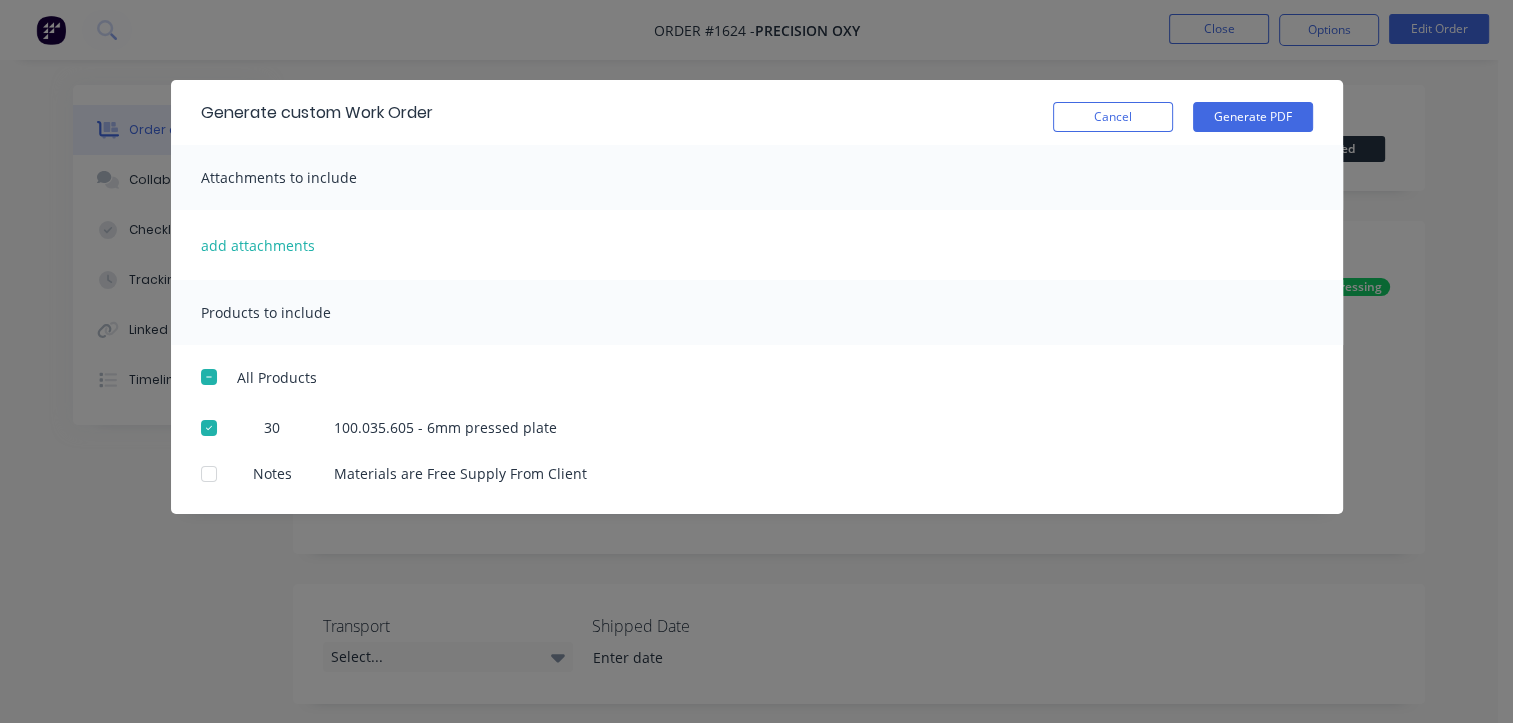 click on "Cancel" at bounding box center (1113, 117) 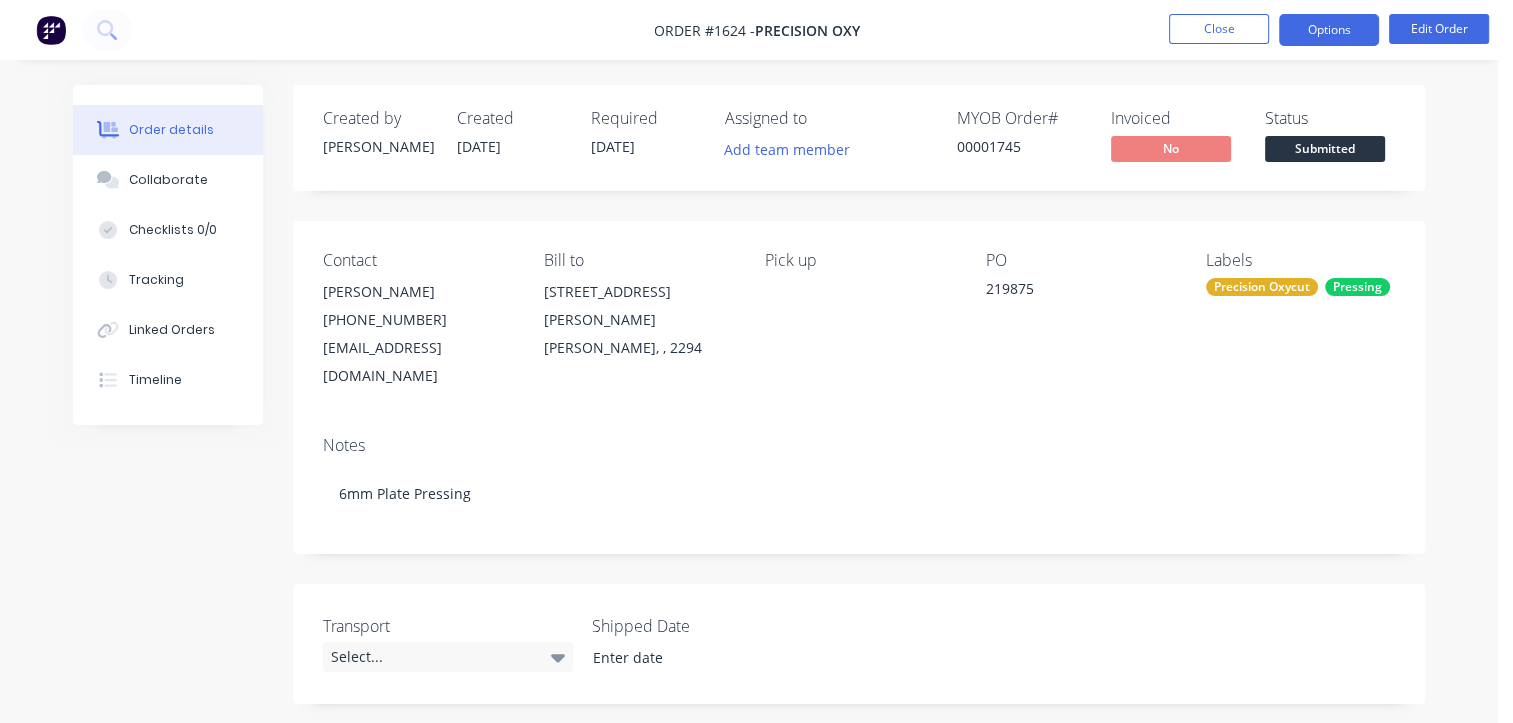 click on "Options" at bounding box center [1329, 30] 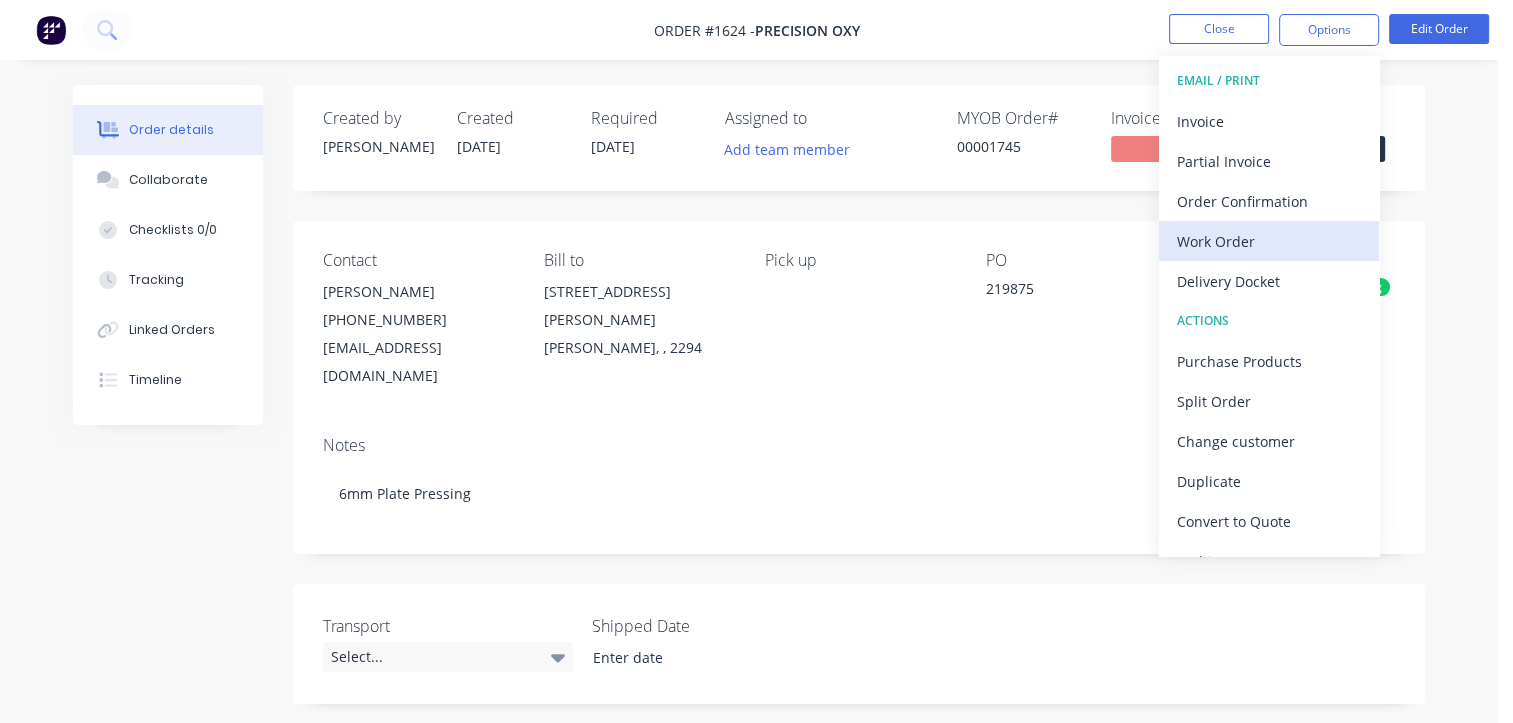 click on "Work Order" at bounding box center [1269, 241] 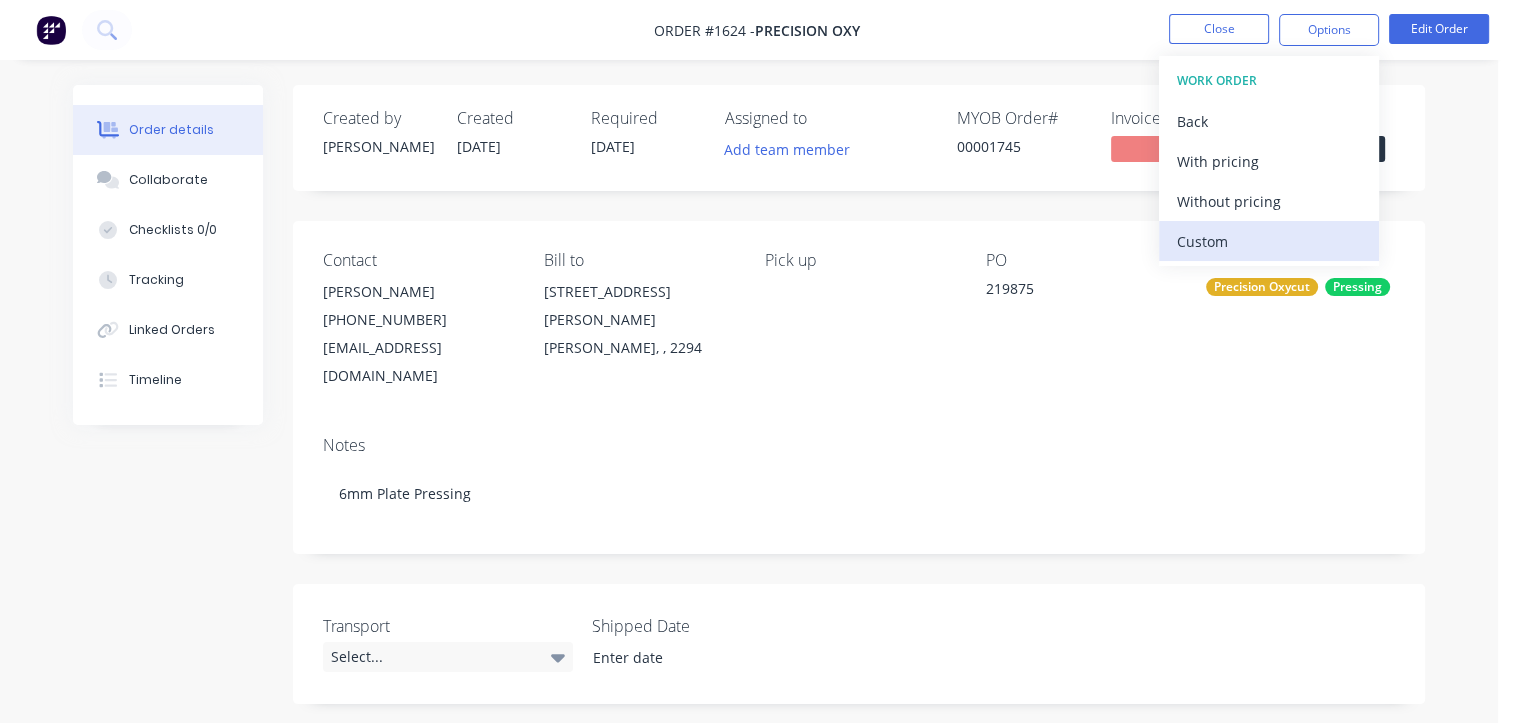 click on "Custom" at bounding box center [1269, 241] 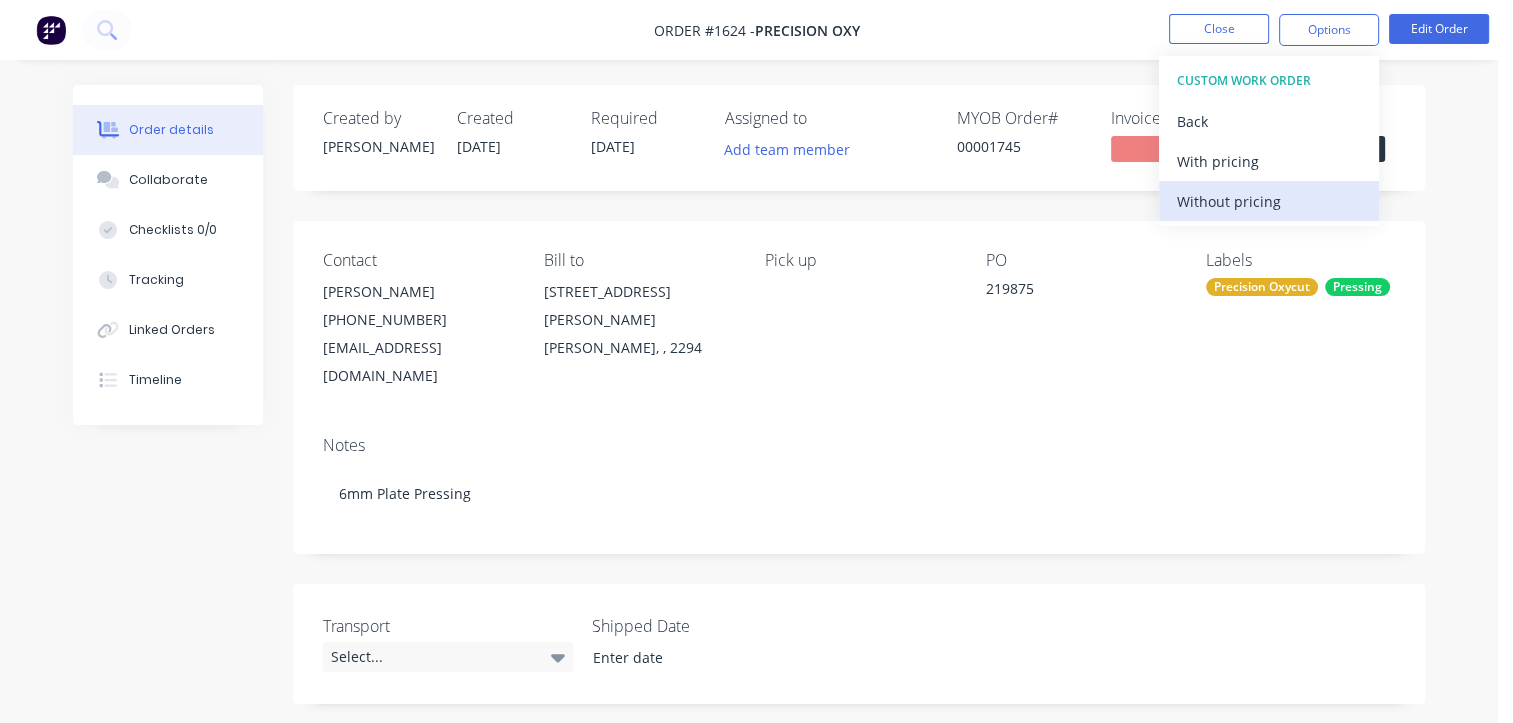 click on "Without pricing" at bounding box center [1269, 201] 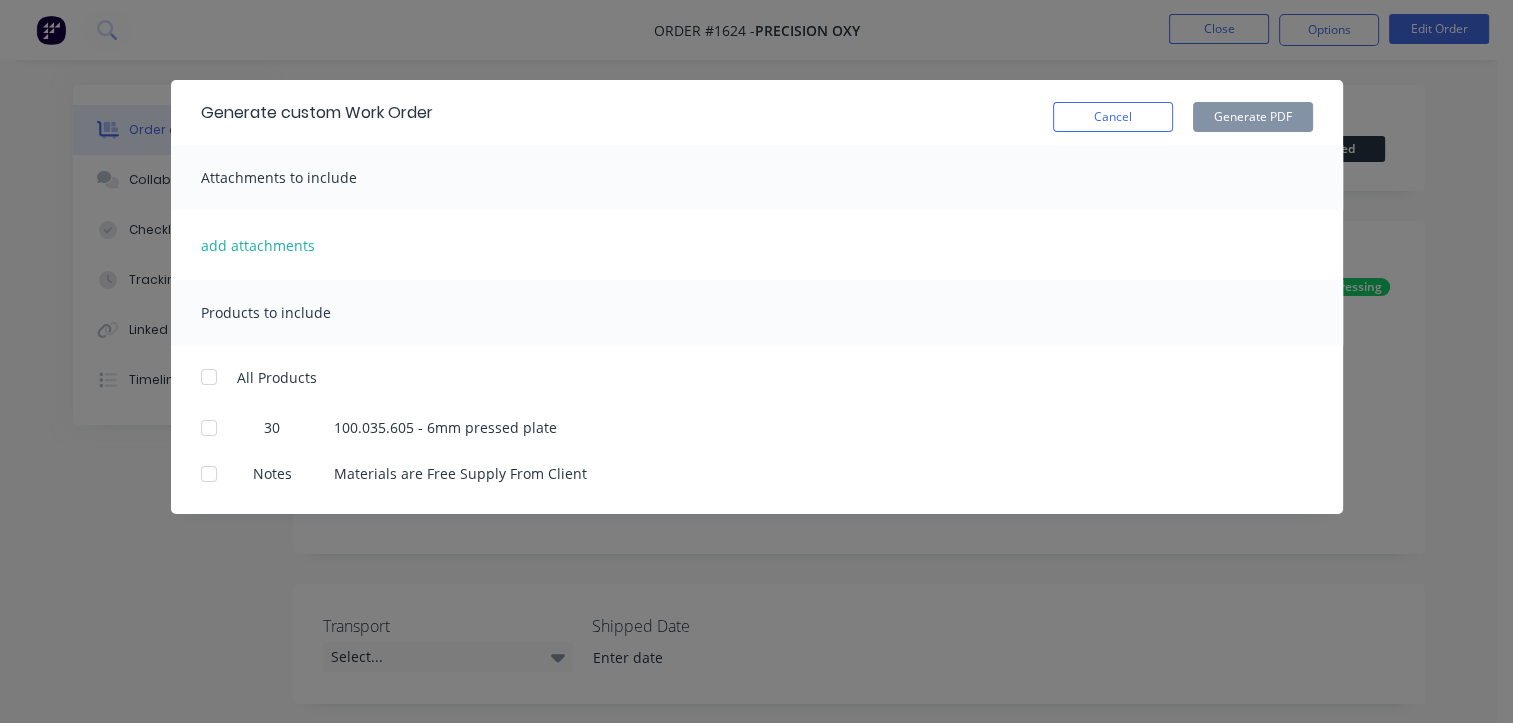 click at bounding box center [209, 428] 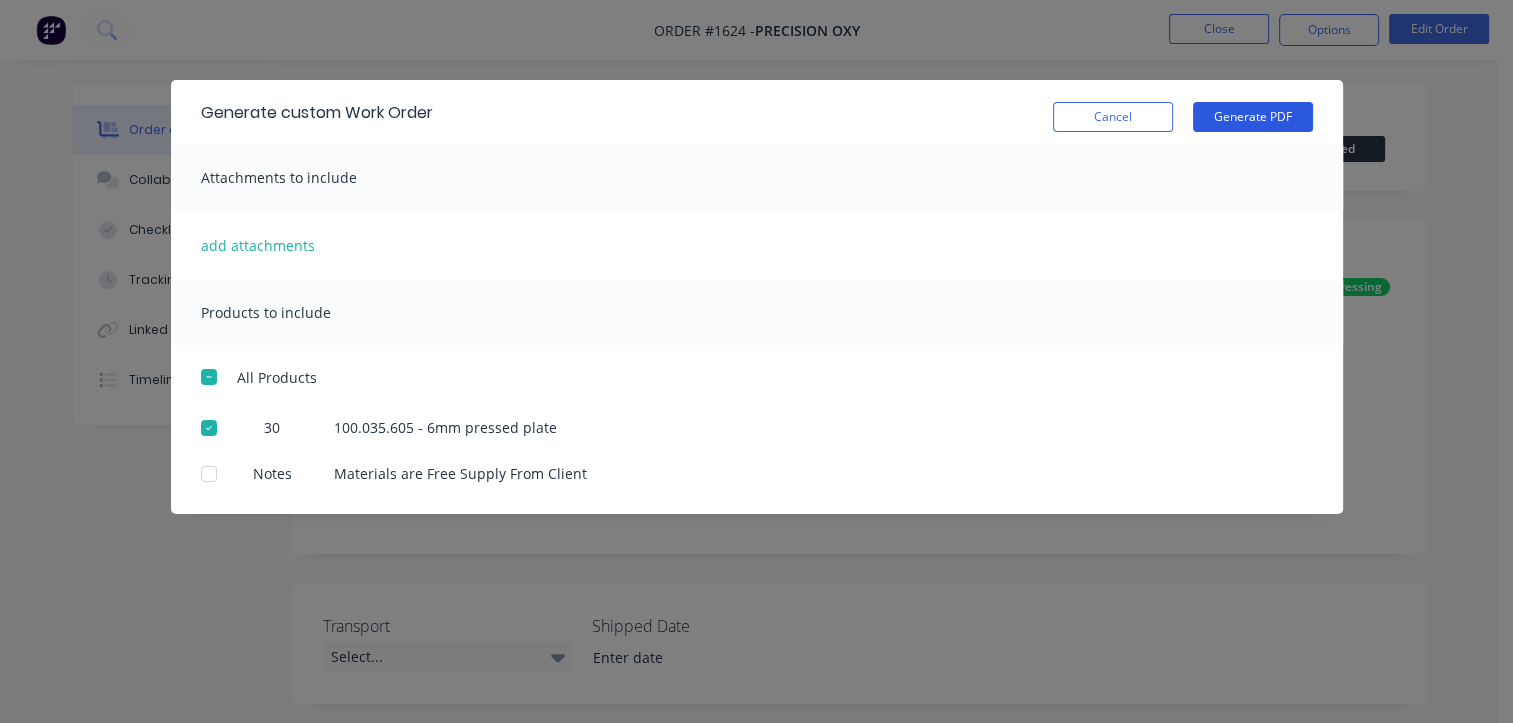 click on "Generate PDF" at bounding box center (1253, 117) 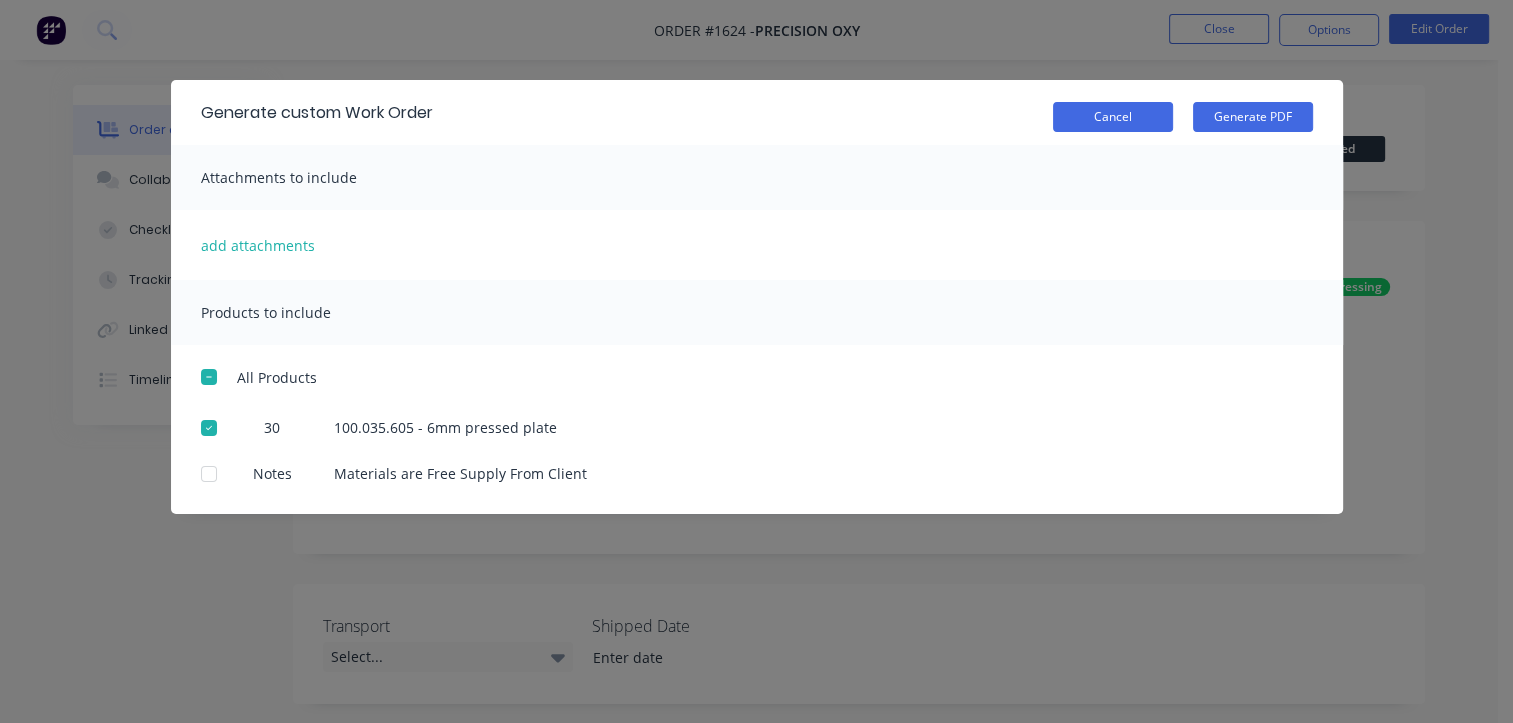click on "Cancel" at bounding box center [1113, 117] 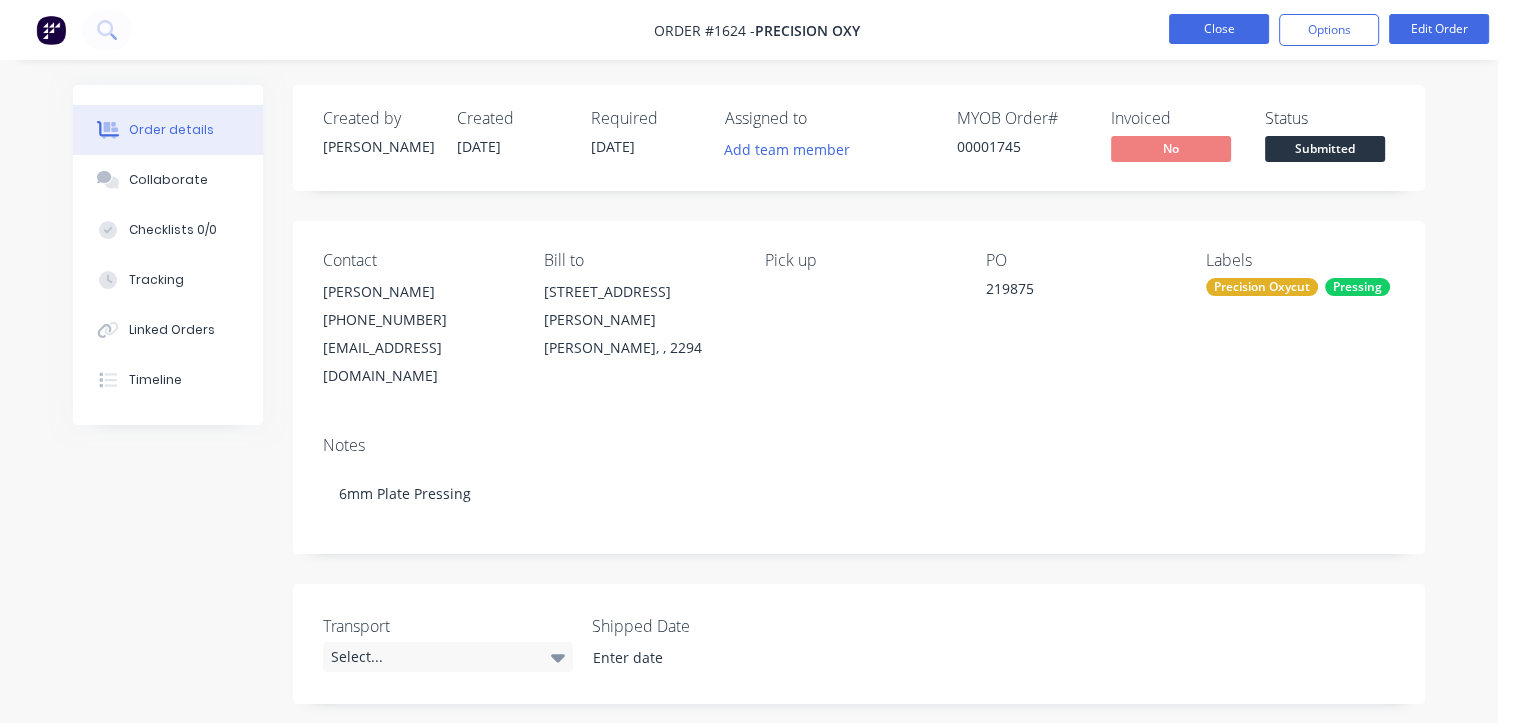 click on "Close" at bounding box center [1219, 29] 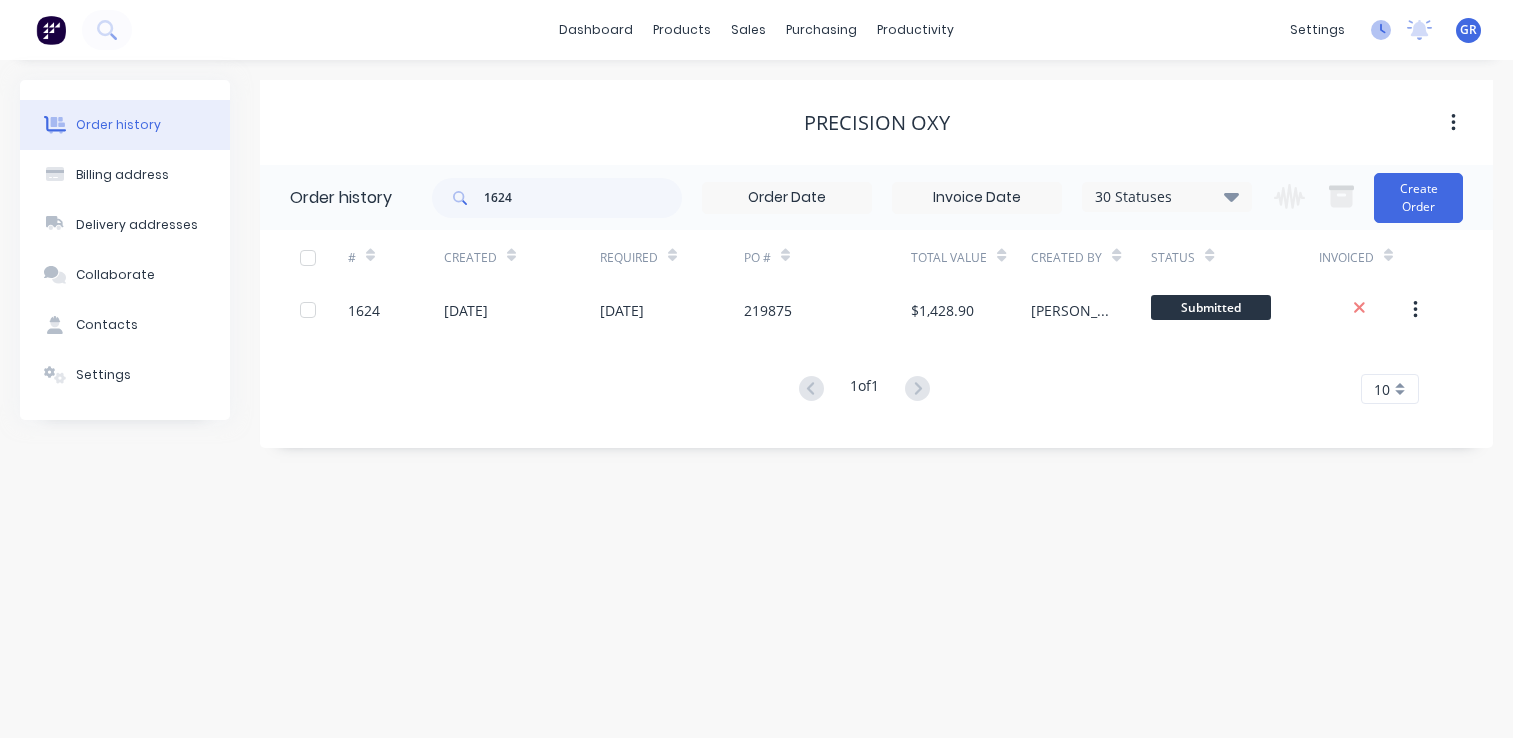 click 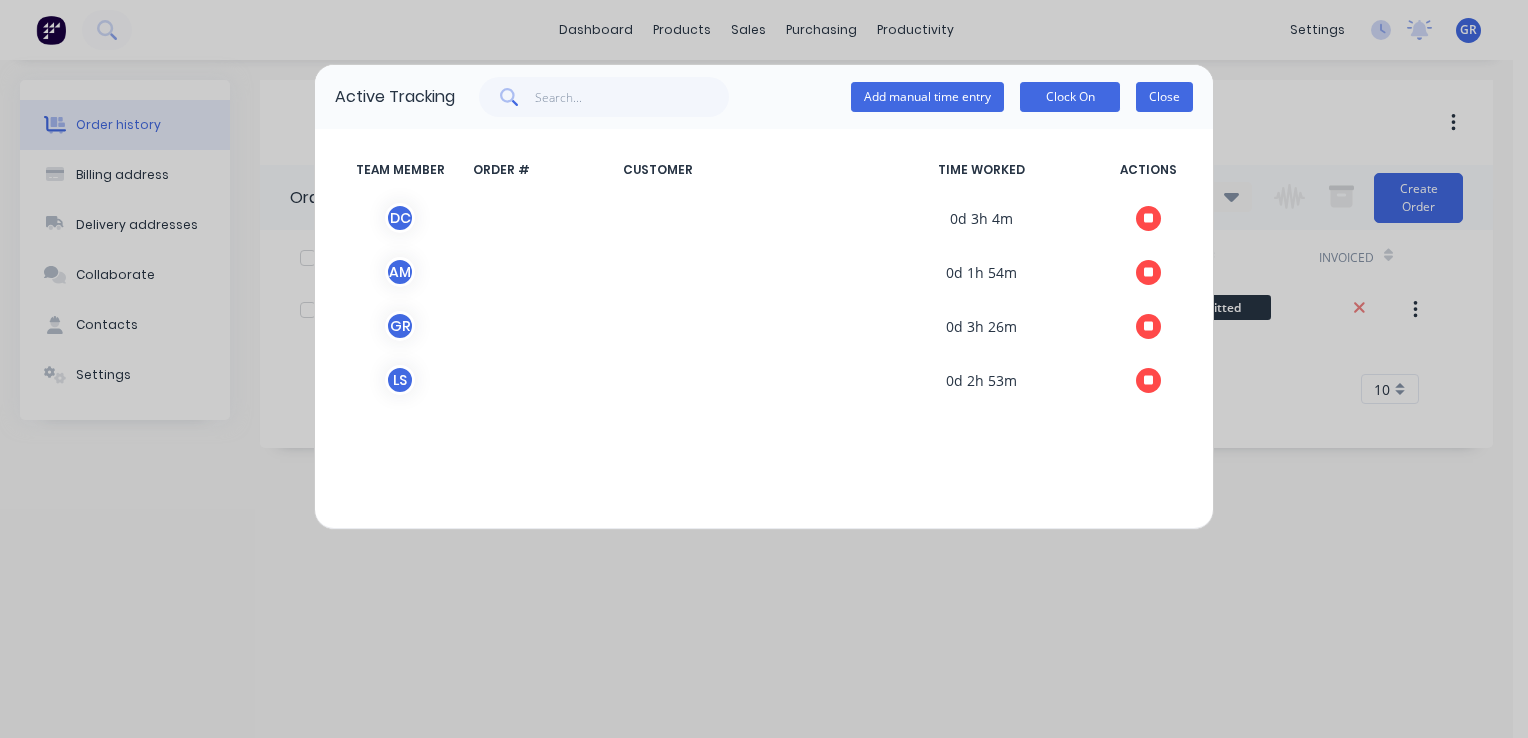click on "Close" at bounding box center [1164, 97] 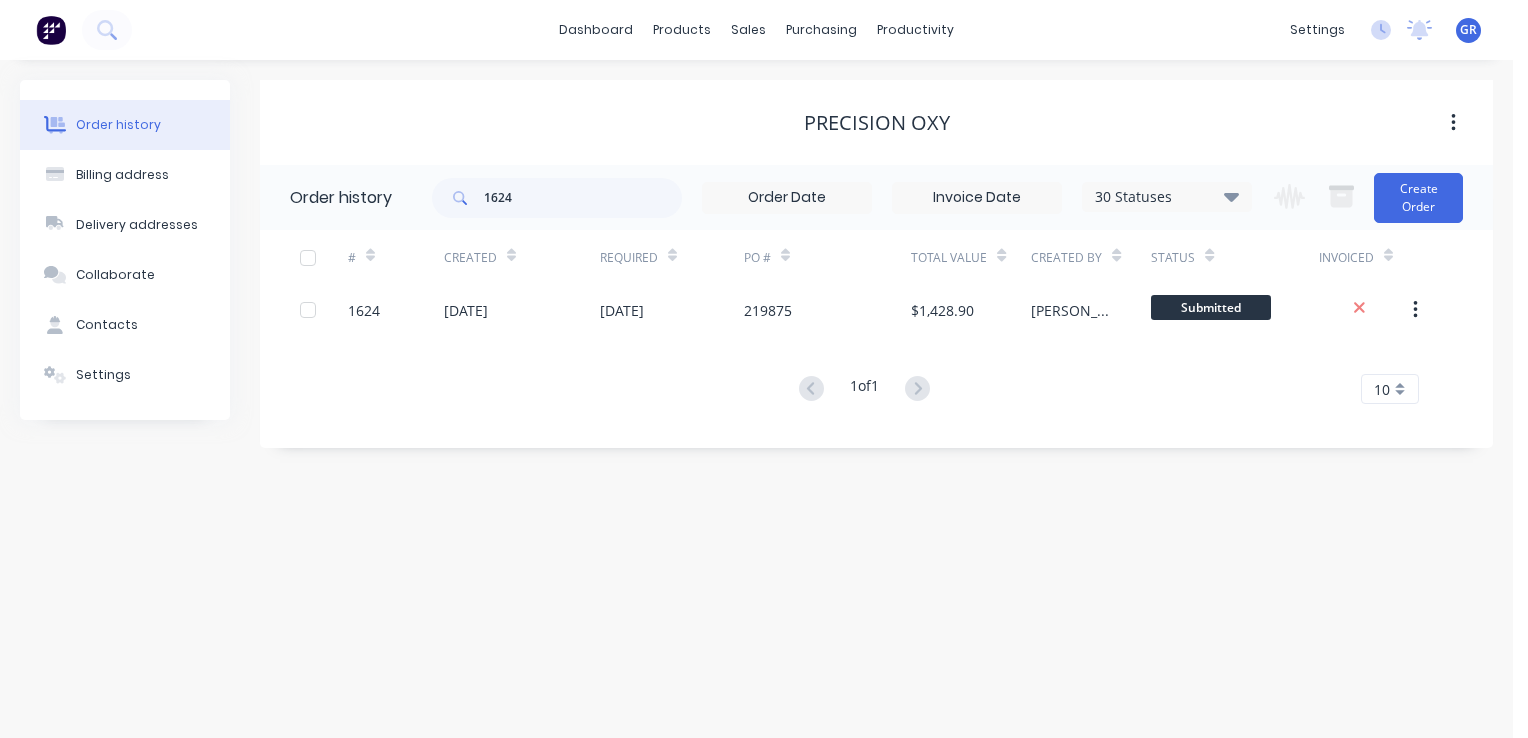 click on "Order history Billing address Delivery addresses Collaborate Contacts Settings Precision Oxy   Order history 1624 30 Statuses Invoice Status Invoiced Not Invoiced Partial Order Status All Archived Draft Quote Submitted Scheduled  Material Ordered Material Arrived In Production URGENT Workshop Pressing Jobs 3D production Components Only Fabrication Complete In Paint / Powdercoat. Final Assembly Ready for Delivery Delivery Completed Invoiced Completed June Invoice May Invoice April Invoice March invoice February Invoice Non-Chargeable Completed  Quality Inspection Engineering Delivered Picked Up 30 Statuses Invoice Status Invoiced Not Invoiced Partial Order Status All Archived Draft Quote Submitted Scheduled  Material Ordered Material Arrived In Production URGENT Workshop Pressing Jobs 3D production Components Only Fabrication Complete In Paint / Powdercoat. Final Assembly Ready for Delivery Delivery Completed Invoiced Completed June Invoice May Invoice April Invoice March invoice February Invoice Engineering" at bounding box center (756, 399) 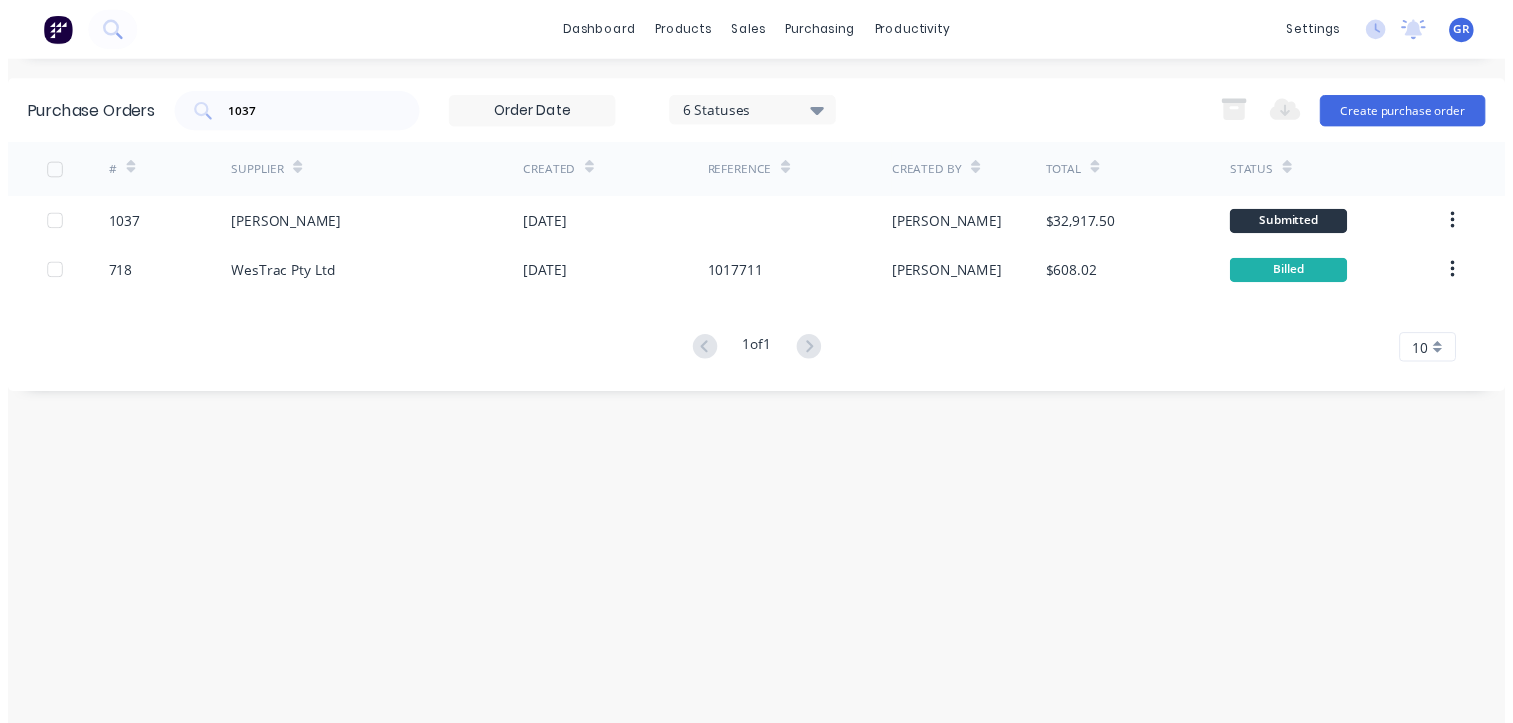 scroll, scrollTop: 0, scrollLeft: 0, axis: both 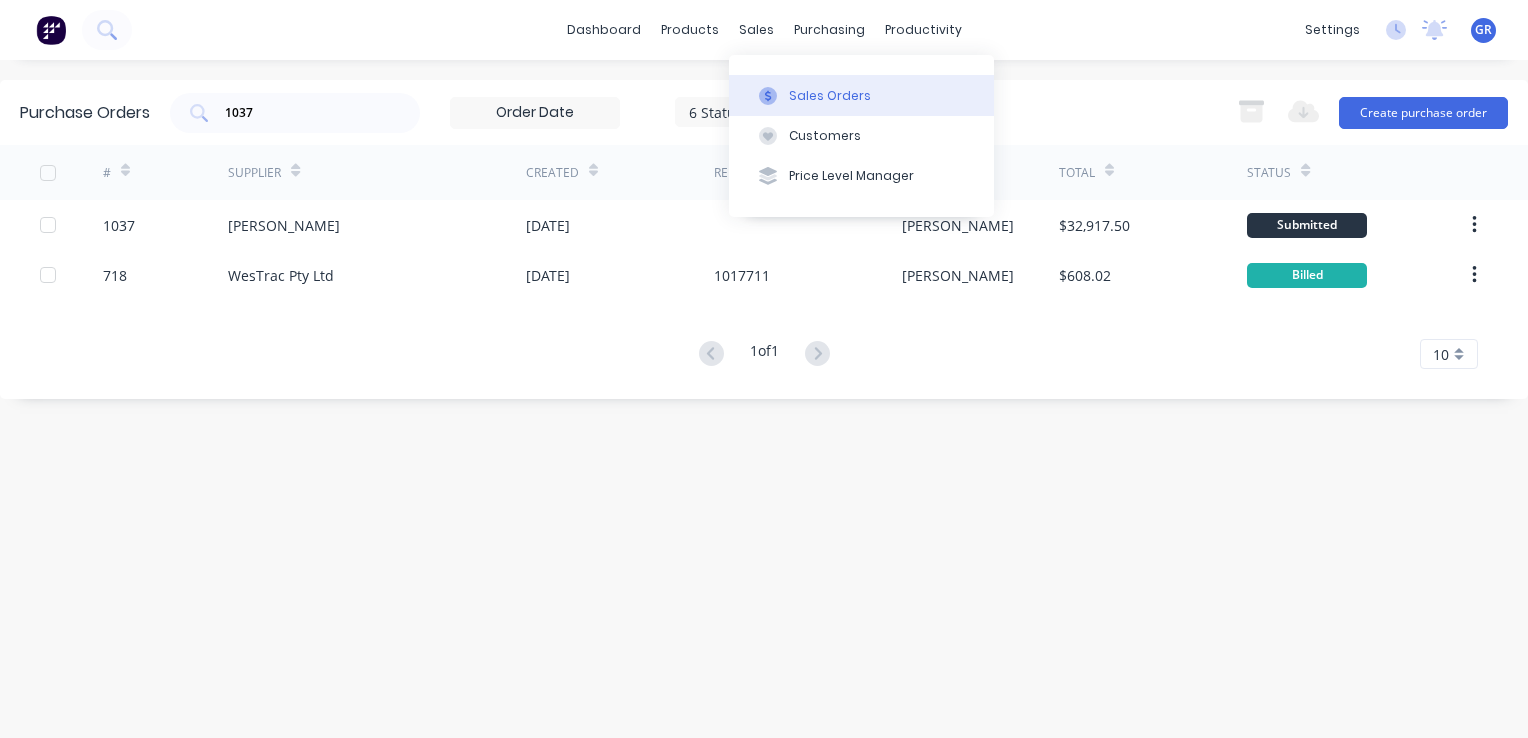 click on "Sales Orders" at bounding box center (830, 96) 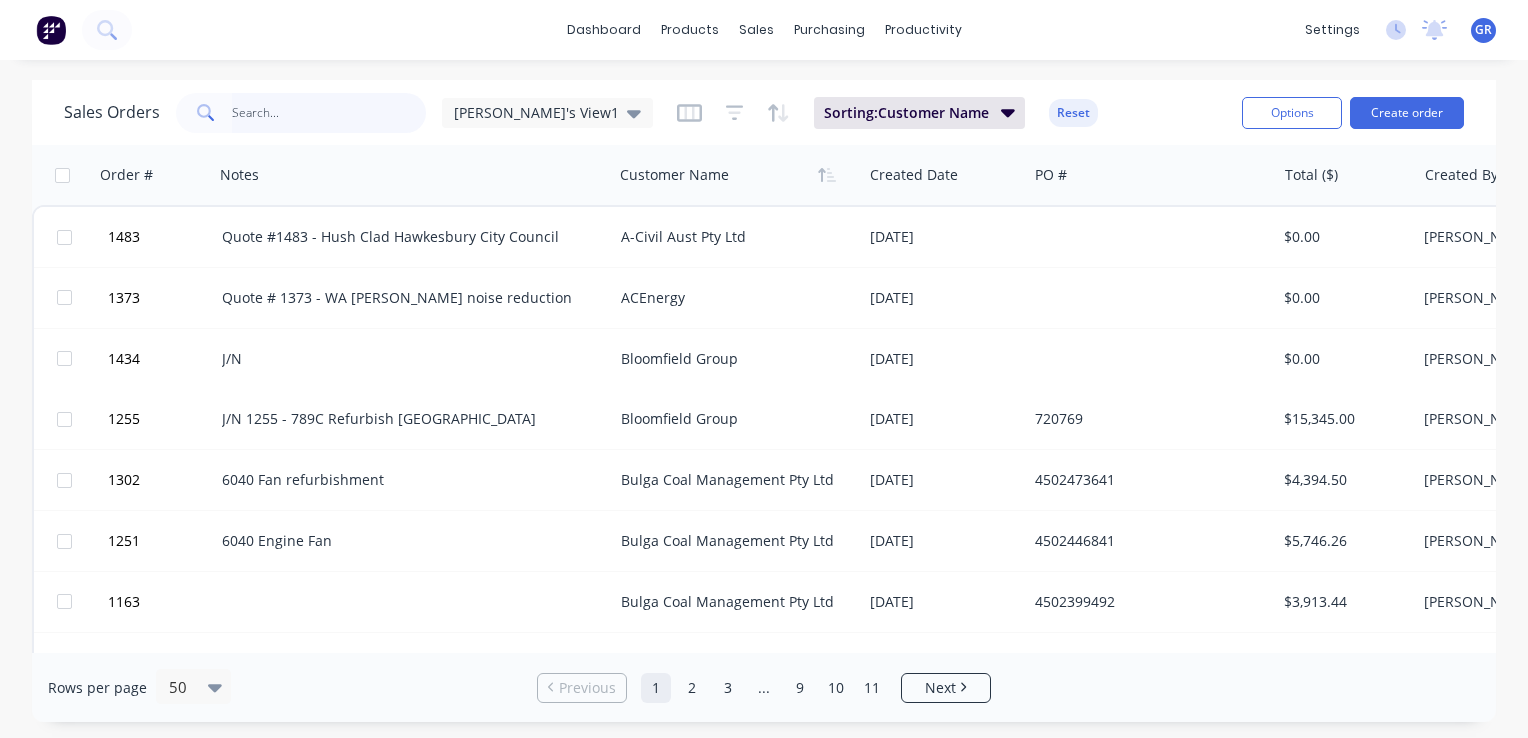click at bounding box center [329, 113] 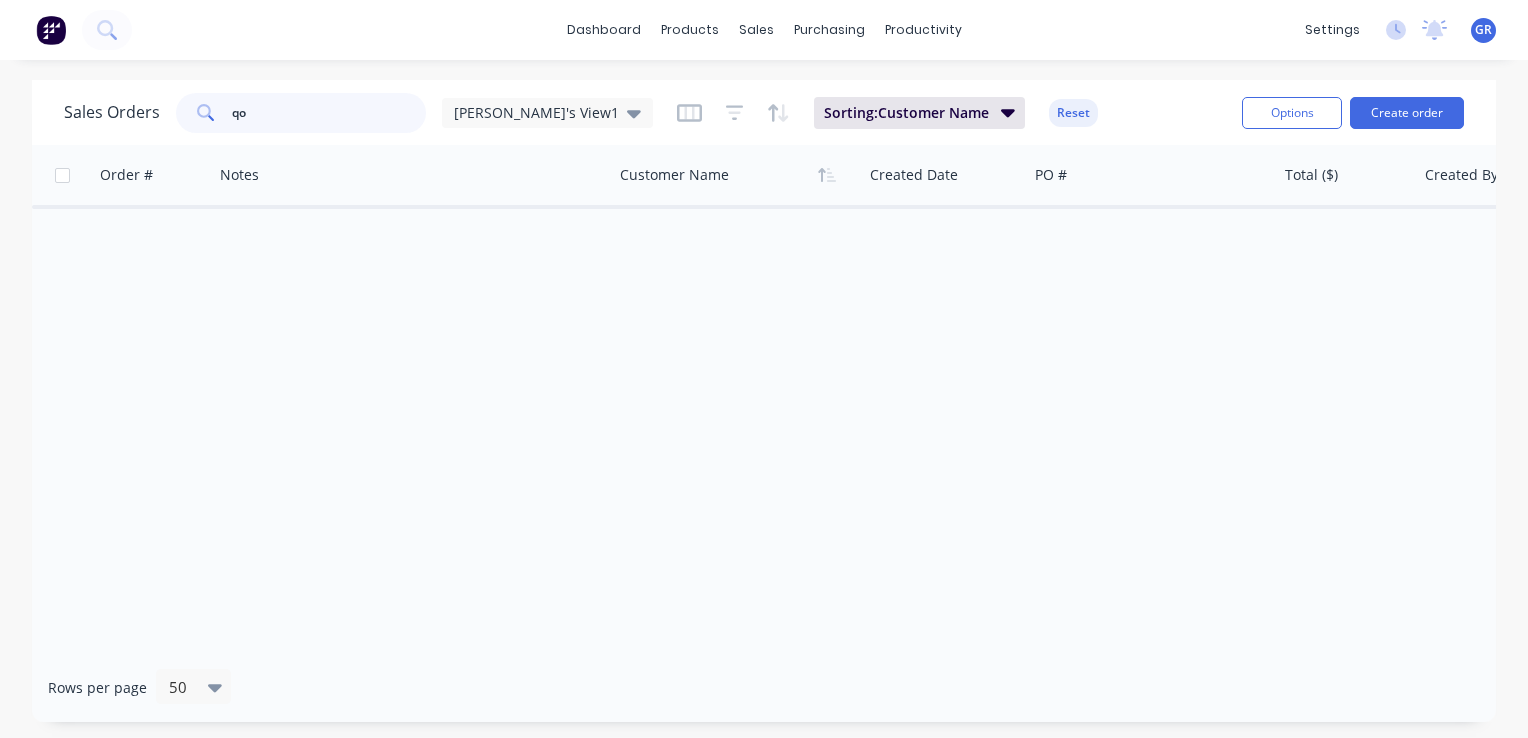 type on "q" 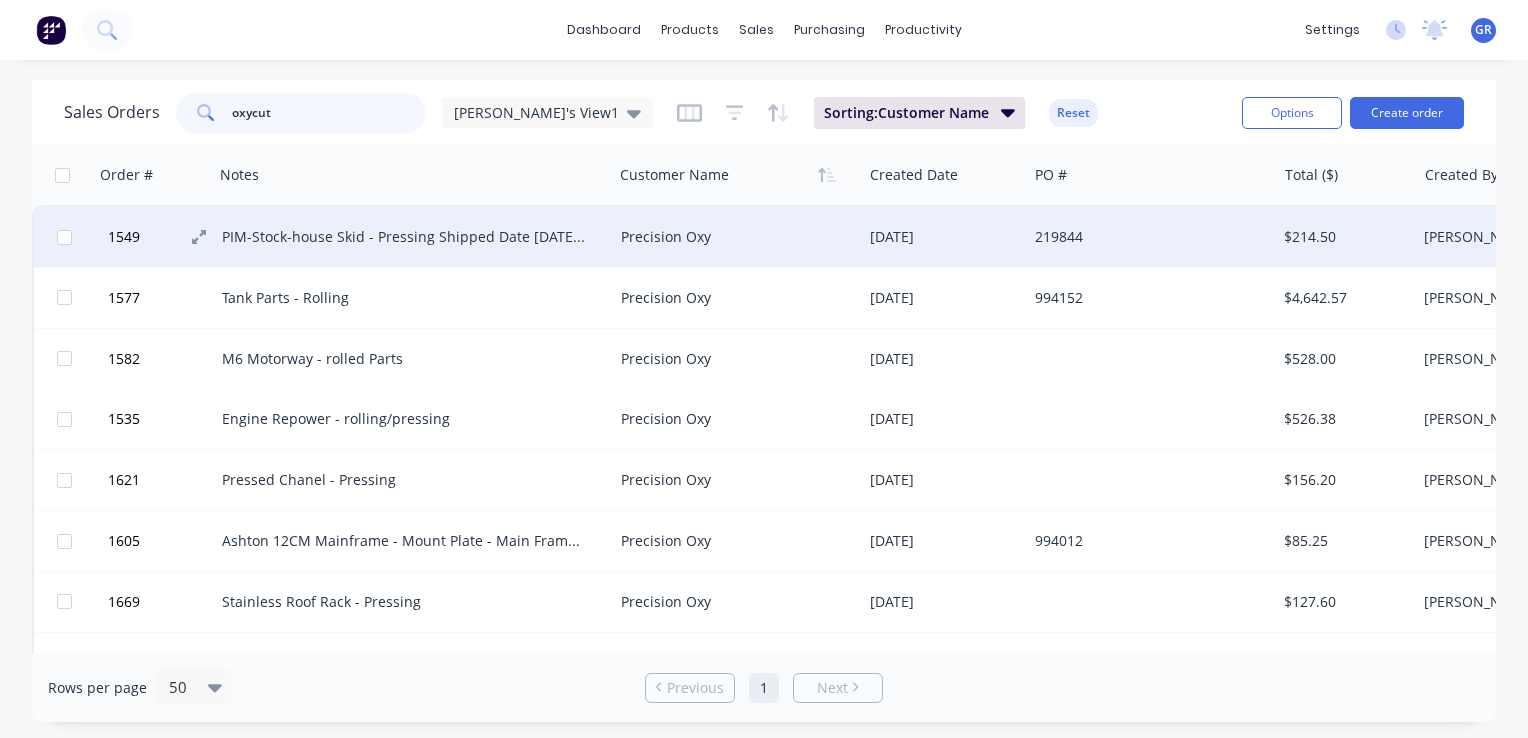 type on "oxycut" 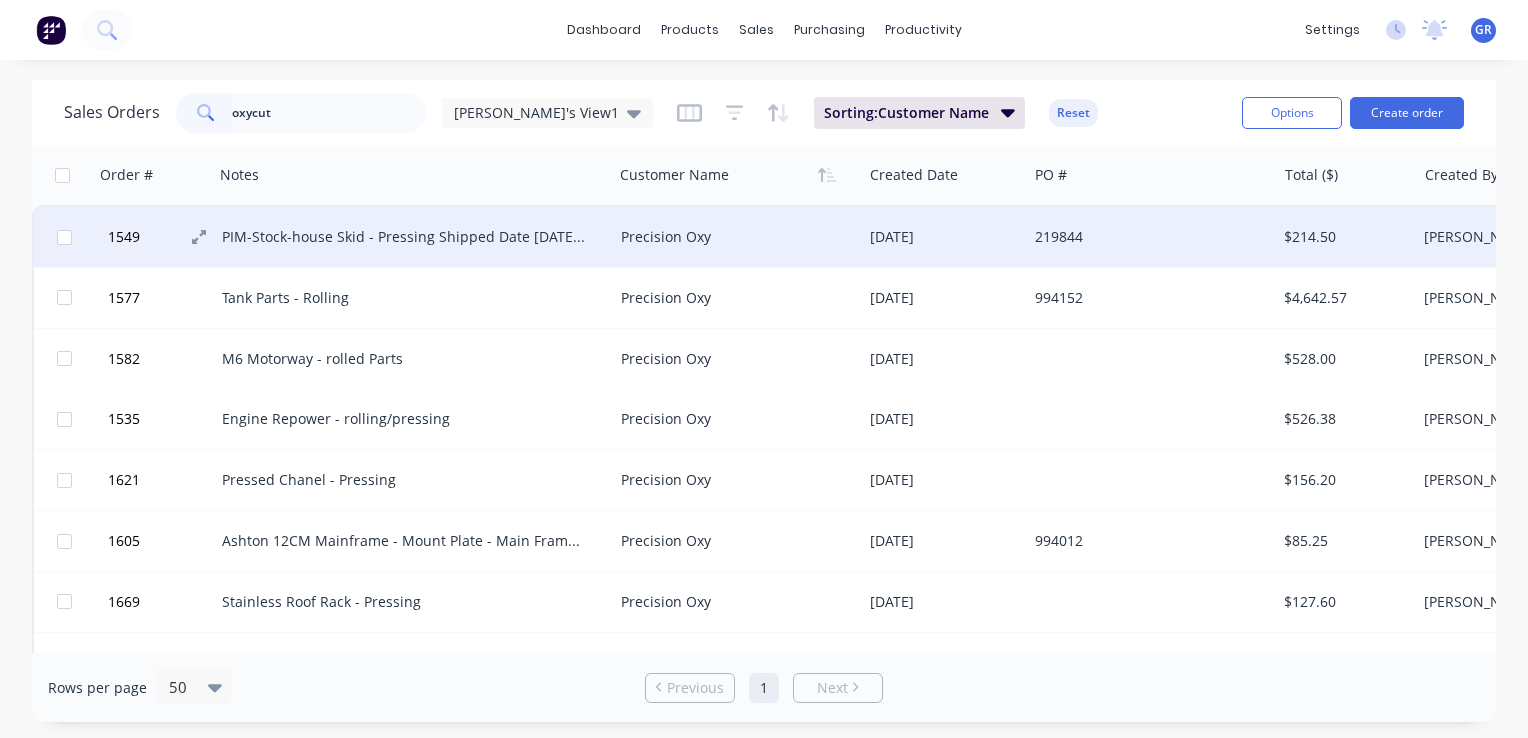 click on "1549" at bounding box center [162, 237] 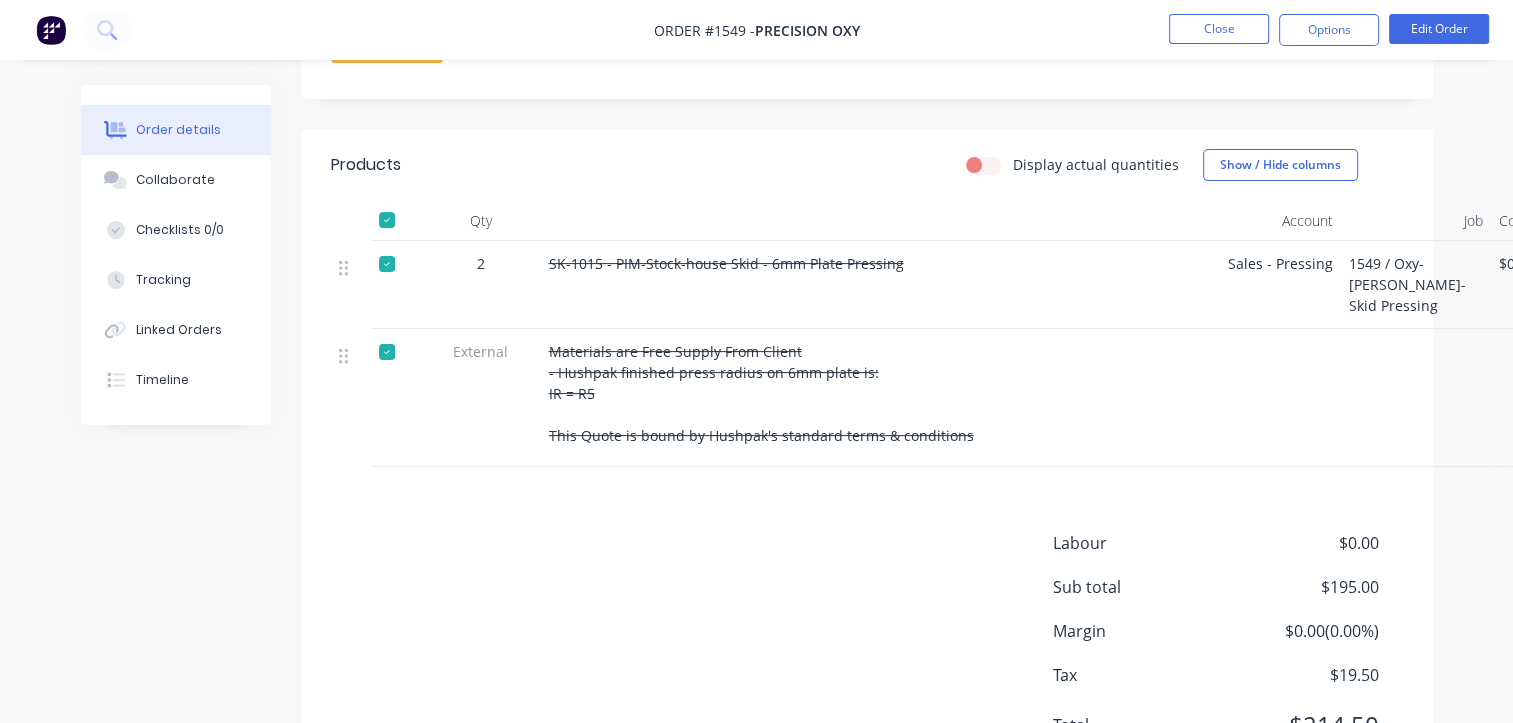 scroll, scrollTop: 600, scrollLeft: 0, axis: vertical 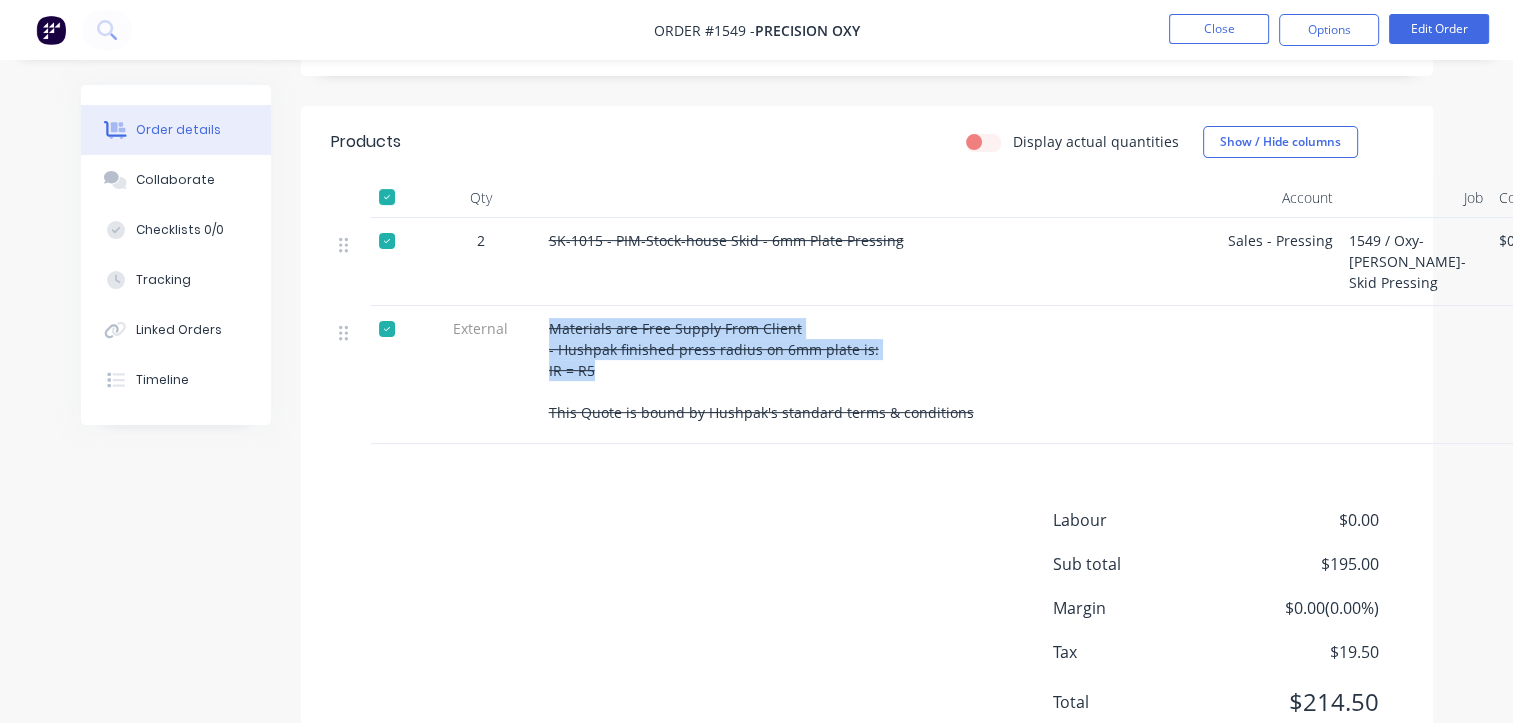 drag, startPoint x: 552, startPoint y: 302, endPoint x: 596, endPoint y: 354, distance: 68.117546 